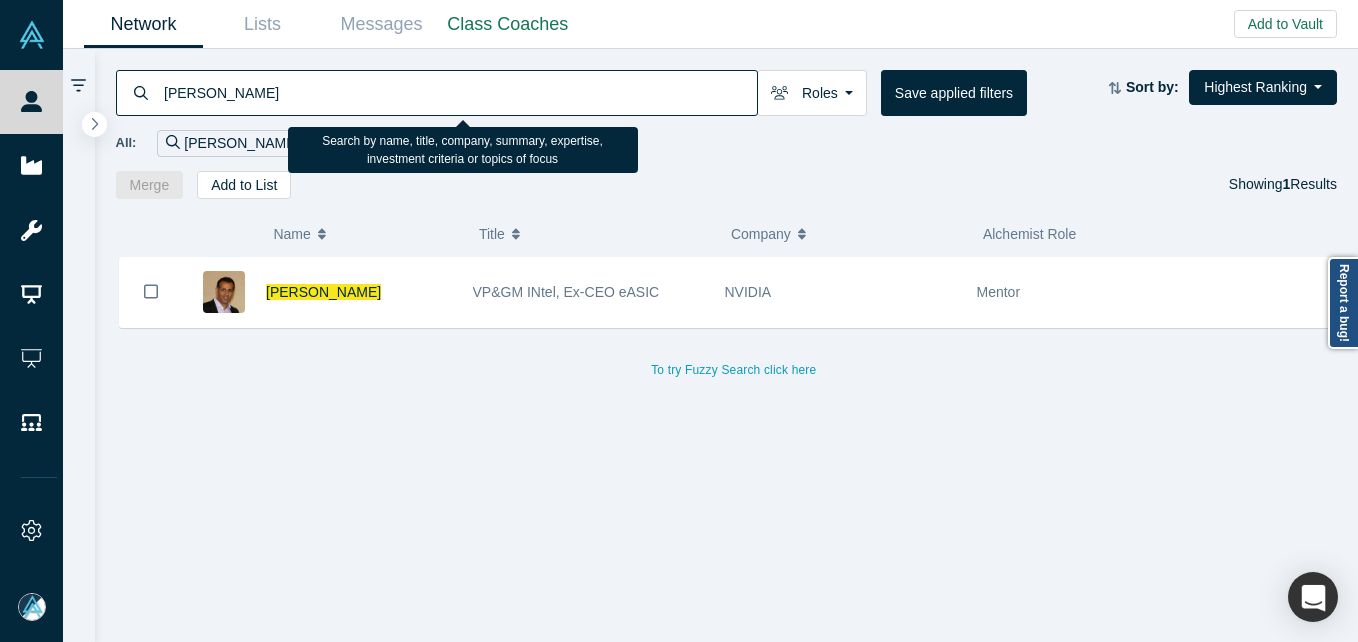 click on "Ronnie Vasishta" at bounding box center (459, 92) 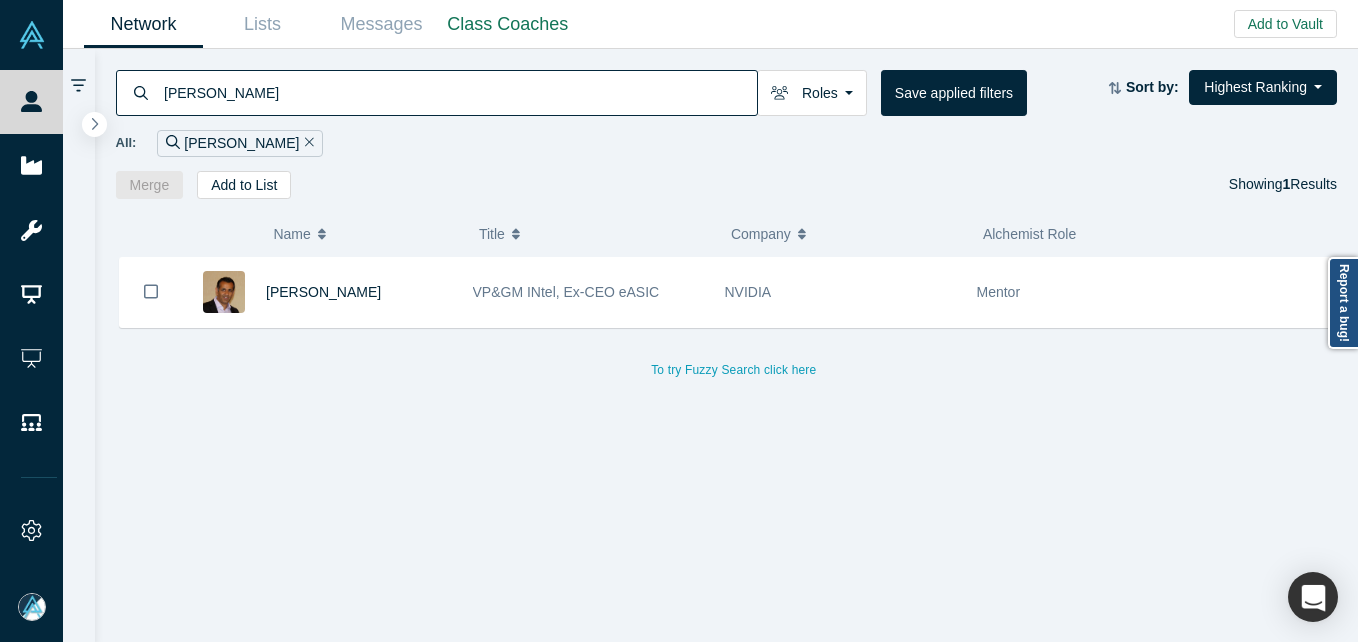 click on "Ronnie Andrew McCormack" at bounding box center (459, 92) 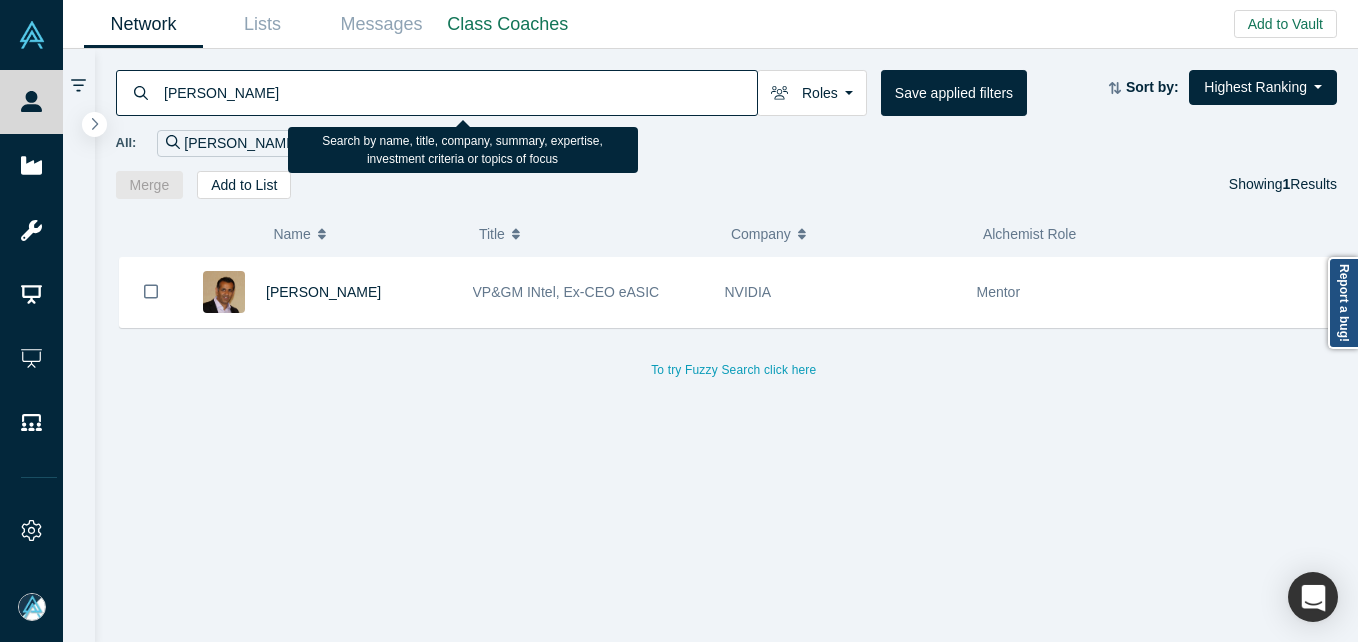 click on "Ronnie Andrew McCormack" at bounding box center [459, 92] 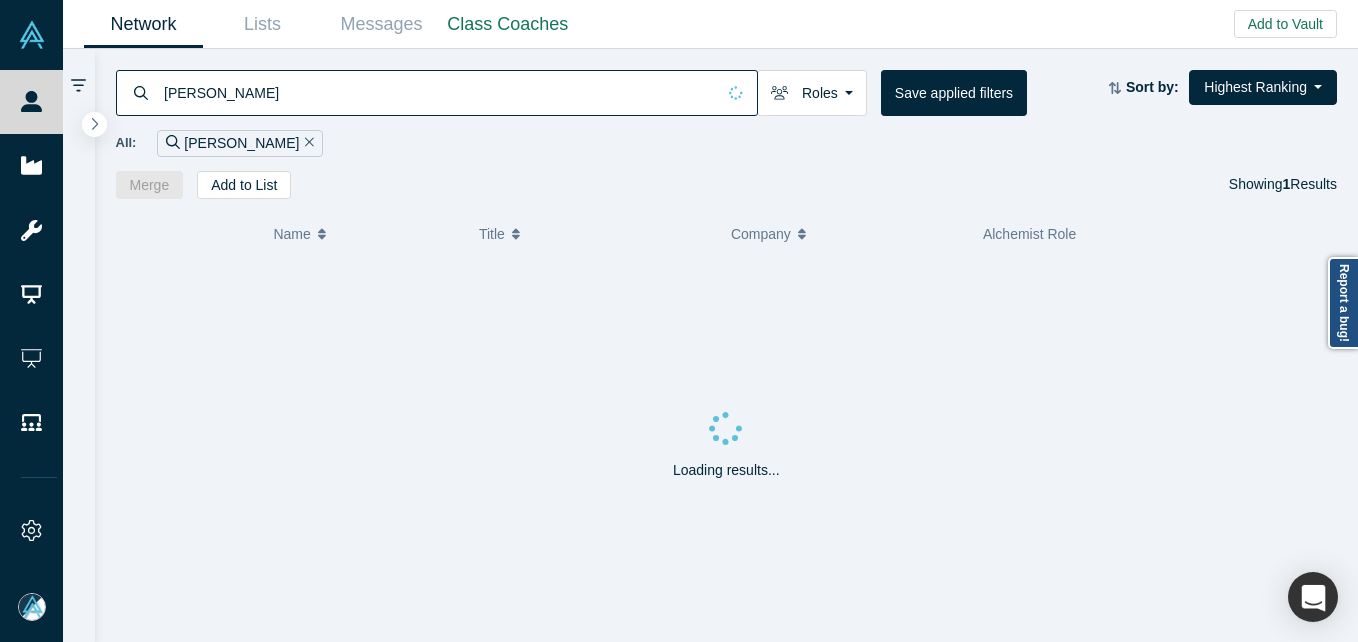 type on "Andrew McCormack" 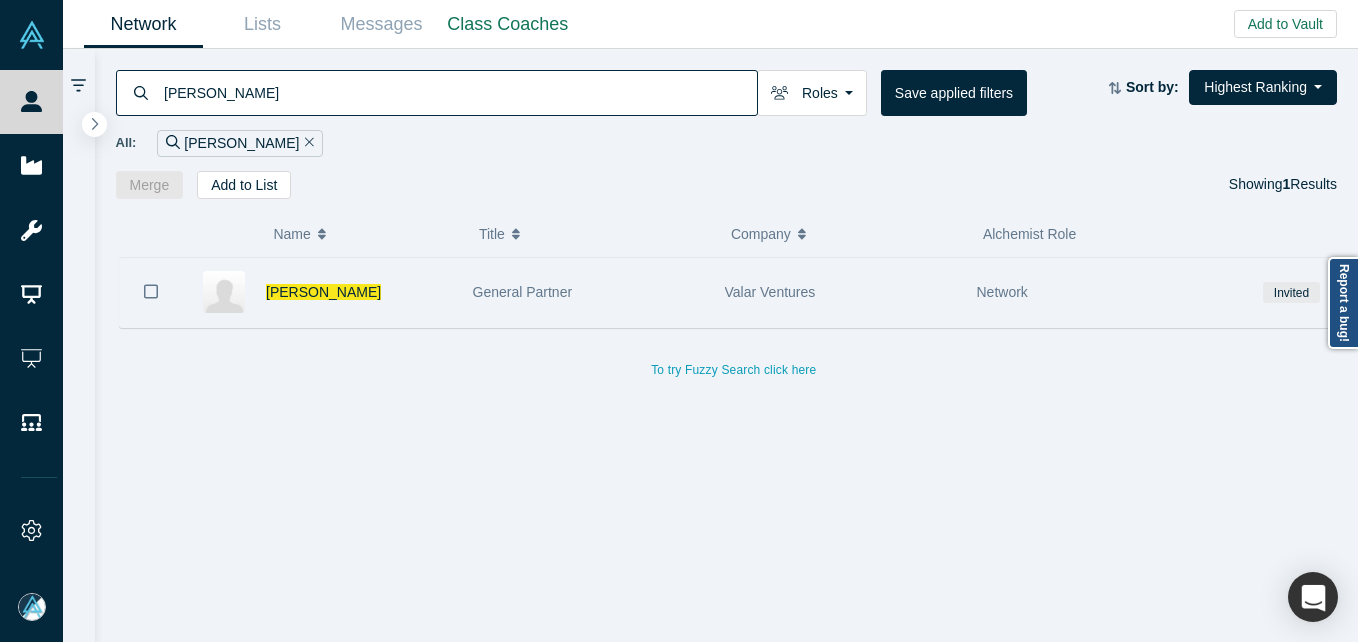 click on "General Partner" at bounding box center (523, 292) 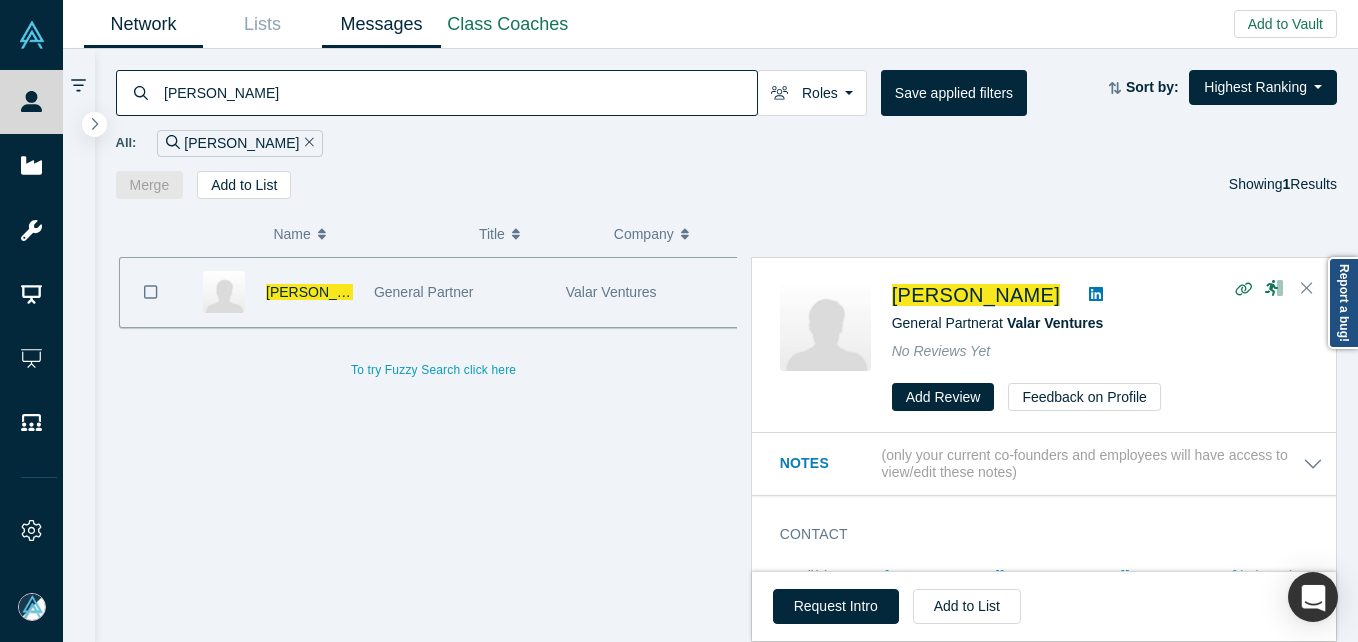 click on "Messages" at bounding box center [381, 24] 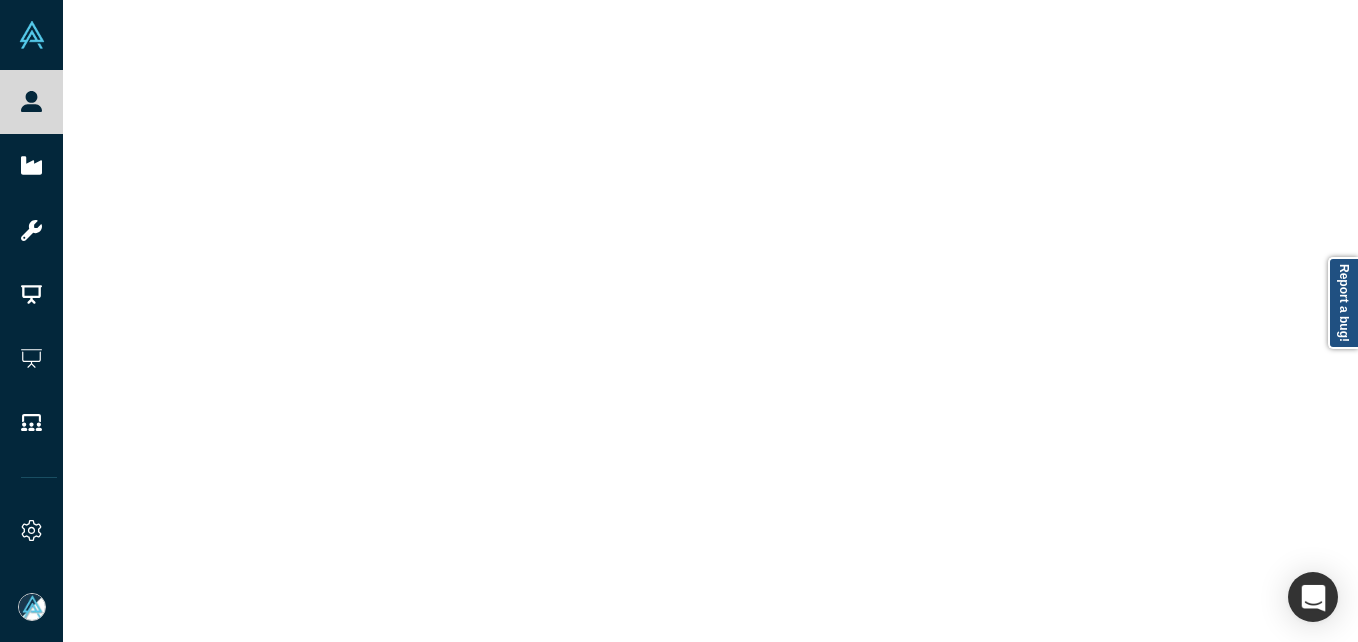 click at bounding box center (710, 321) 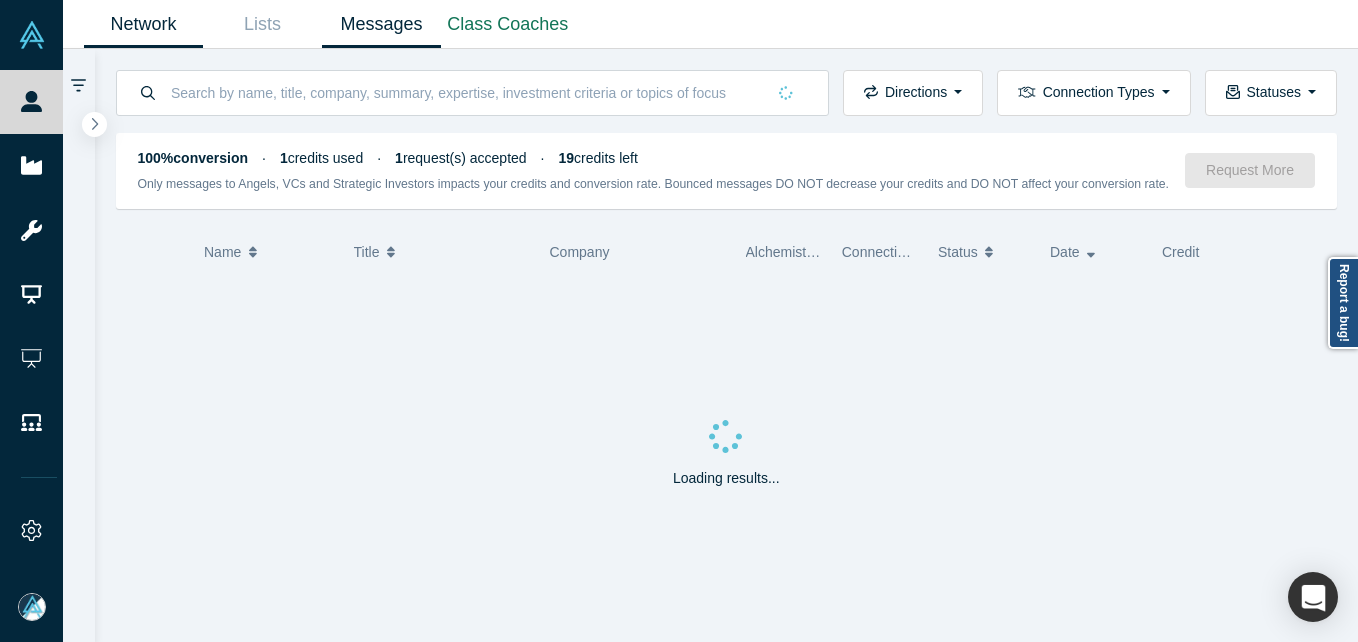 click on "Network" at bounding box center (143, 24) 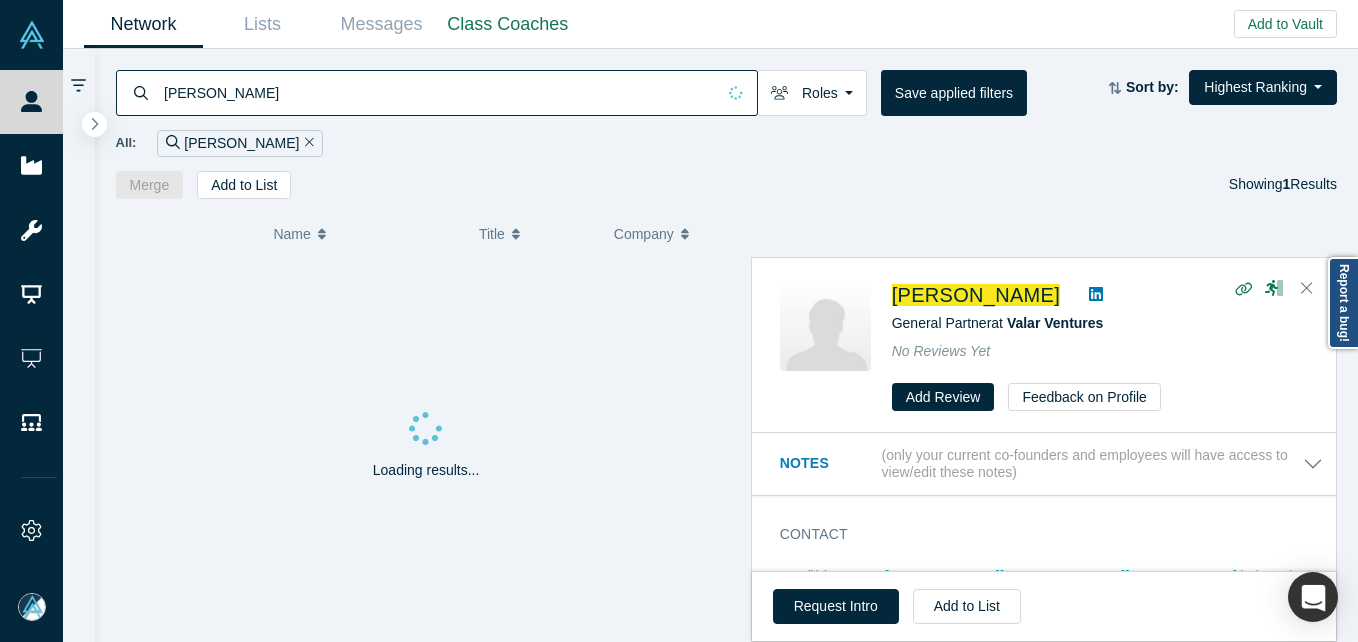 click on "Andrew McCormack" at bounding box center [438, 92] 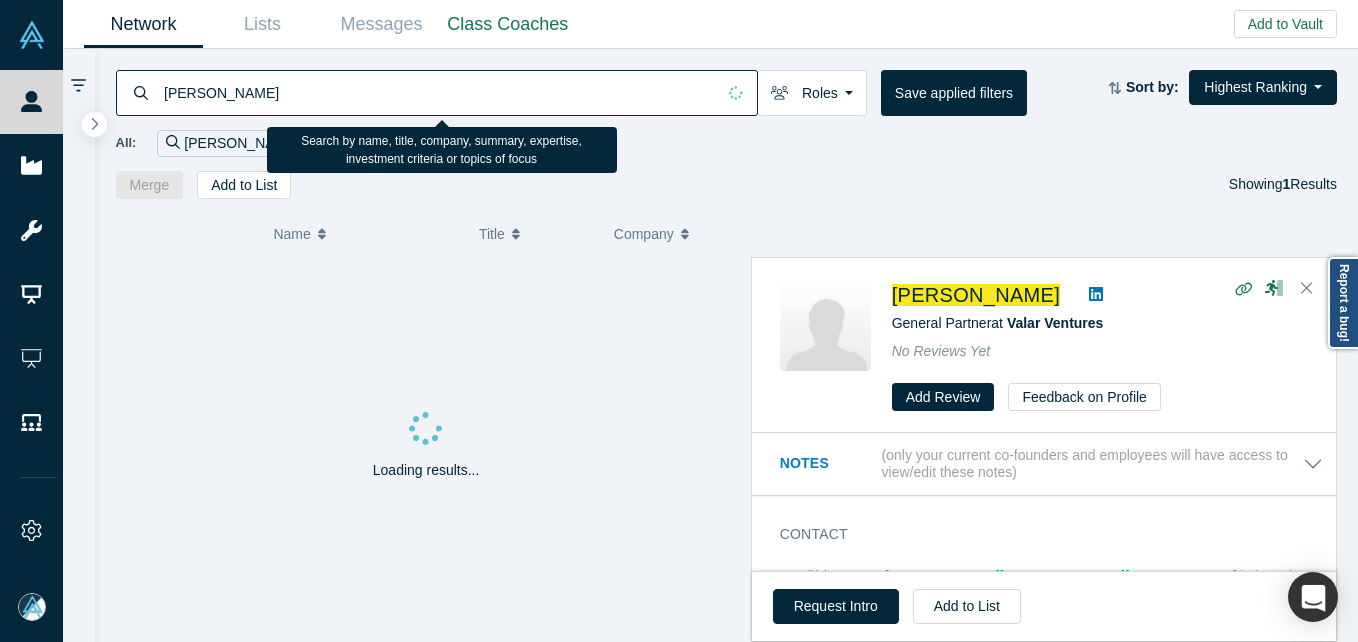 click on "Andrew McCormack" at bounding box center (438, 92) 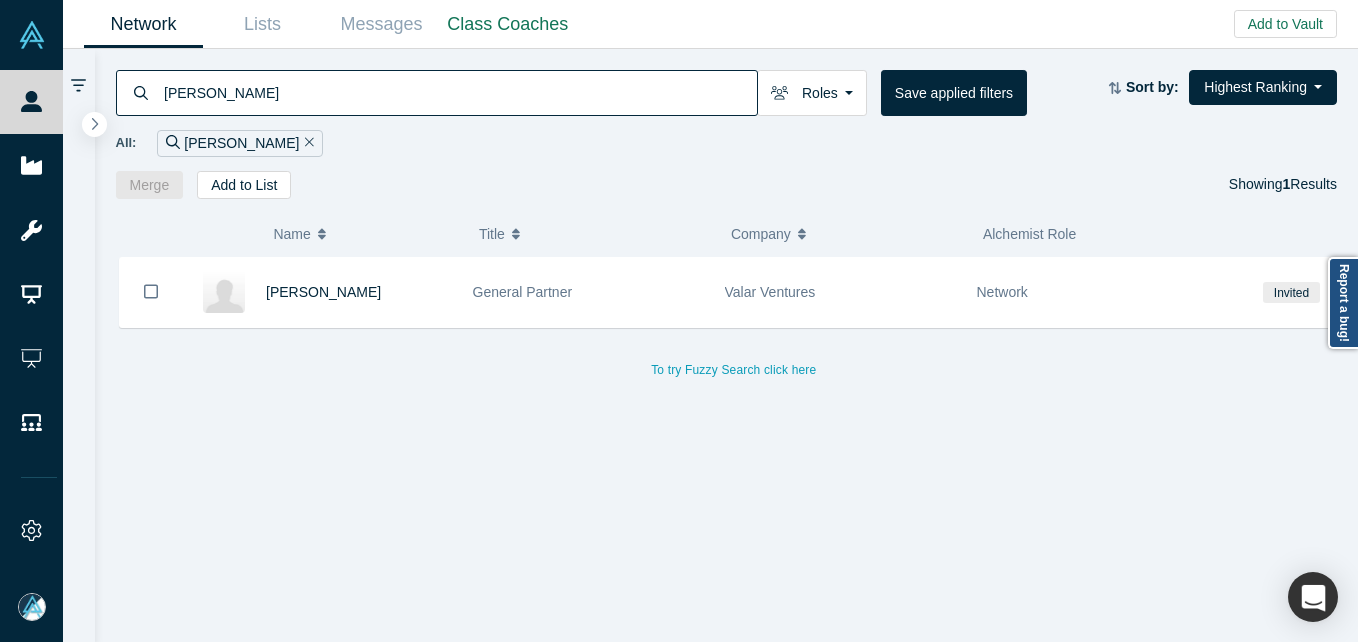 type on "Nicolas Chaput" 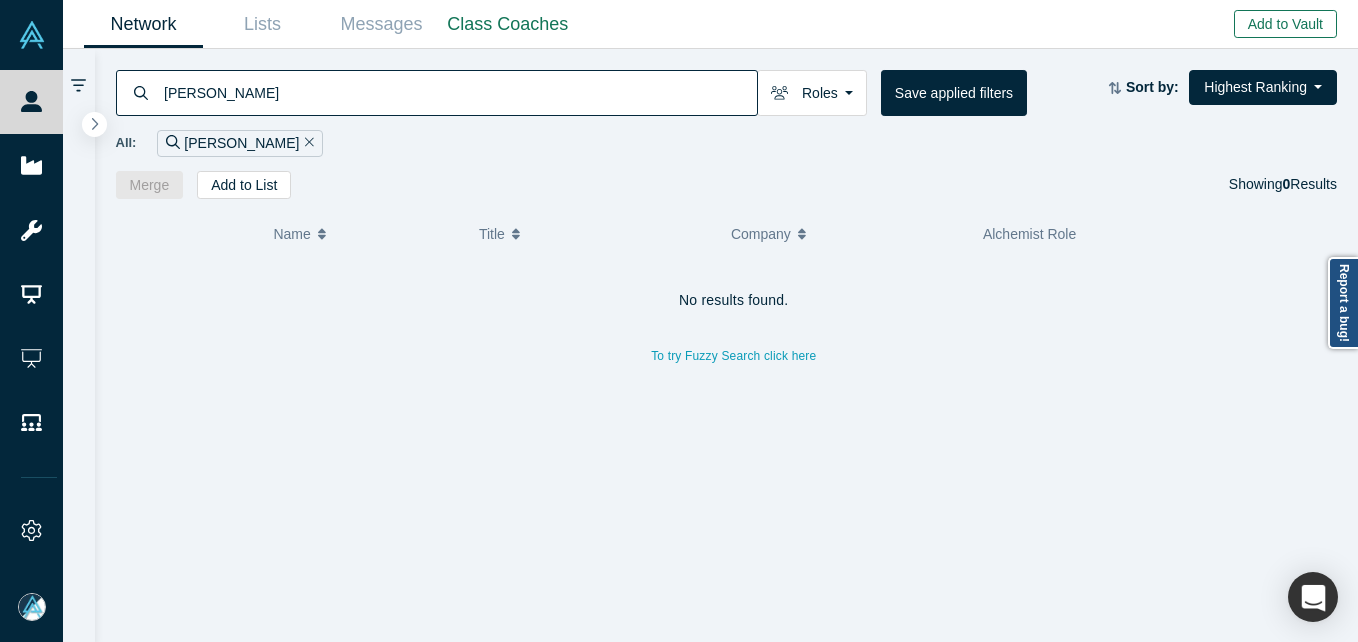 click on "Add to Vault" at bounding box center [1285, 24] 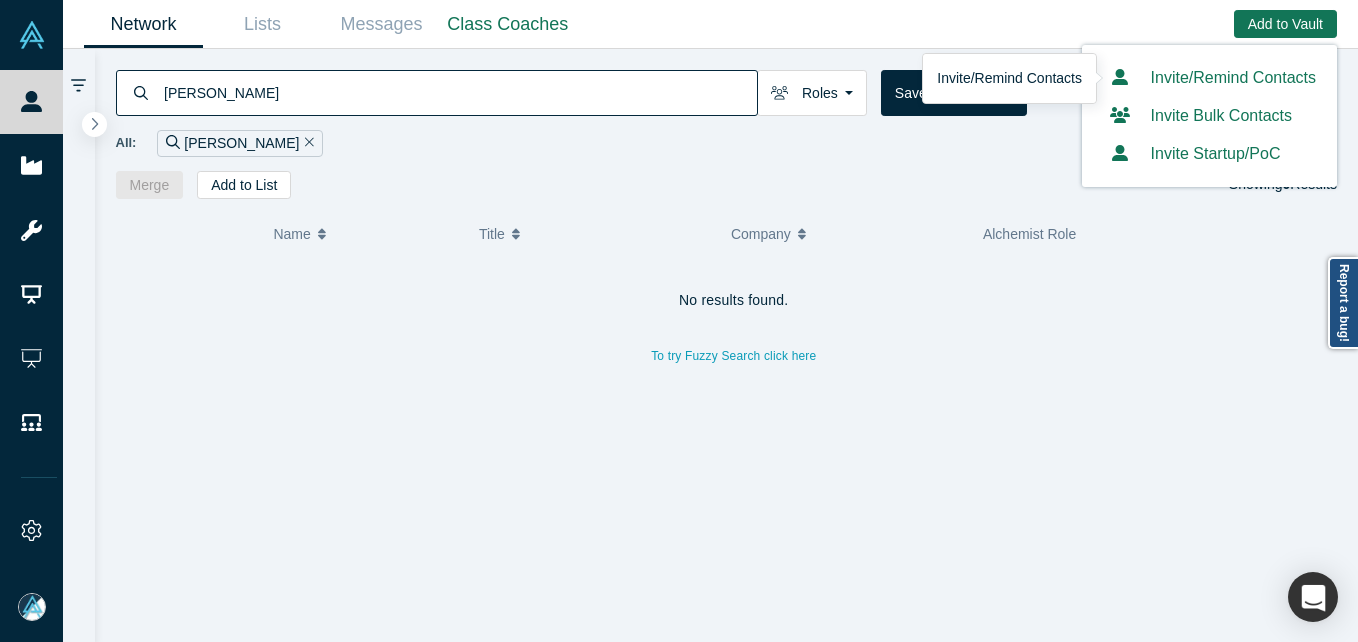 click on "Invite/Remind Contacts" at bounding box center (1209, 77) 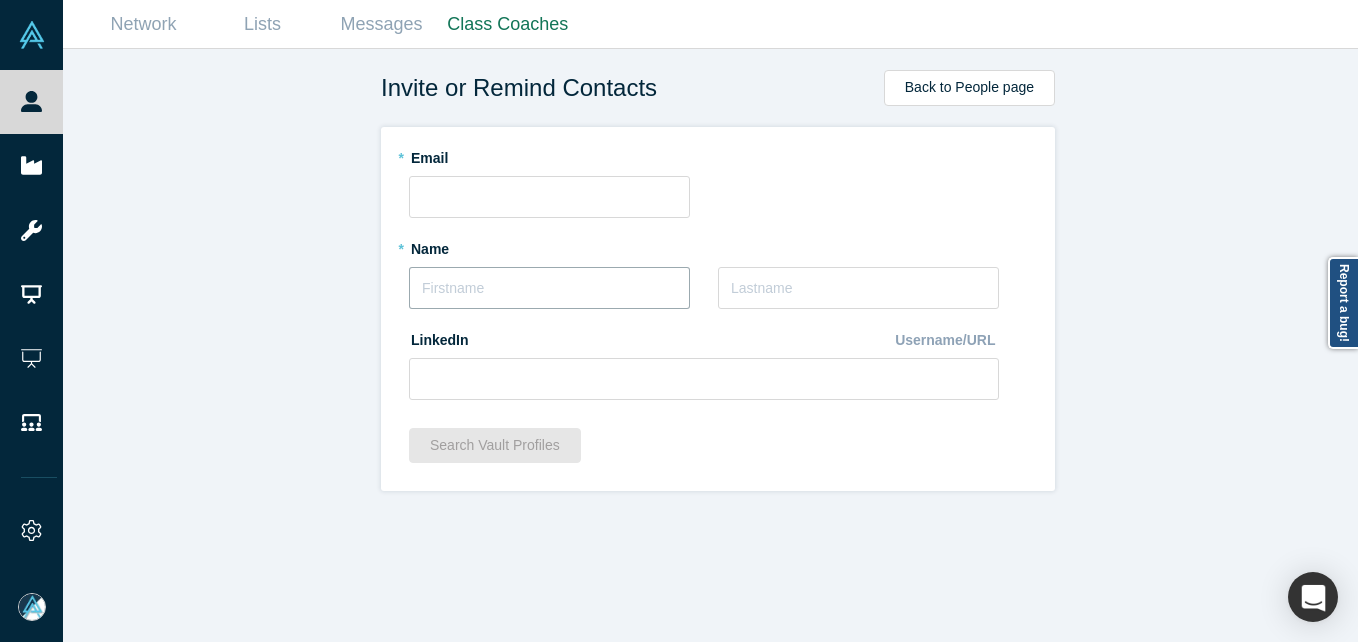 click at bounding box center (549, 288) 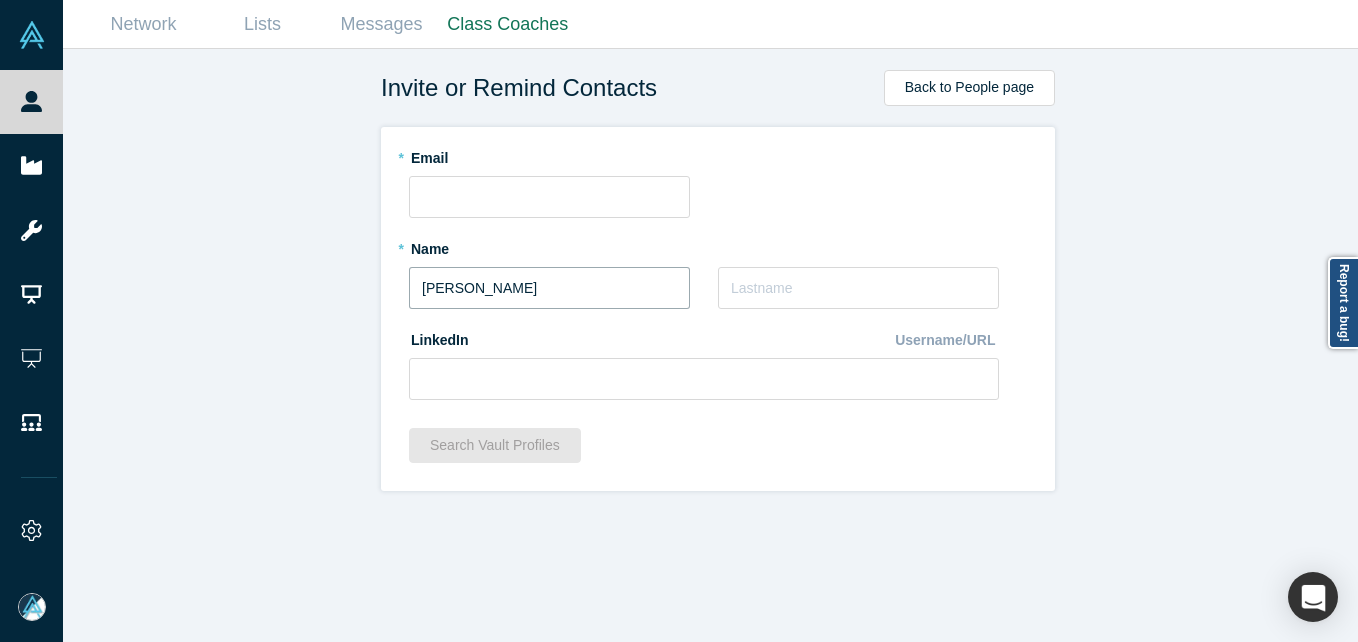 drag, startPoint x: 465, startPoint y: 287, endPoint x: 659, endPoint y: 284, distance: 194.0232 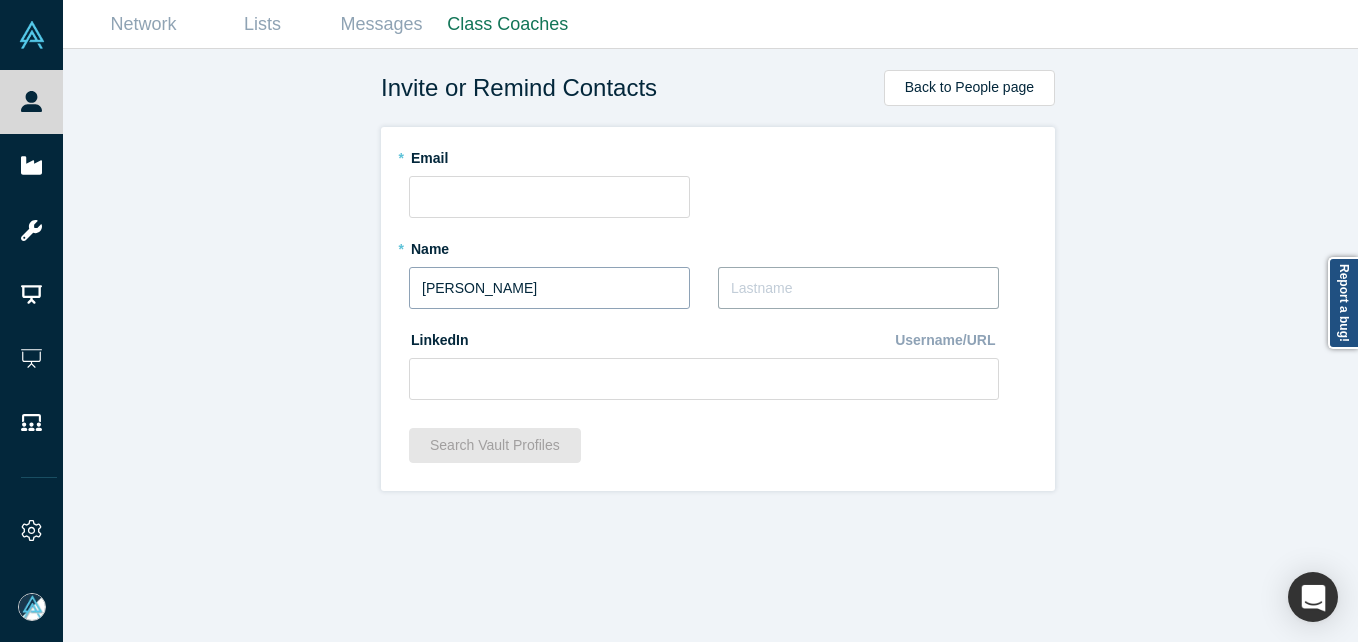 paste on "Chaput" 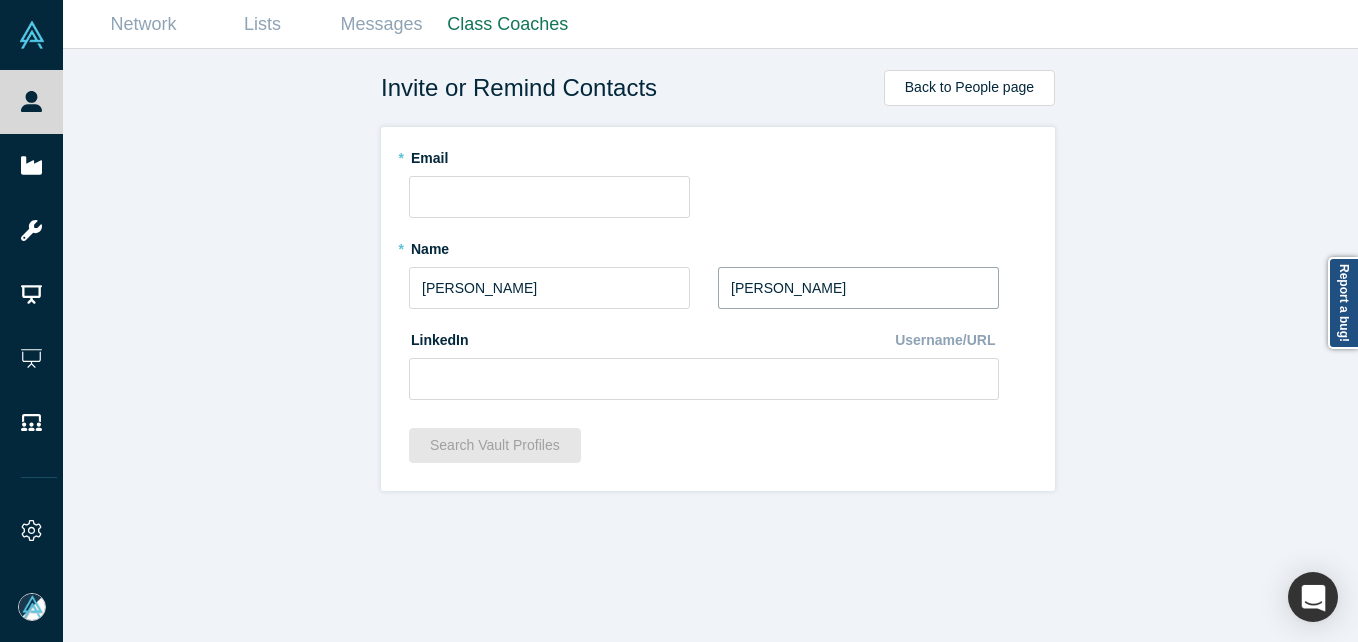 type on "Chaput" 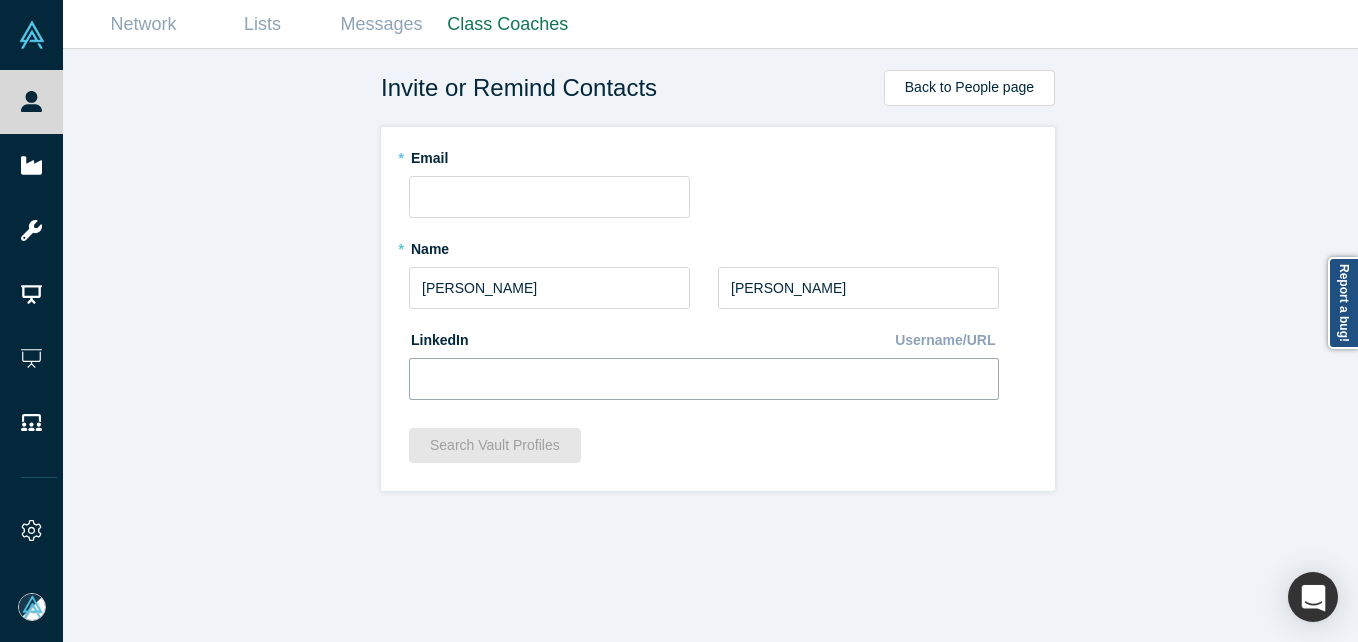 drag, startPoint x: 567, startPoint y: 367, endPoint x: 561, endPoint y: 390, distance: 23.769728 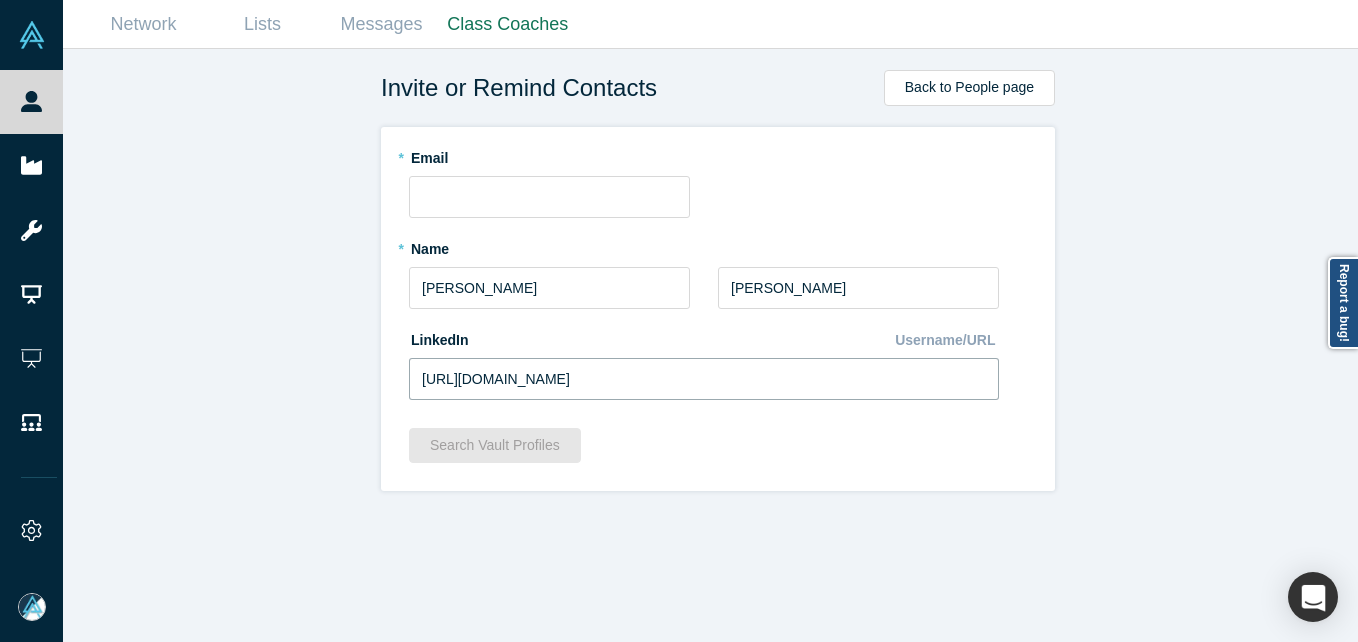 type on "https://www.linkedin.com/in/nicolas-chaput1/" 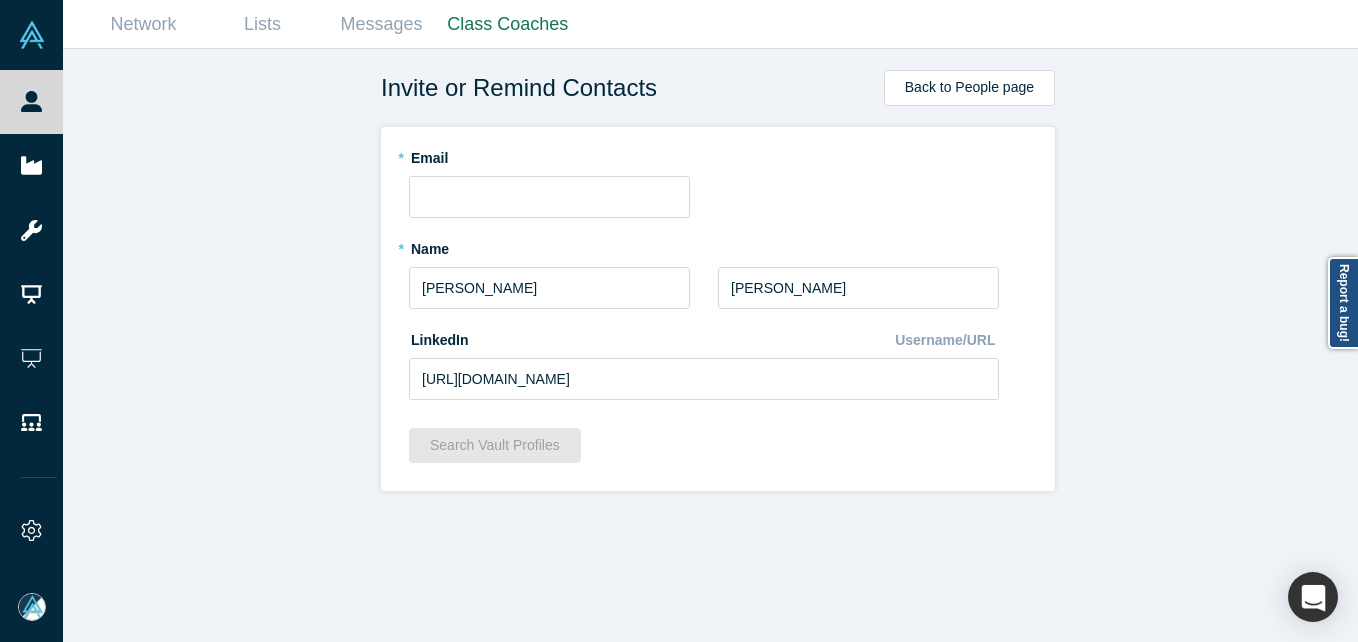click on "Invite or Remind Contacts Back to People page * Email * Name Nicolas * Last Name Chaput LinkedIn Username/URL https://www.linkedin.com/in/nicolas-chaput1/ Search Vault Profiles" at bounding box center (718, 353) 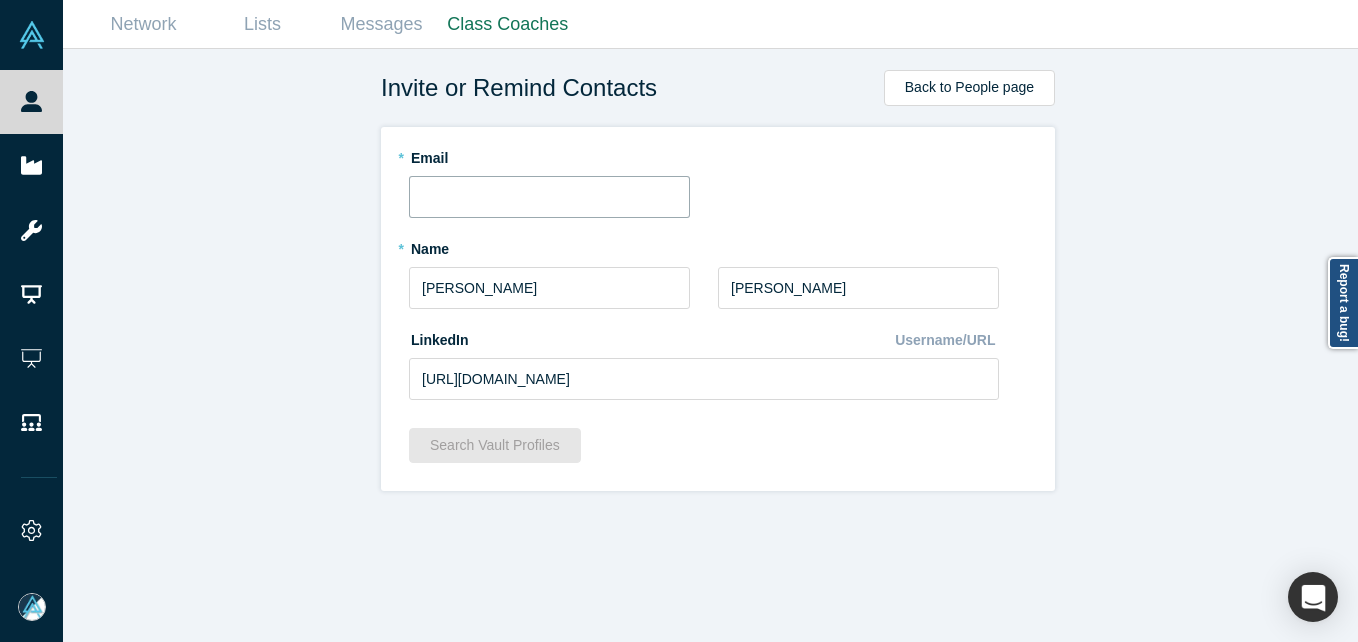 click at bounding box center (549, 197) 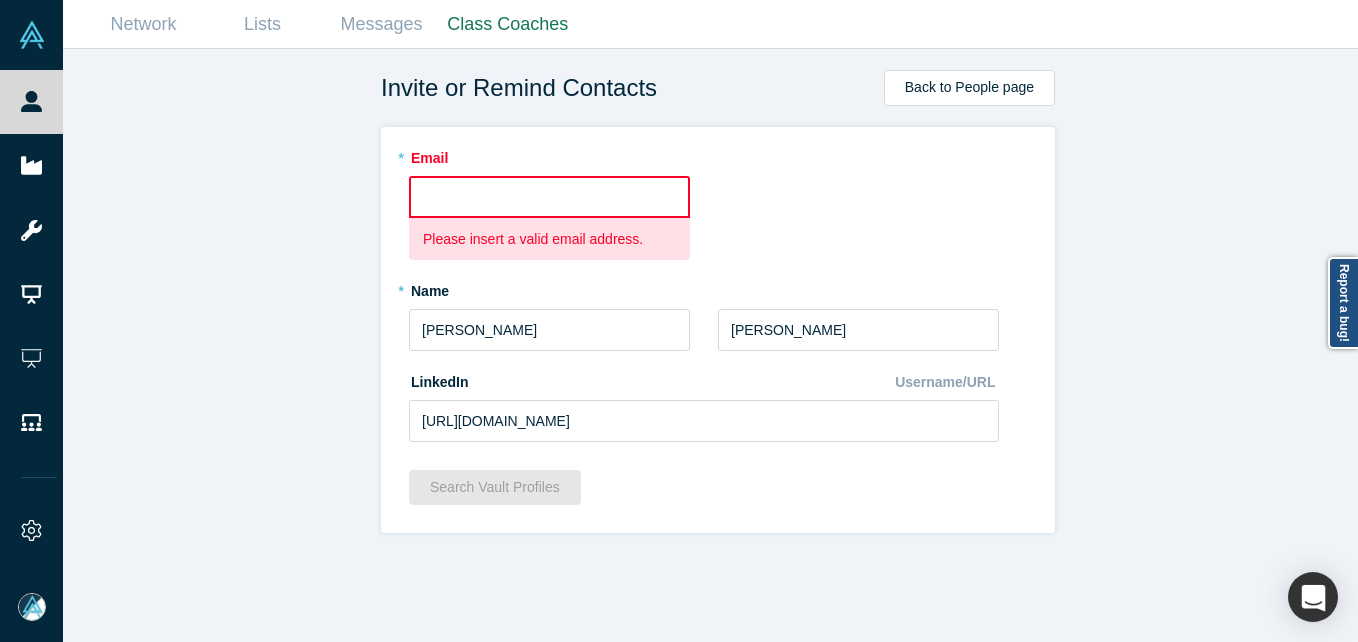 click at bounding box center [549, 197] 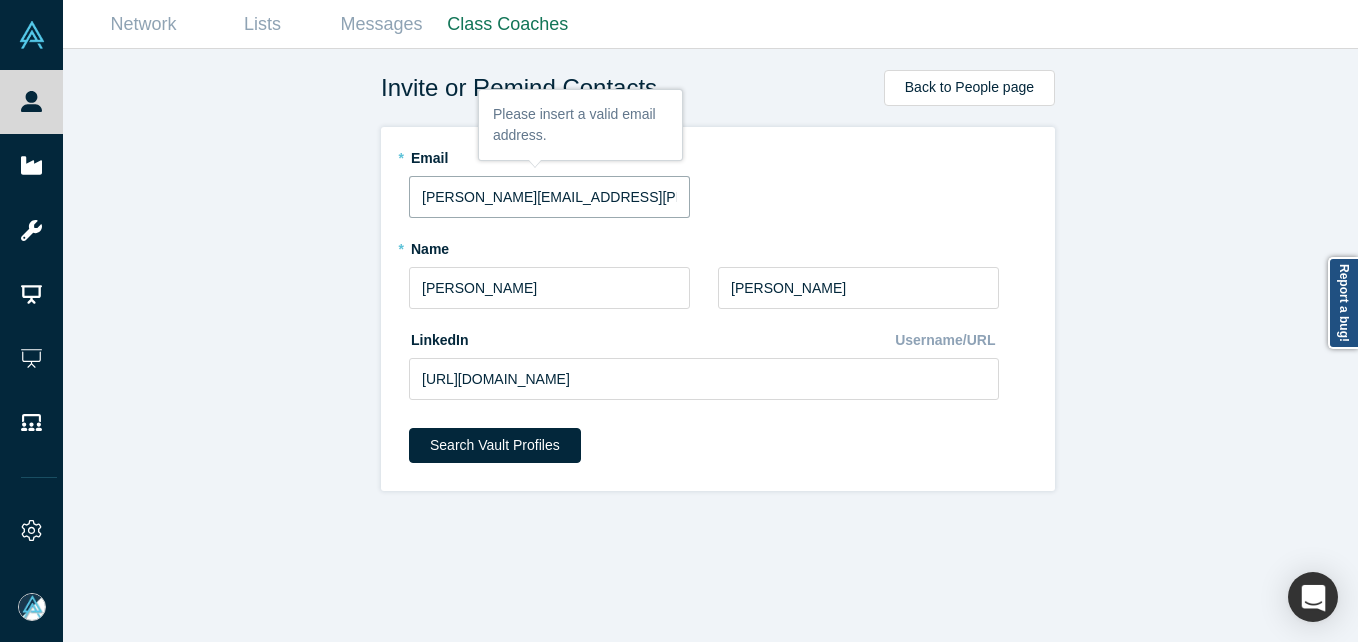 type on "nicolas.chaput@oddo-bhf.com" 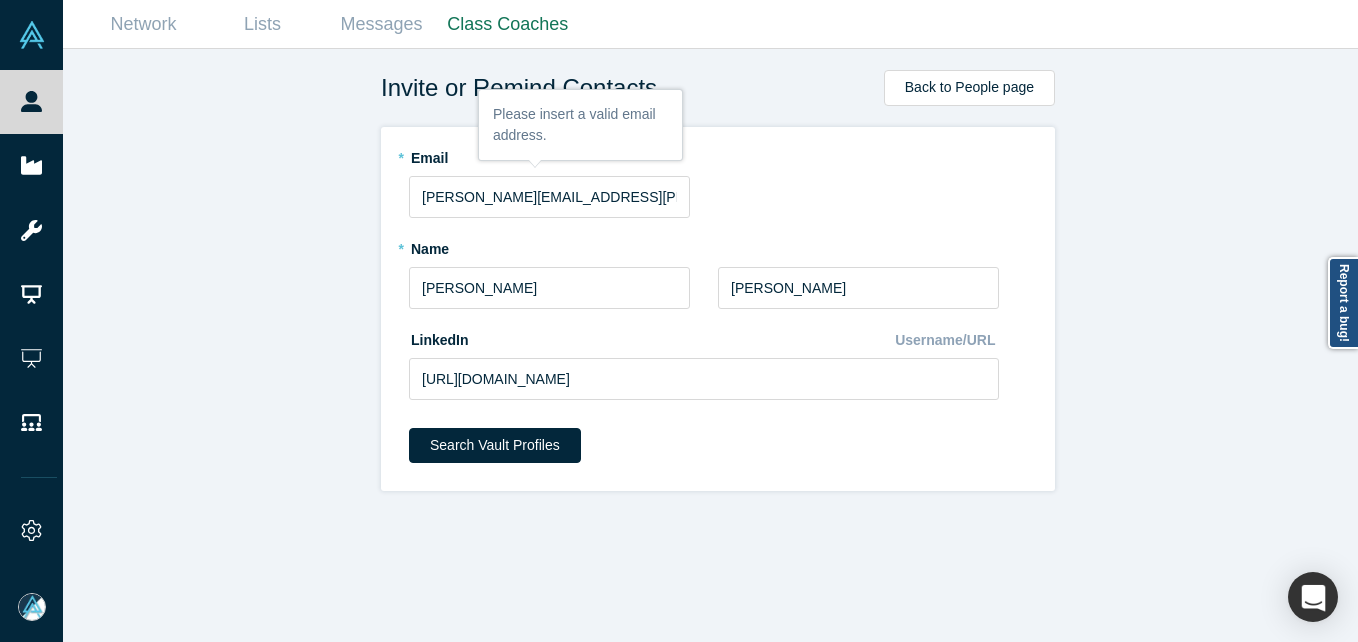 click on "Invite or Remind Contacts Back to People page * Email nicolas.chaput@oddo-bhf.com * Name Nicolas * Last Name Chaput LinkedIn Username/URL https://www.linkedin.com/in/nicolas-chaput1/ Search Vault Profiles" at bounding box center (718, 353) 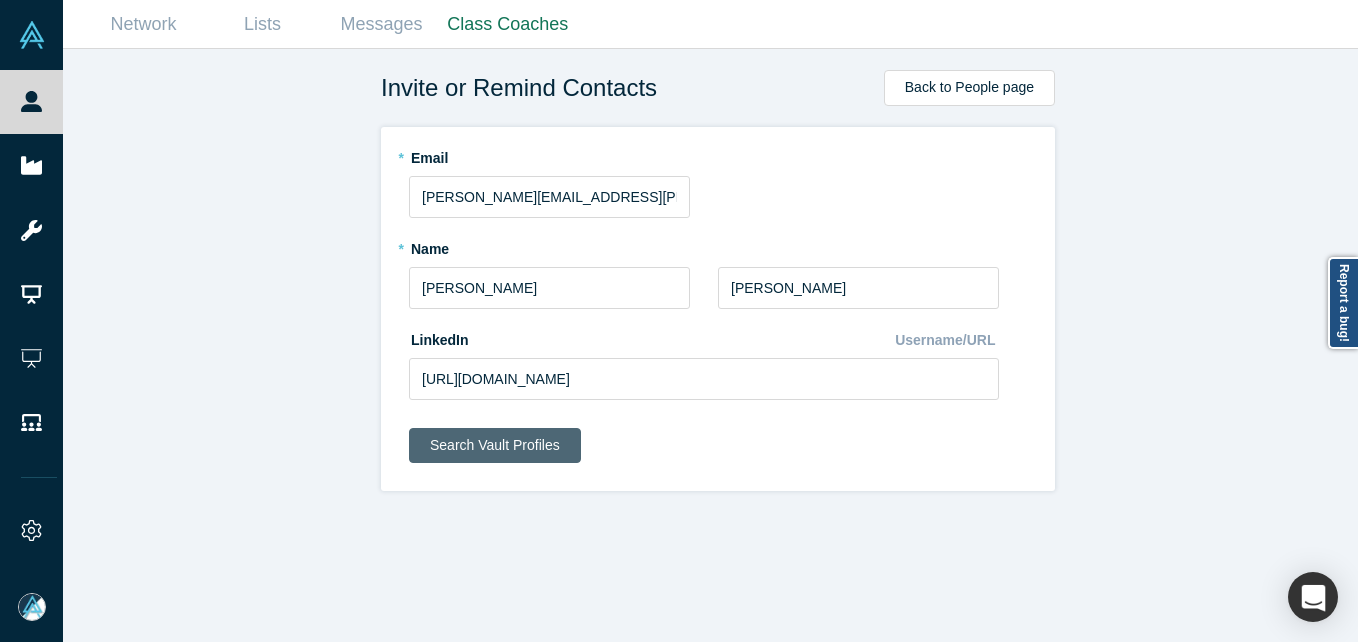 click on "Search Vault Profiles" at bounding box center [495, 445] 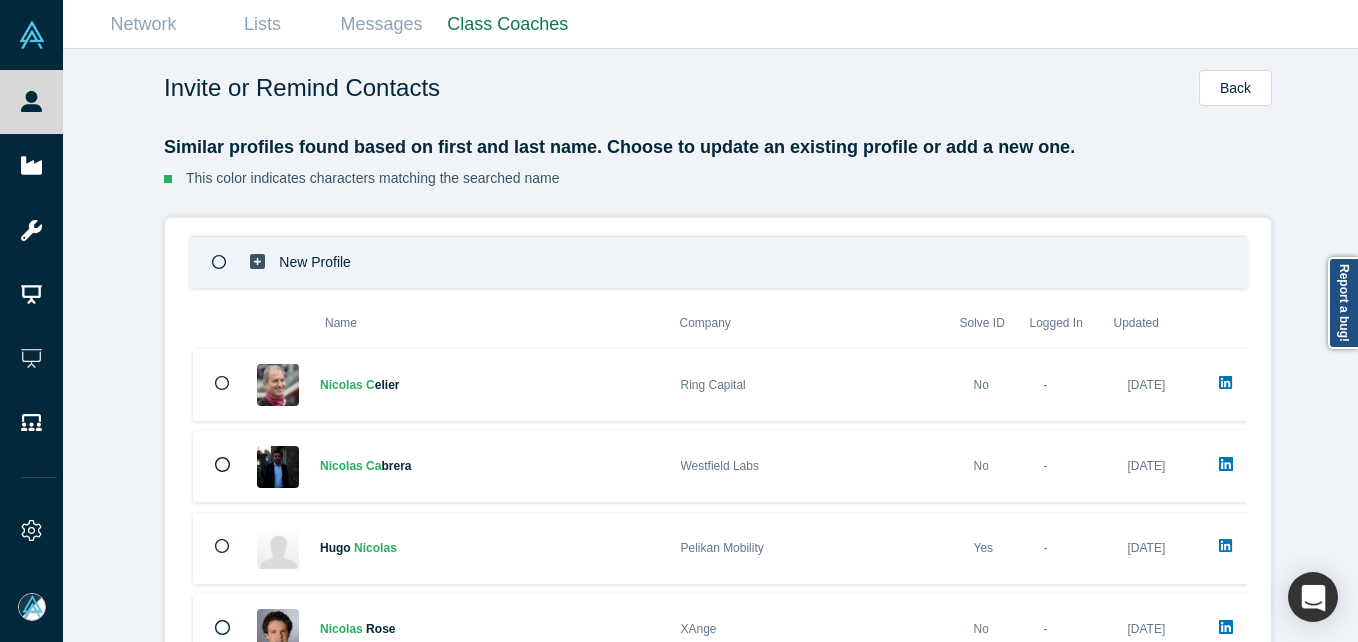 scroll, scrollTop: 100, scrollLeft: 0, axis: vertical 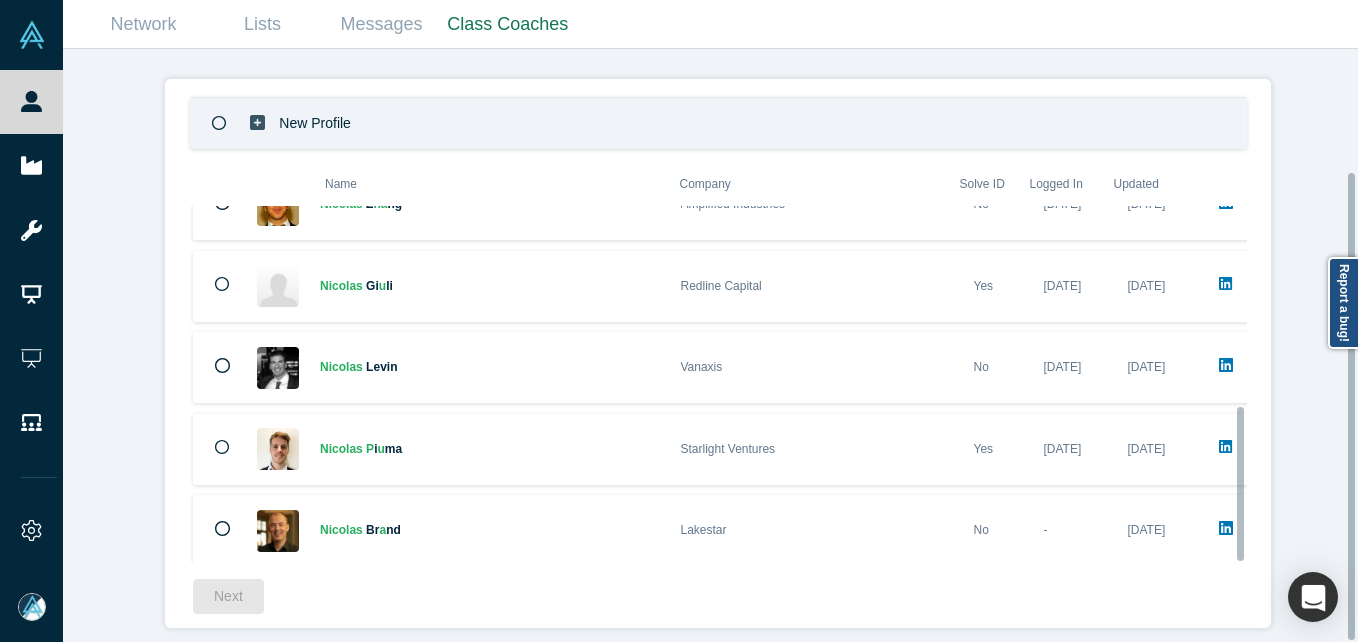 click on "New Profile" at bounding box center (718, 123) 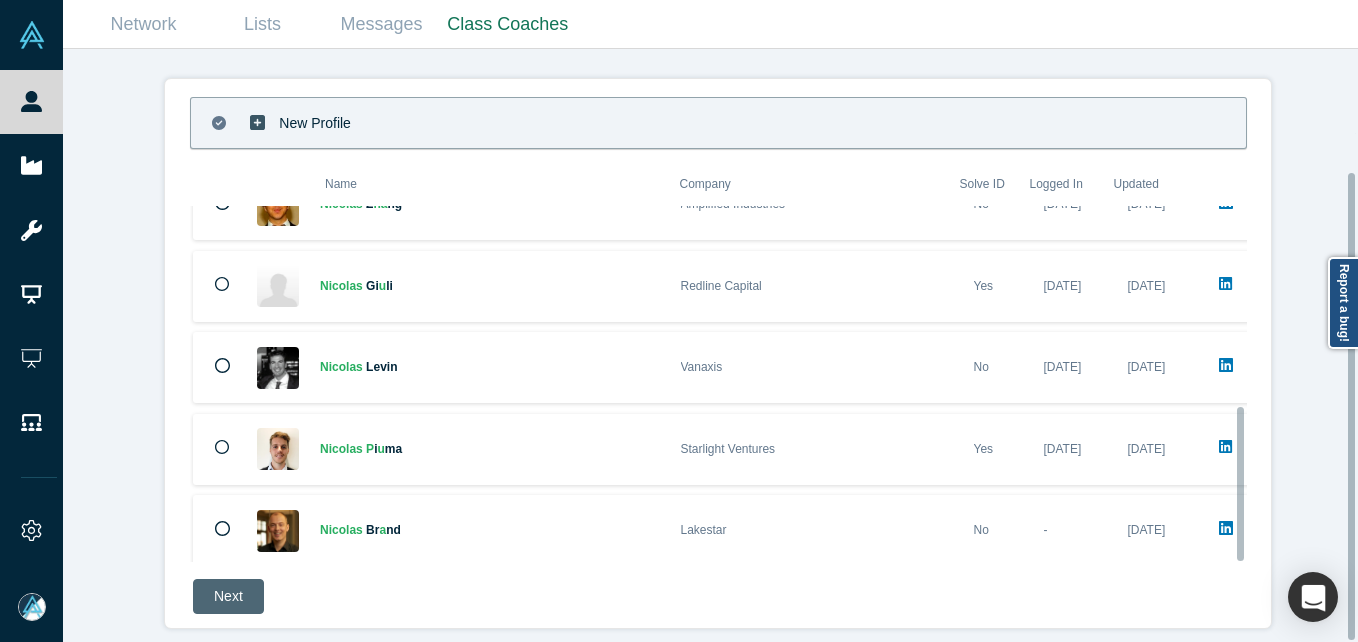 click on "Next" at bounding box center [228, 596] 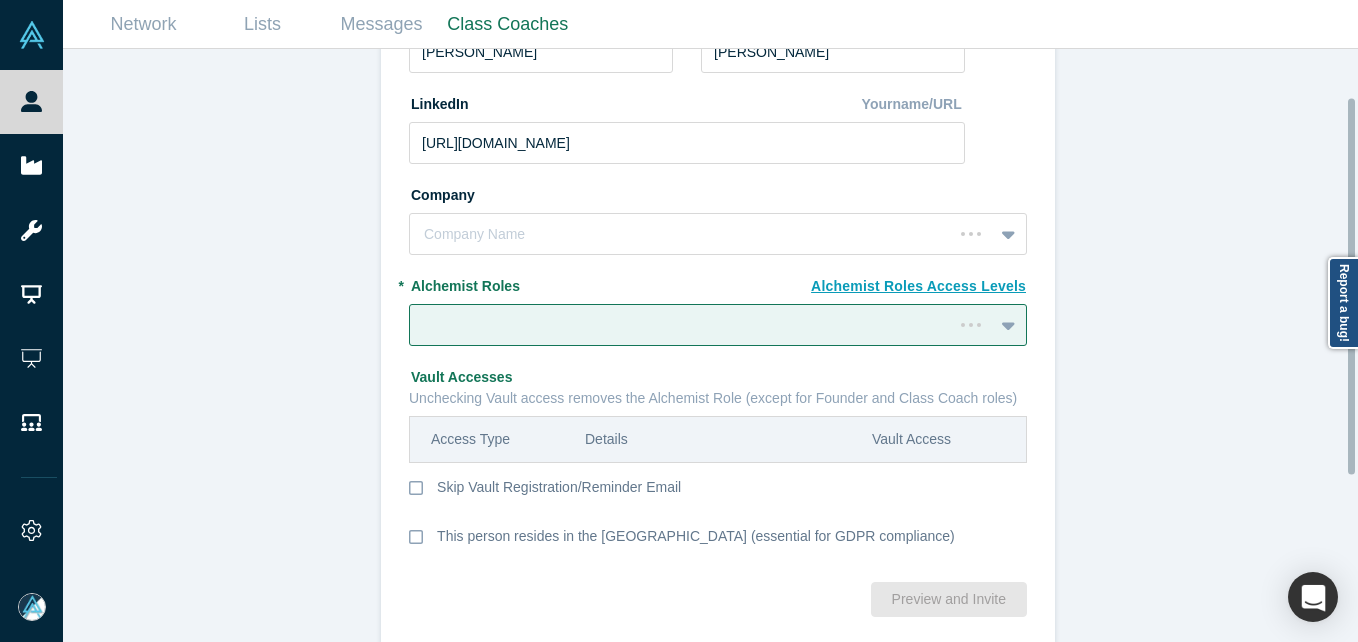 scroll, scrollTop: 337, scrollLeft: 0, axis: vertical 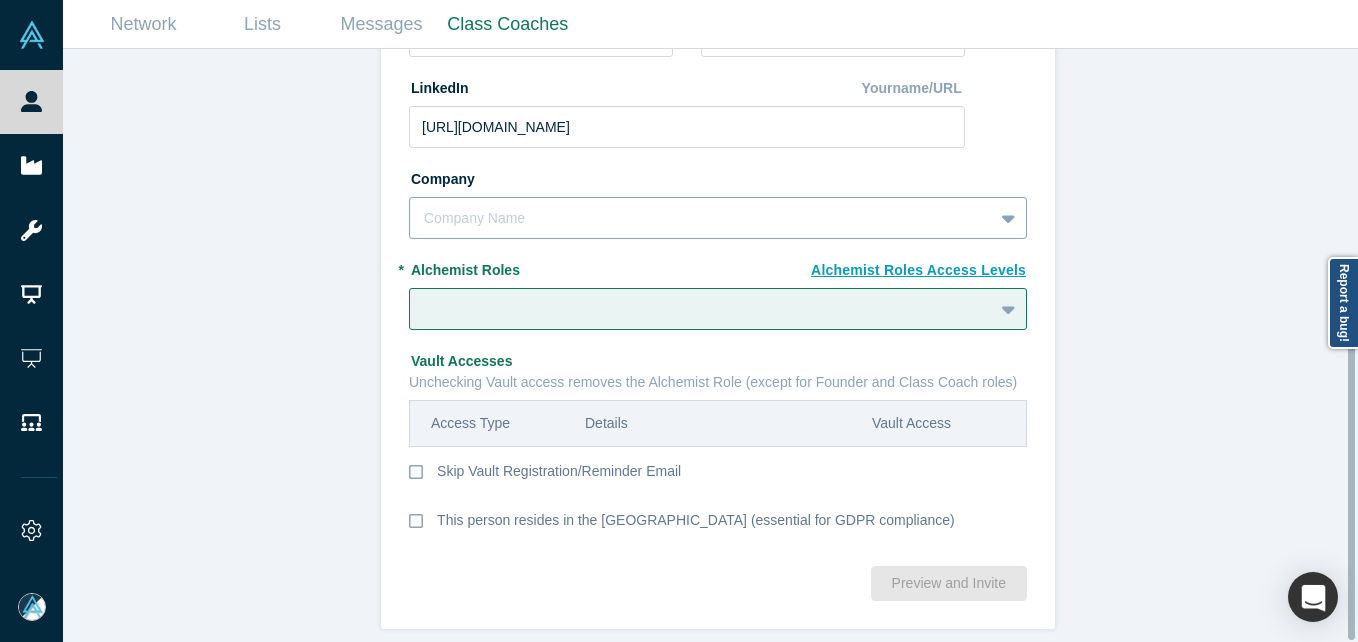 click on "Company Name" at bounding box center (718, 218) 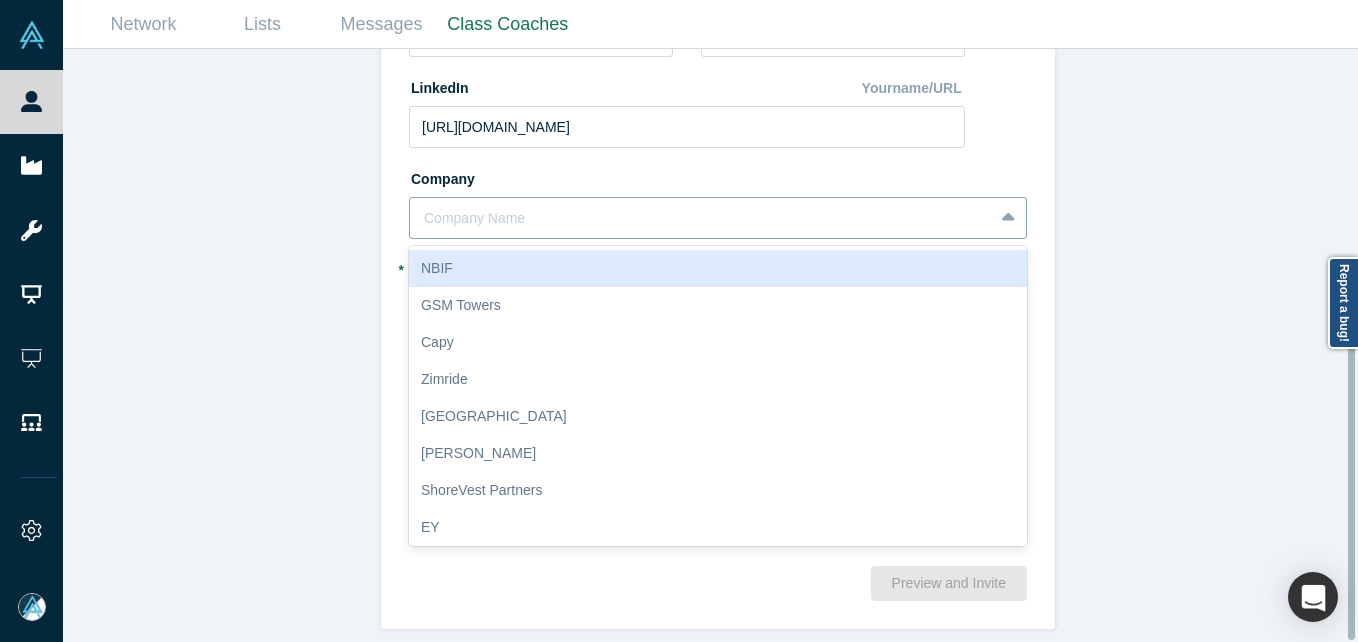 paste on "Oddo BHF Asset Management & Oddo BHF Private" 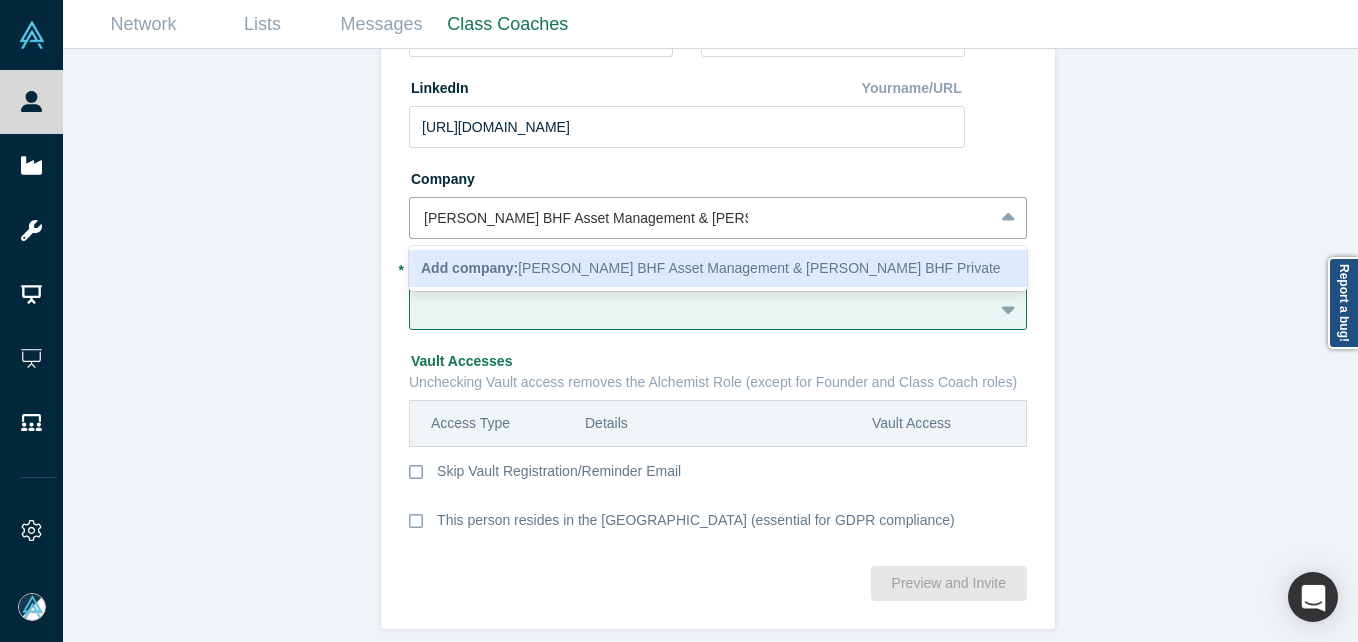 click on "Add company:" at bounding box center [469, 268] 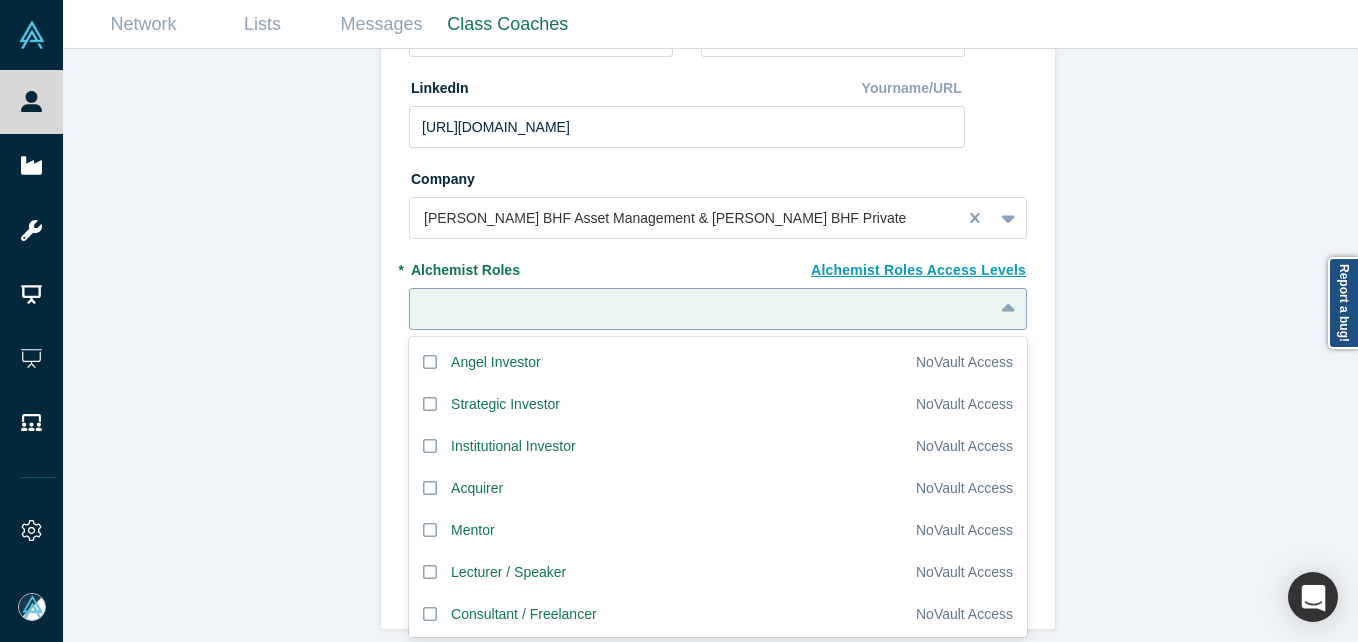 click at bounding box center (701, 309) 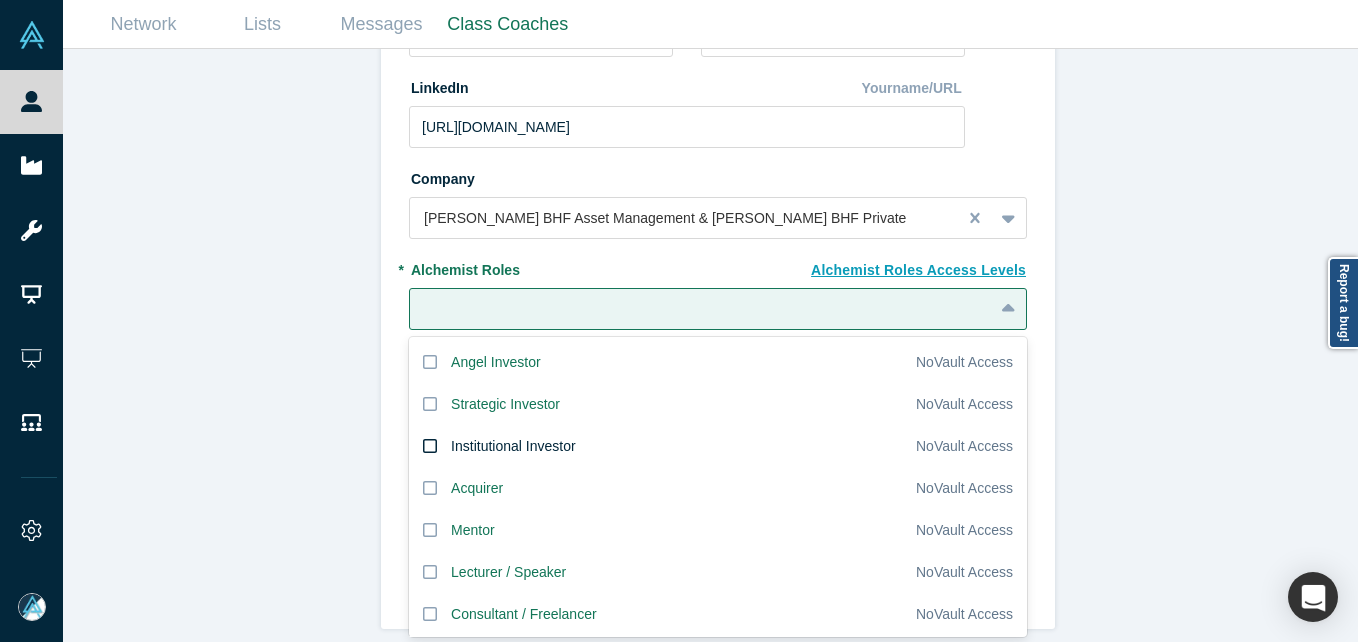 click on "Institutional Investor" at bounding box center (513, 446) 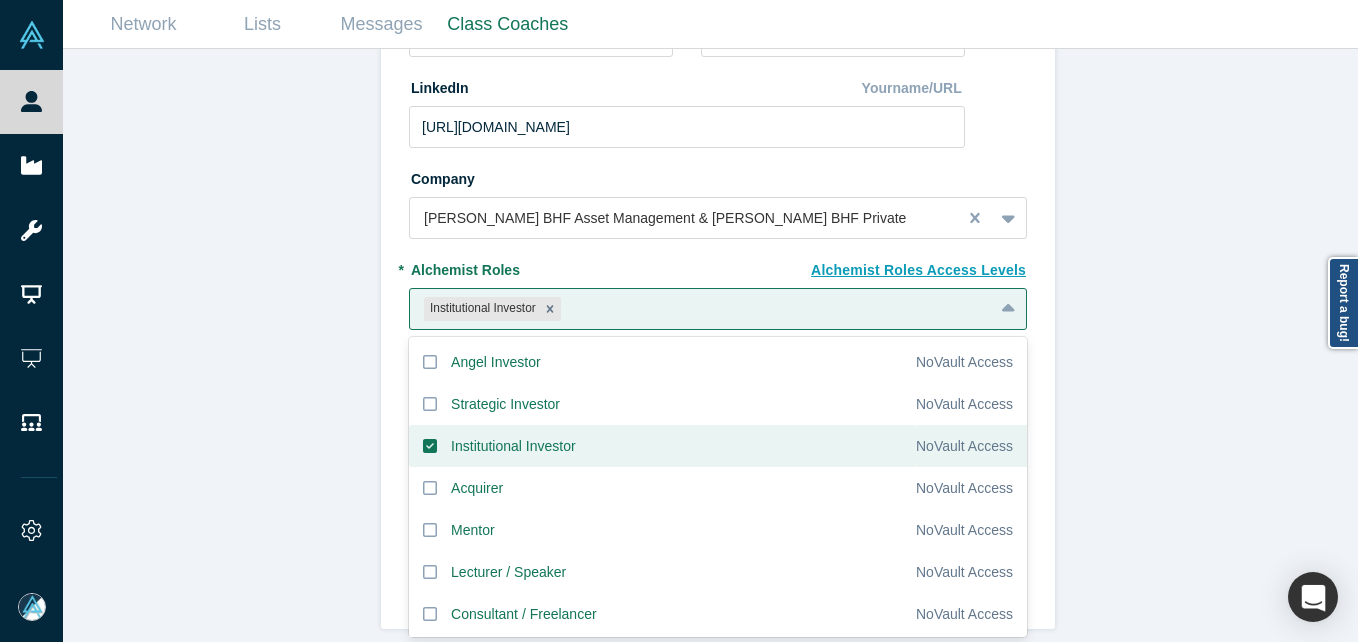 click on "Invite or Remind Contacts Back New Profile:  Nicolas Chaput * Email nicolas.chaput@oddo-bhf.com * Name Nicolas * Last Name Chaput LinkedIn Yourname/URL https://www.linkedin.com/in/nicolas-chaput1/ Company Oddo BHF Asset Management & Oddo BHF Private
To pick up a draggable item, press the space bar.
While dragging, use the arrow keys to move the item.
Press space again to drop the item in its new position, or press escape to cancel.
Alchemist Roles Access Levels * Alchemist Roles option Institutional Investor, selected. 20 results available. Use Up and Down to choose options, press Enter to select the currently focused option, press Escape to exit the menu, press Tab to select the option and exit the menu. Institutional Investor Angel Investor No  Vault Access Strategic Investor No  Vault Access Institutional Investor No  Vault Access Acquirer No  Vault Access Mentor No  Vault Access Lecturer / Speaker No  Vault Access Consultant / Freelancer No  Vault Access Service Provider / Partner No No No" at bounding box center [718, 353] 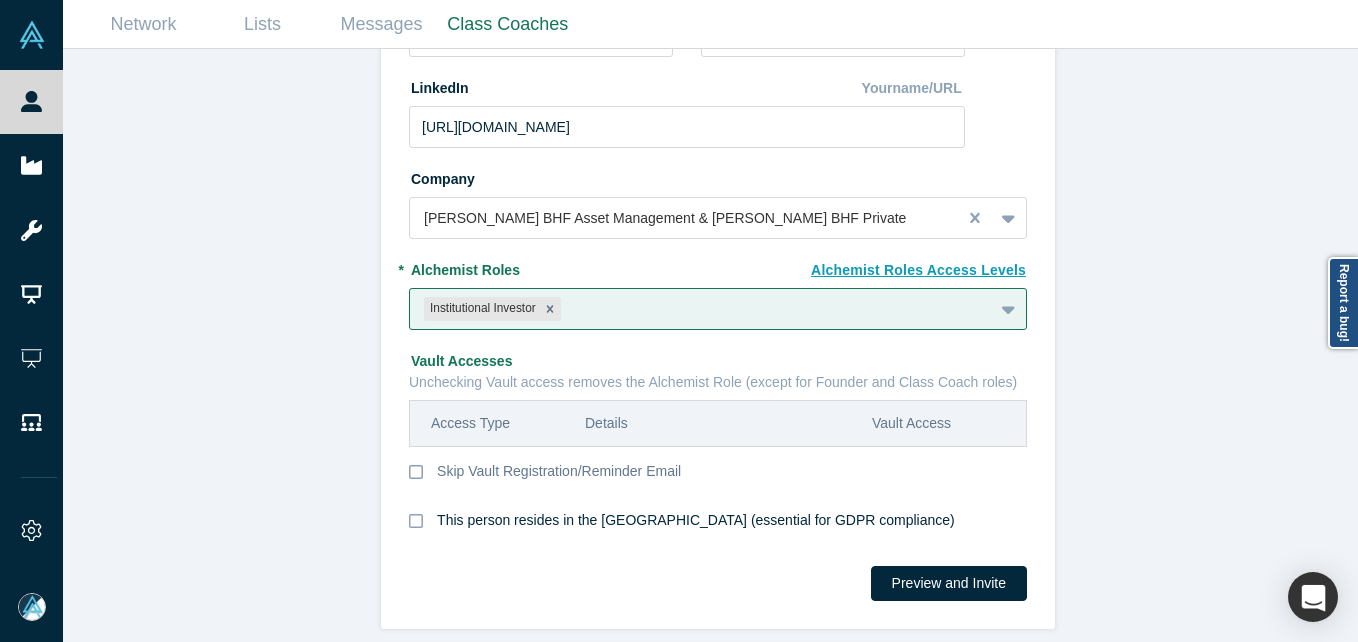 click on "This person resides in the EU (essential for GDPR compliance)" at bounding box center (718, 531) 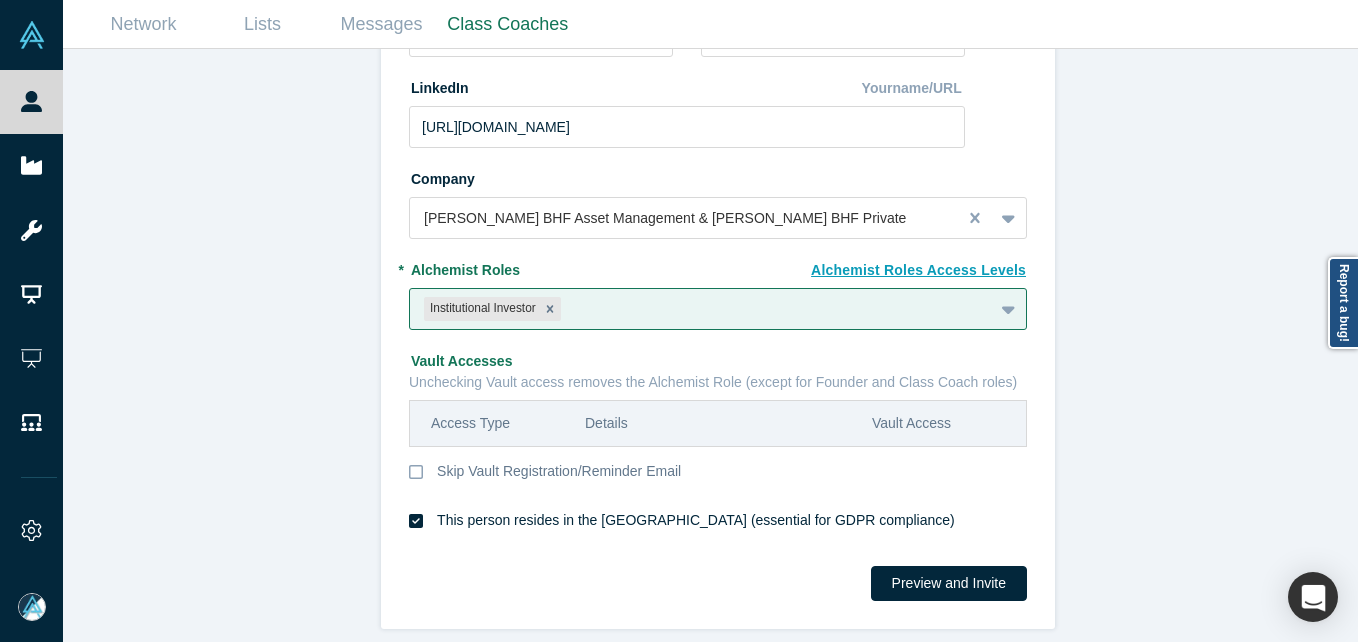 click on "Invite or Remind Contacts Back New Profile:  Nicolas Chaput * Email nicolas.chaput@oddo-bhf.com * Name Nicolas * Last Name Chaput LinkedIn Yourname/URL https://www.linkedin.com/in/nicolas-chaput1/ Company Oddo BHF Asset Management & Oddo BHF Private
To pick up a draggable item, press the space bar.
While dragging, use the arrow keys to move the item.
Press space again to drop the item in its new position, or press escape to cancel.
Alchemist Roles Access Levels * Alchemist Roles Institutional Investor
To pick up a draggable item, press the space bar.
While dragging, use the arrow keys to move the item.
Press space again to drop the item in its new position, or press escape to cancel.
Vault Accesses Unchecking Vault access removes the Alchemist Role (except for Founder and Class Coach roles) Access Type Details Vault Access Skip Vault Registration/Reminder Email This person resides in the EU (essential for GDPR compliance) Preview and Invite" at bounding box center [718, 353] 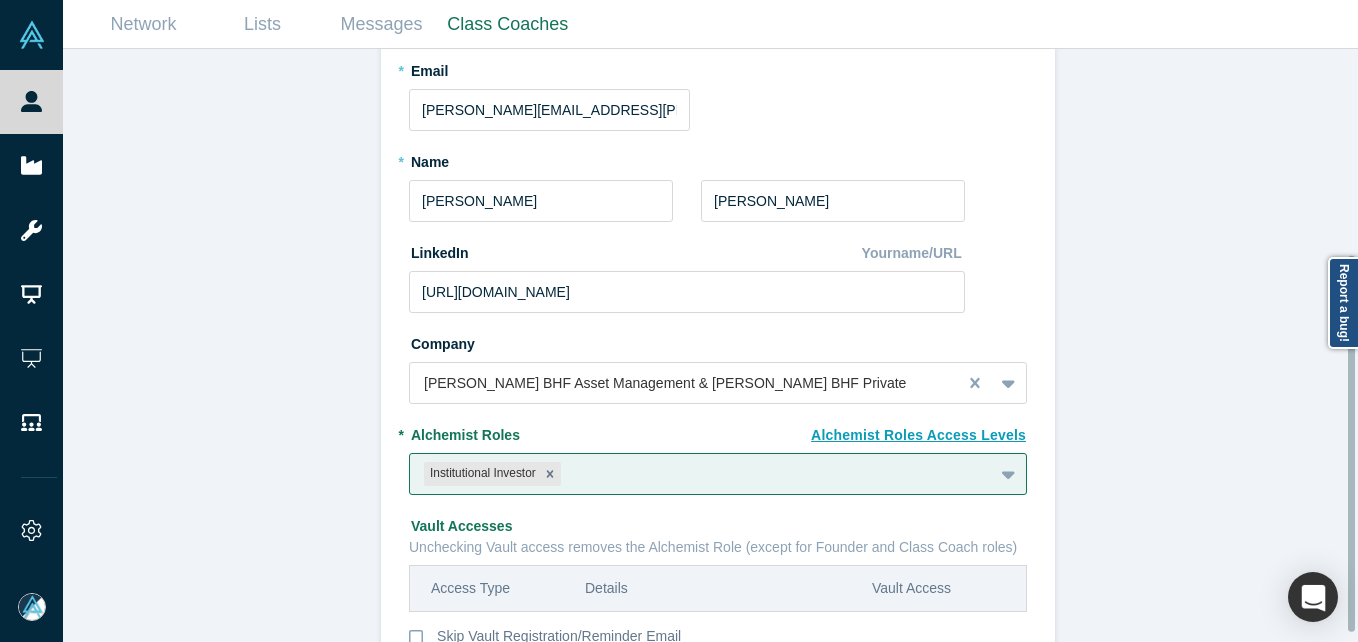 scroll, scrollTop: 337, scrollLeft: 0, axis: vertical 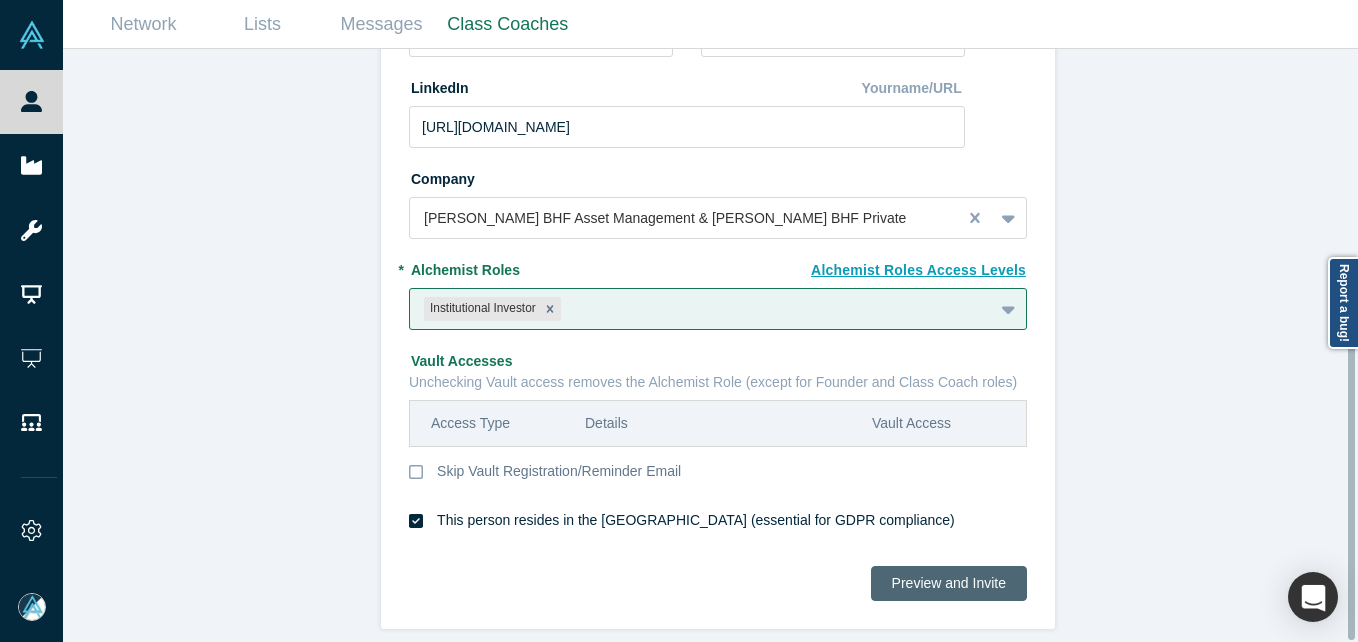 click on "Preview and Invite" at bounding box center [949, 583] 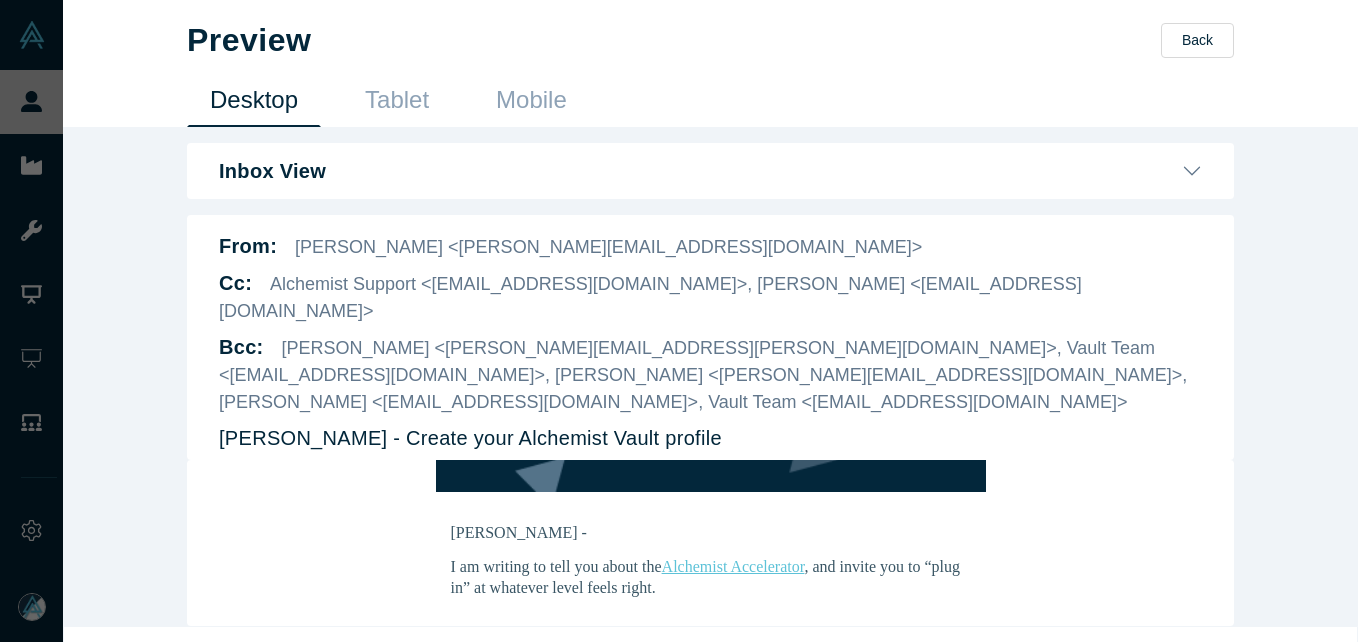 scroll, scrollTop: 200, scrollLeft: 0, axis: vertical 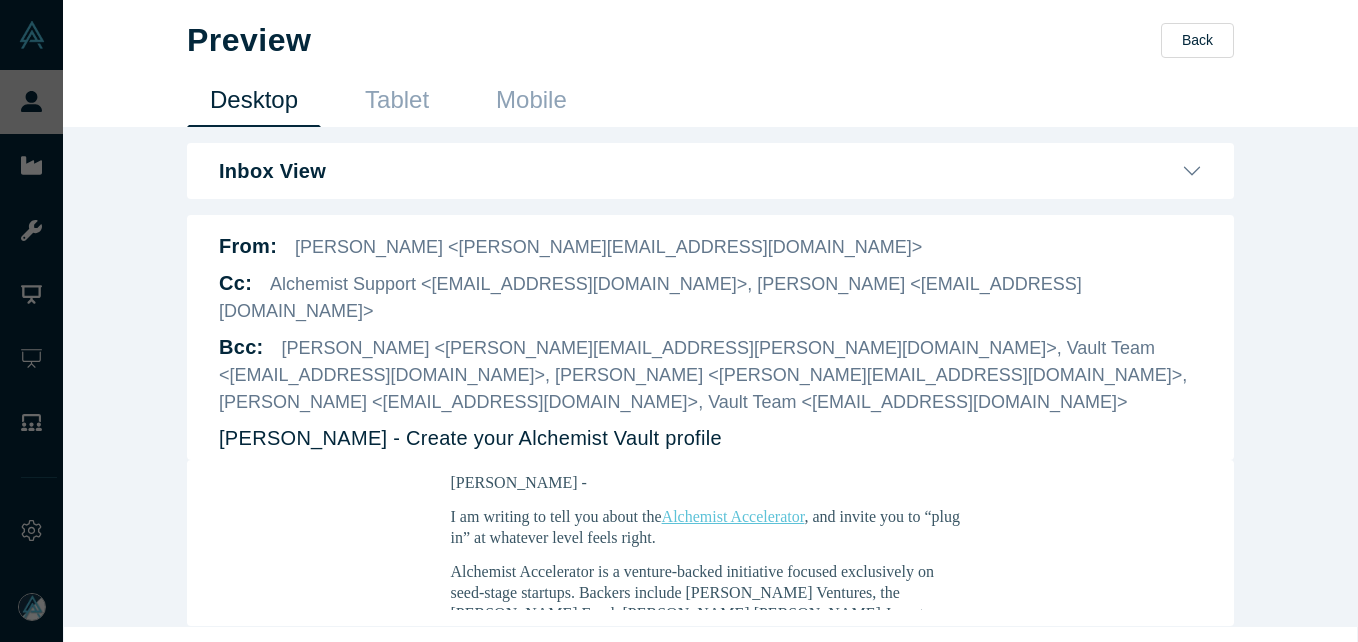click on "Send Invite" at bounding box center (710, 671) 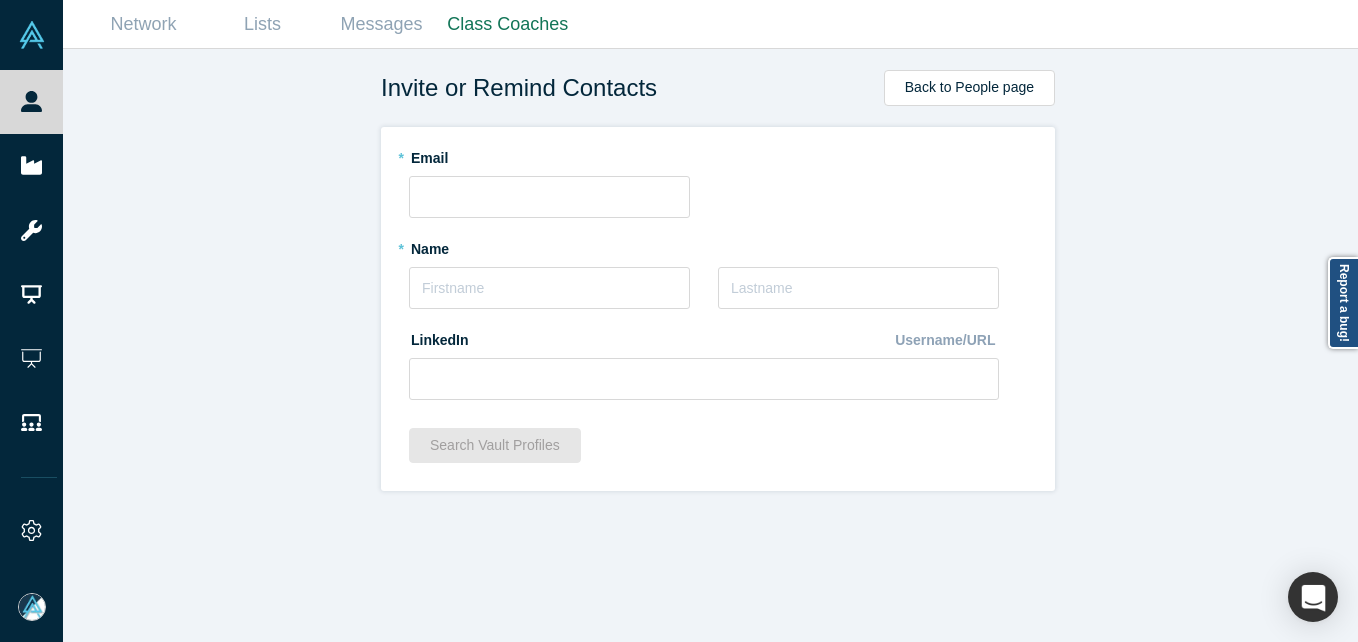 scroll, scrollTop: 0, scrollLeft: 0, axis: both 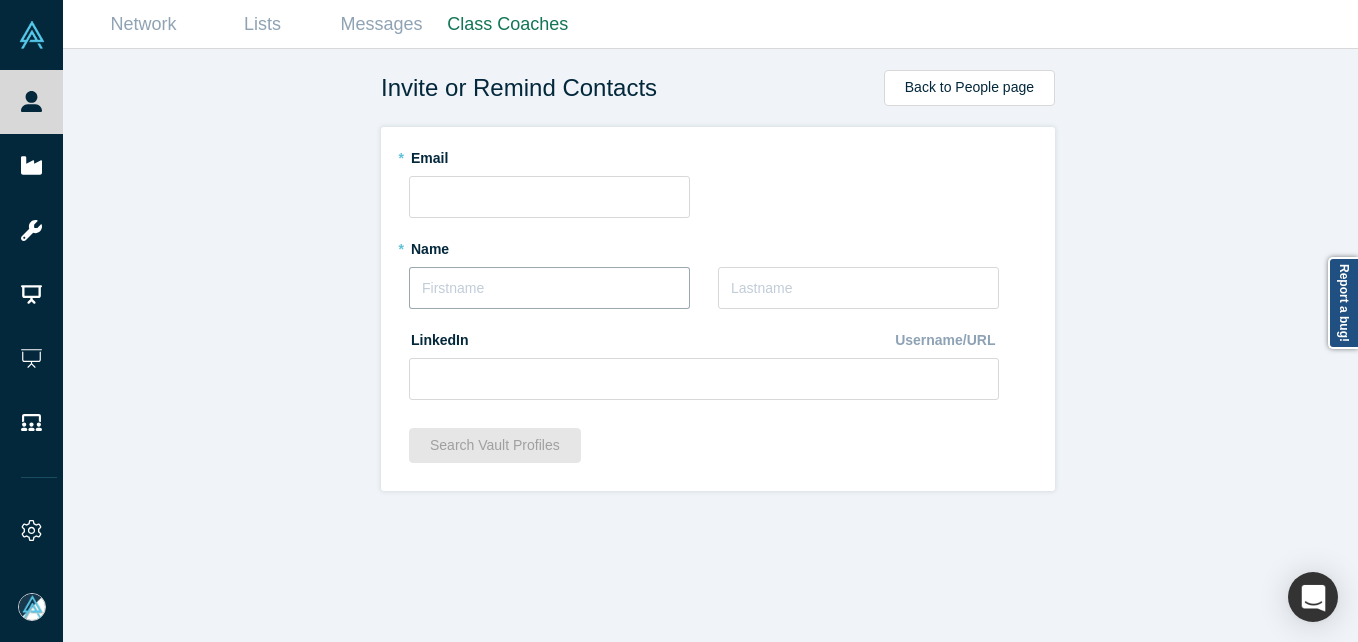 click at bounding box center [549, 288] 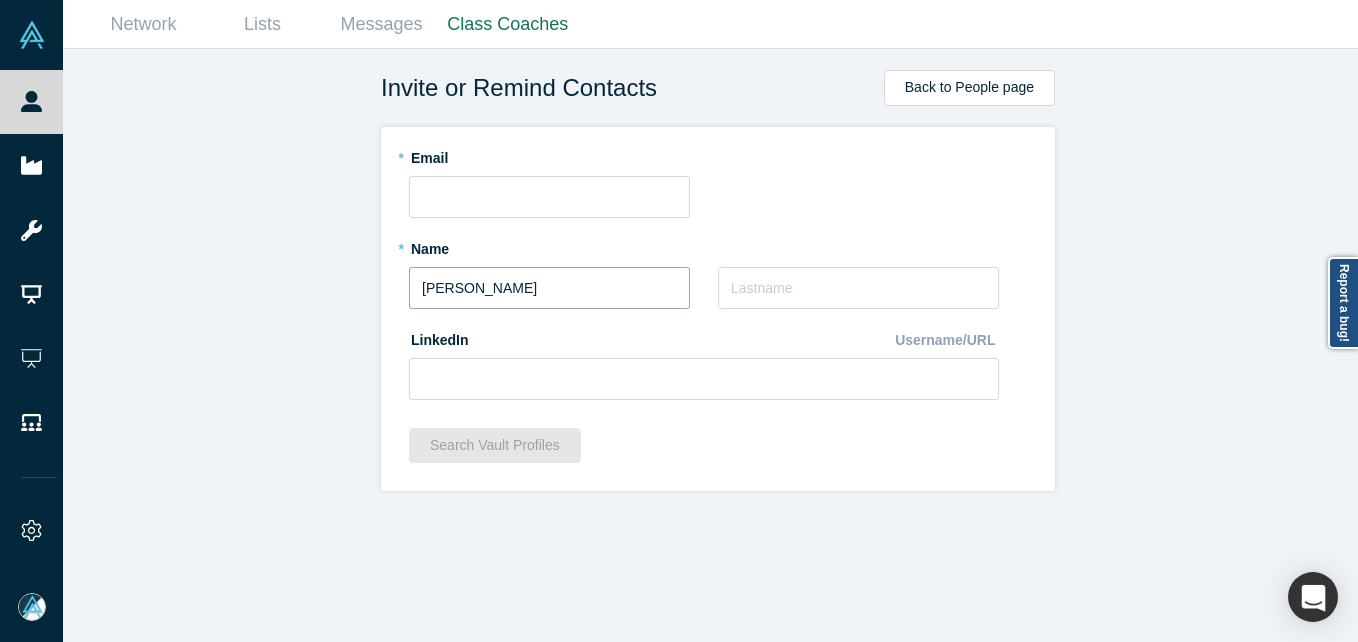 type on "[PERSON_NAME]" 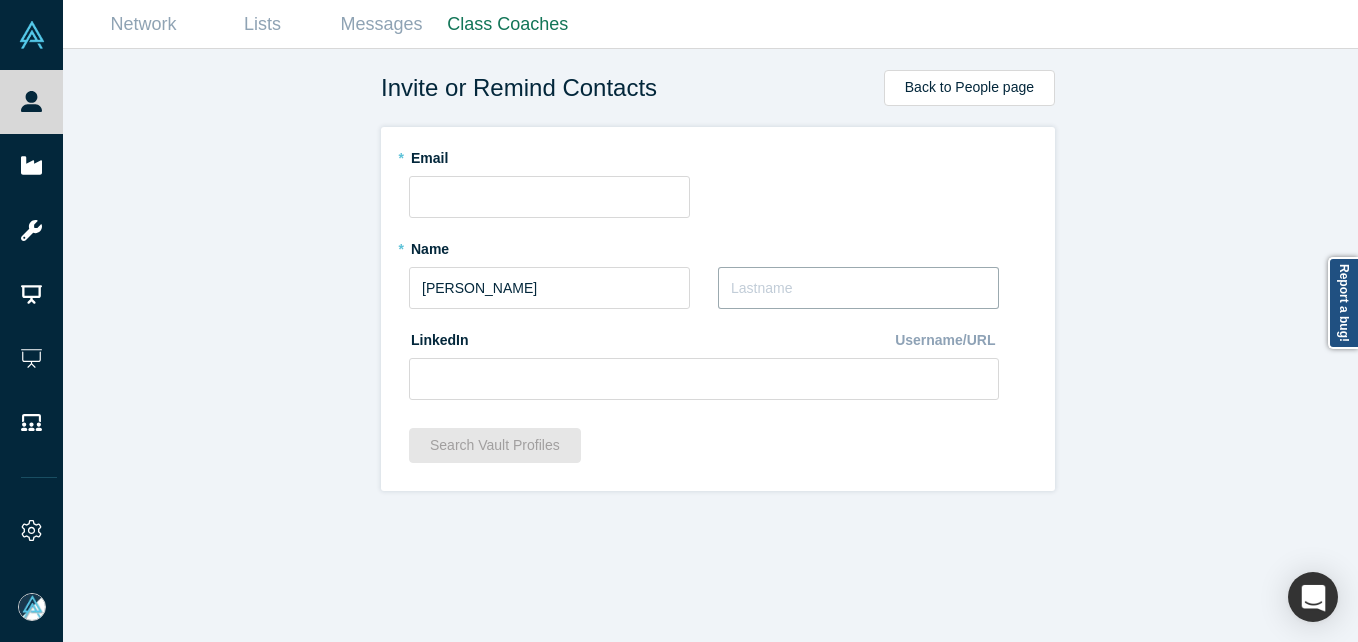 click at bounding box center (858, 288) 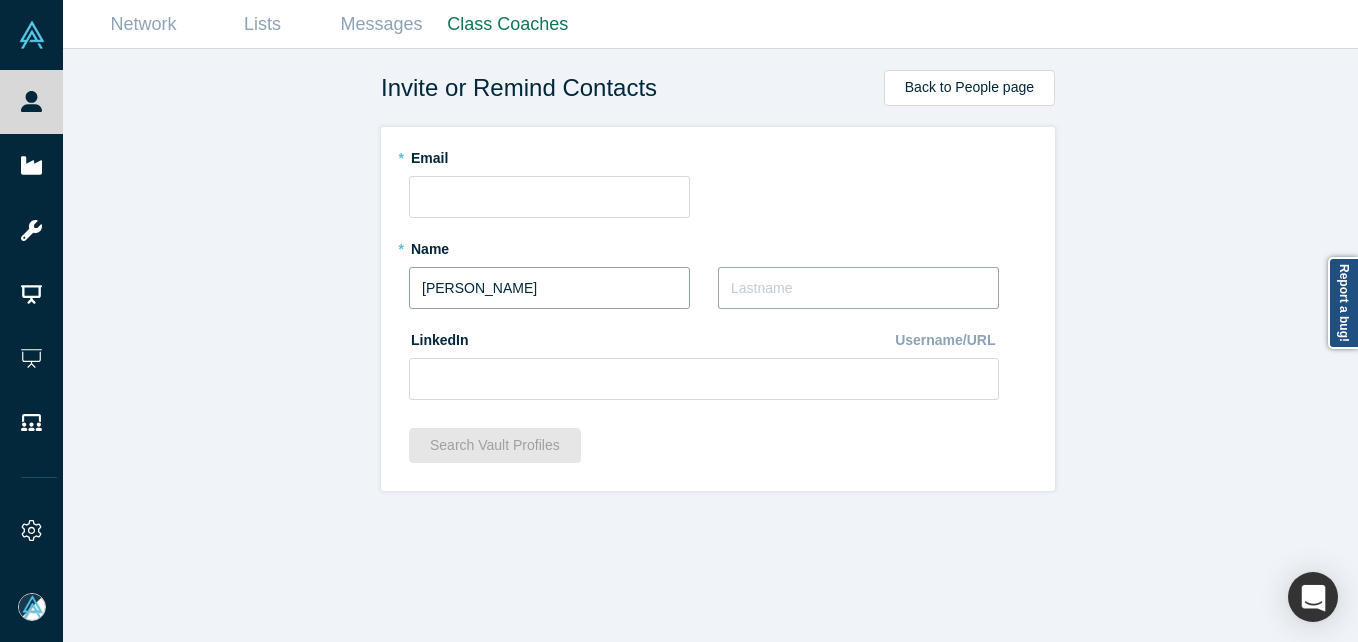 paste on "Lavery" 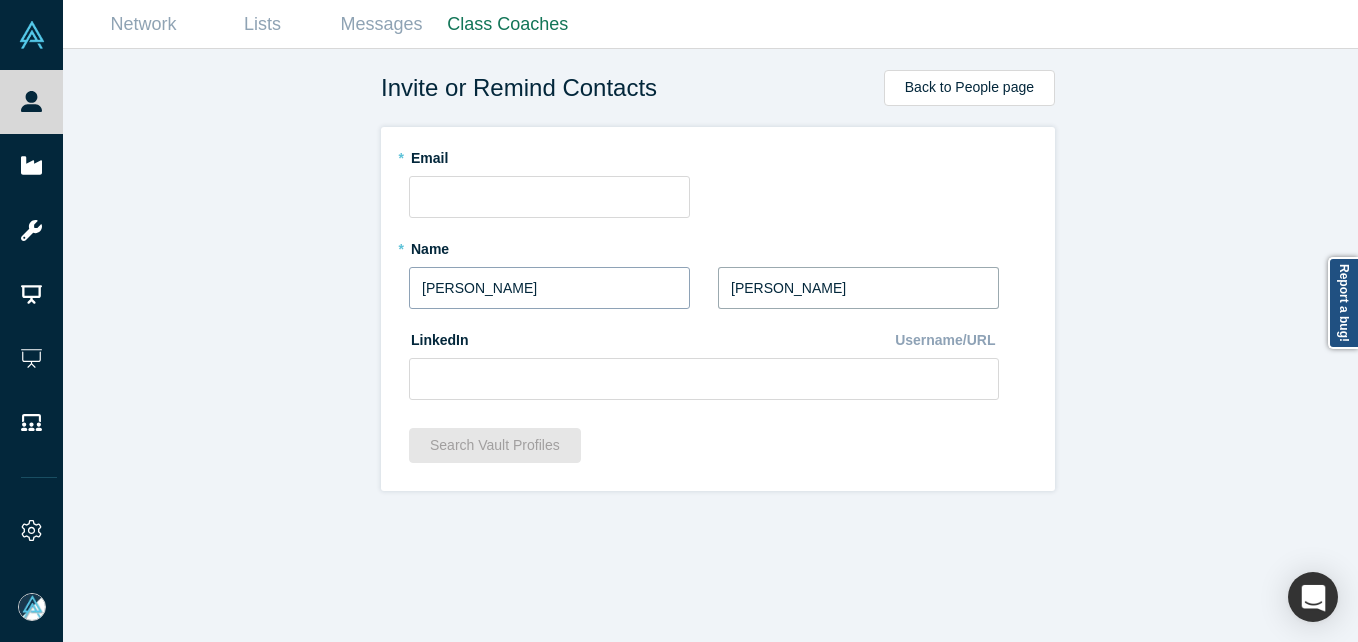 type on "Lavery" 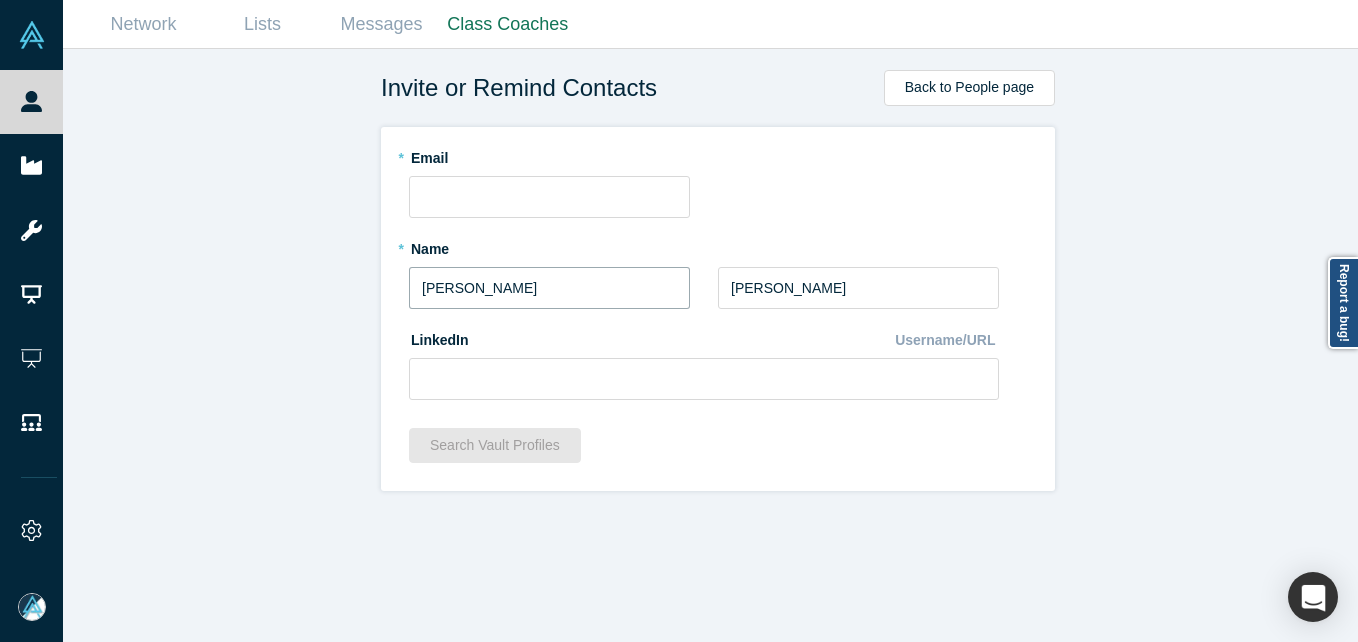 drag, startPoint x: 477, startPoint y: 281, endPoint x: 573, endPoint y: 275, distance: 96.18732 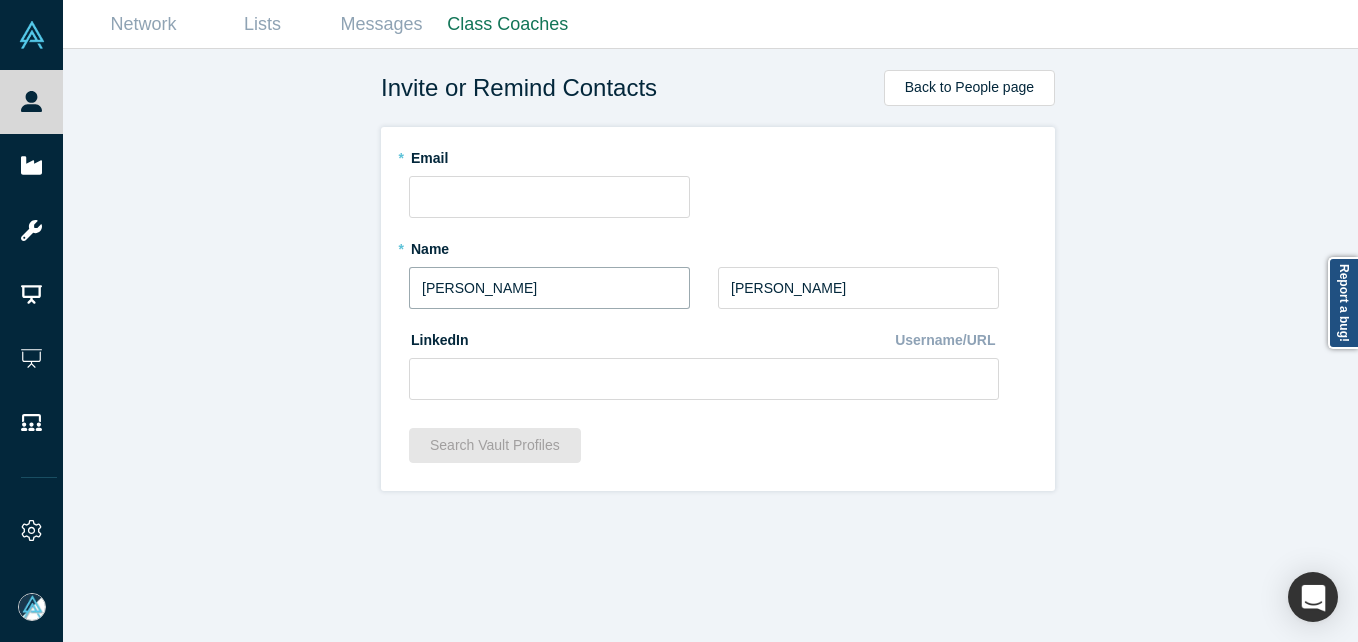 type on "Alfie" 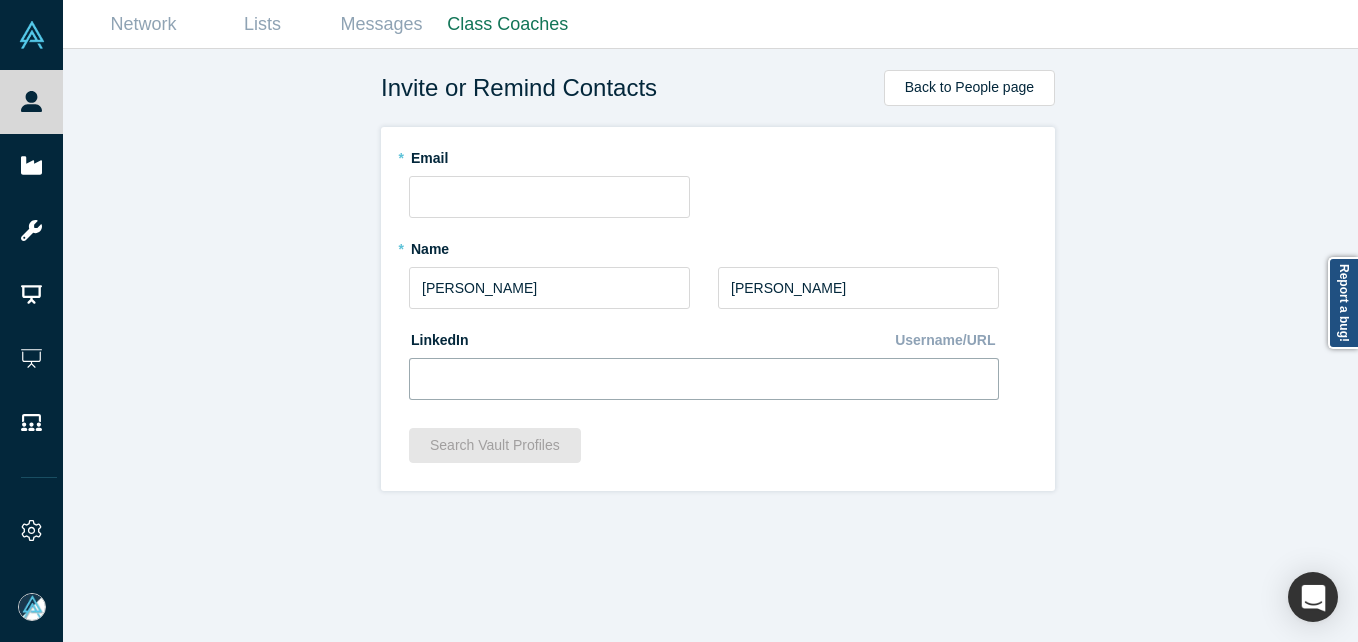 drag, startPoint x: 566, startPoint y: 378, endPoint x: 549, endPoint y: 367, distance: 20.248457 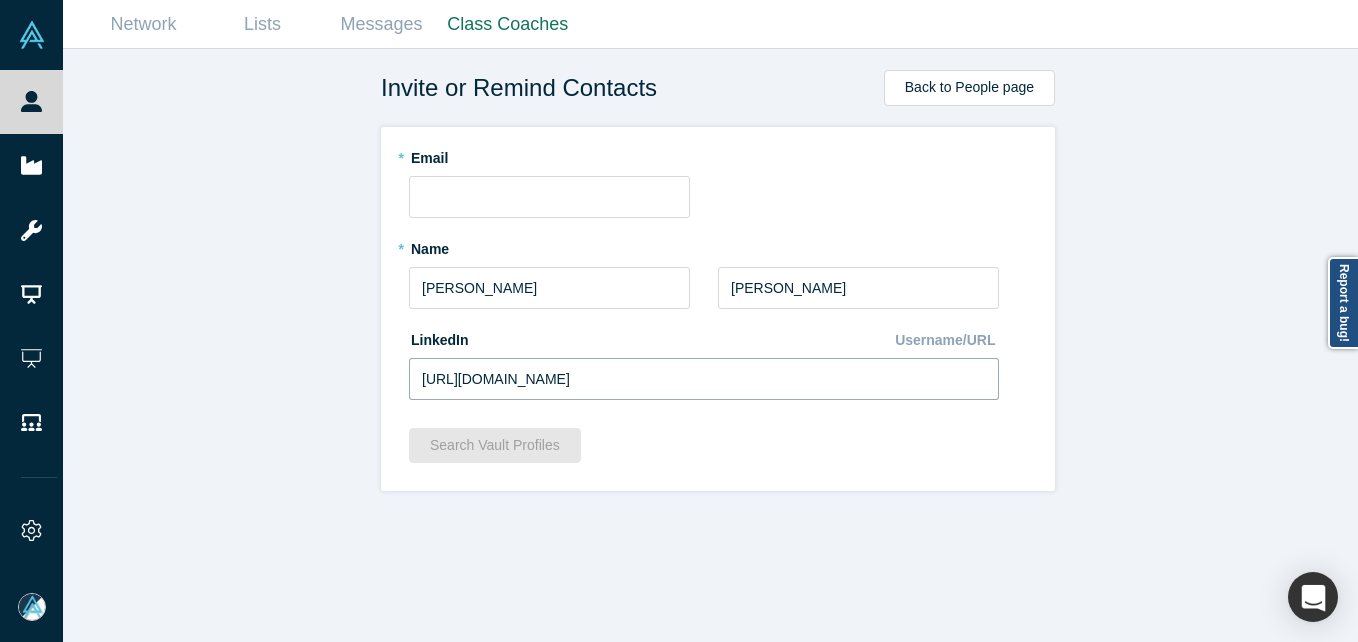 type on "https://www.linkedin.com/in/alfielavery/" 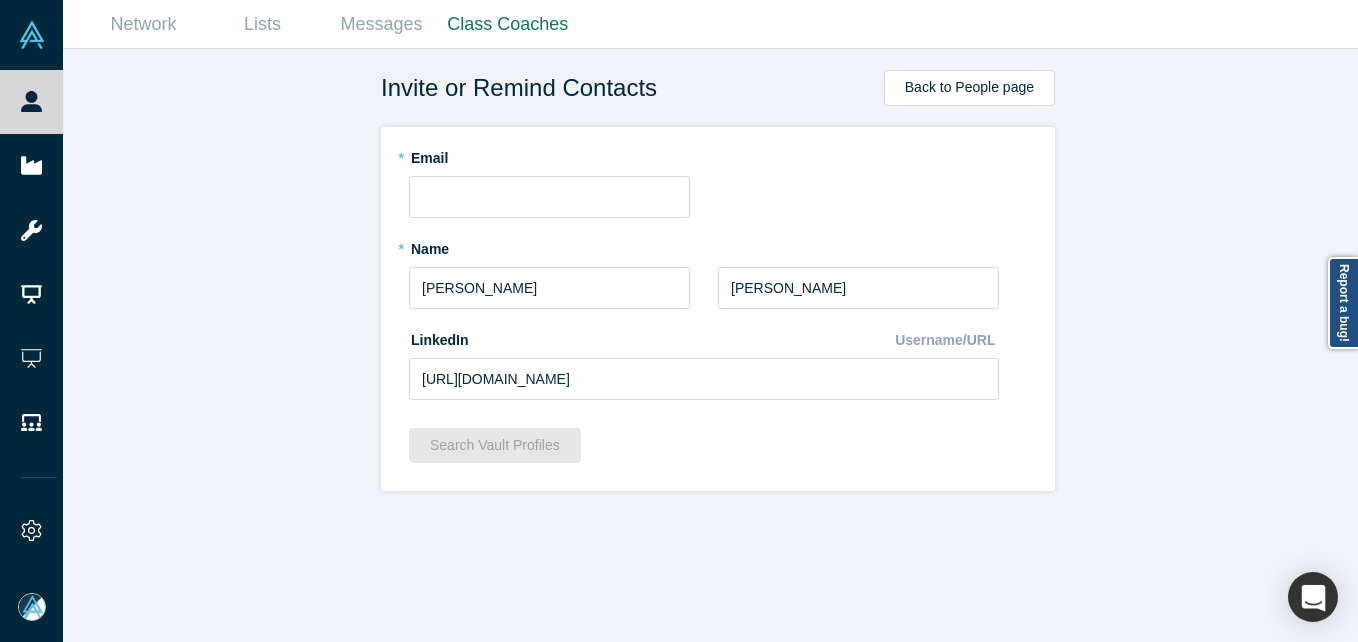 click on "Invite or Remind Contacts Back to People page * Email * Name Alfie * Last Name Lavery LinkedIn Username/URL https://www.linkedin.com/in/alfielavery/ Search Vault Profiles" at bounding box center (718, 353) 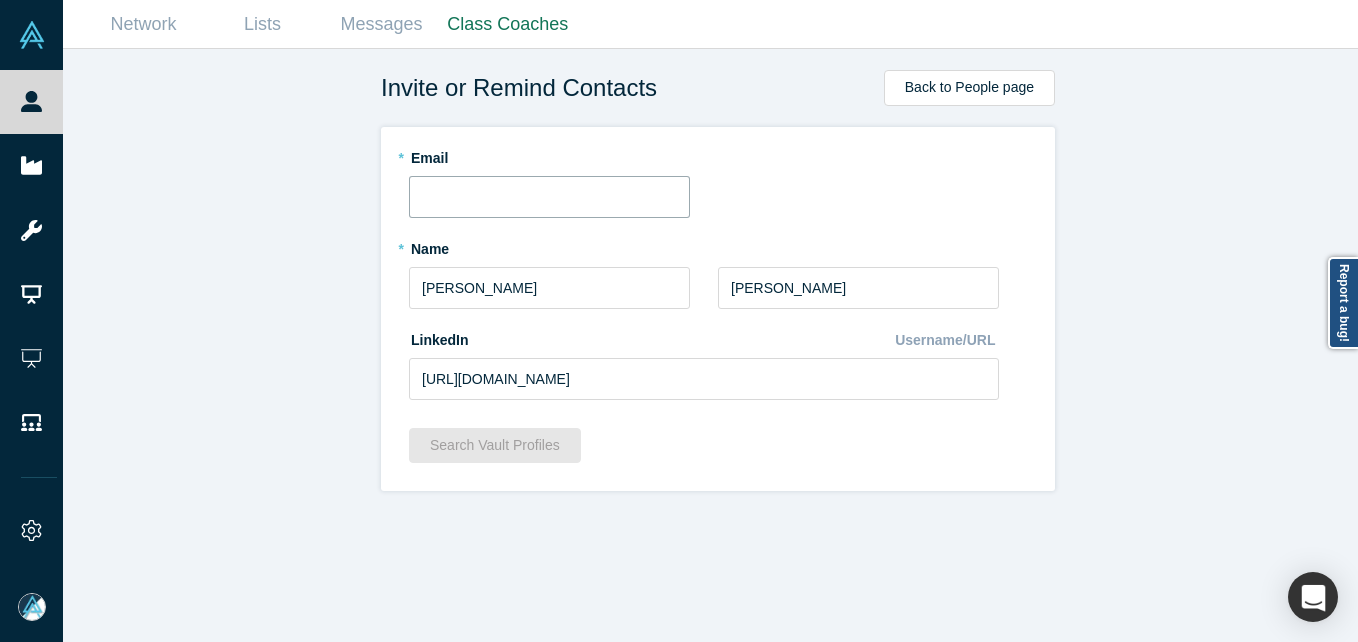 click at bounding box center (549, 197) 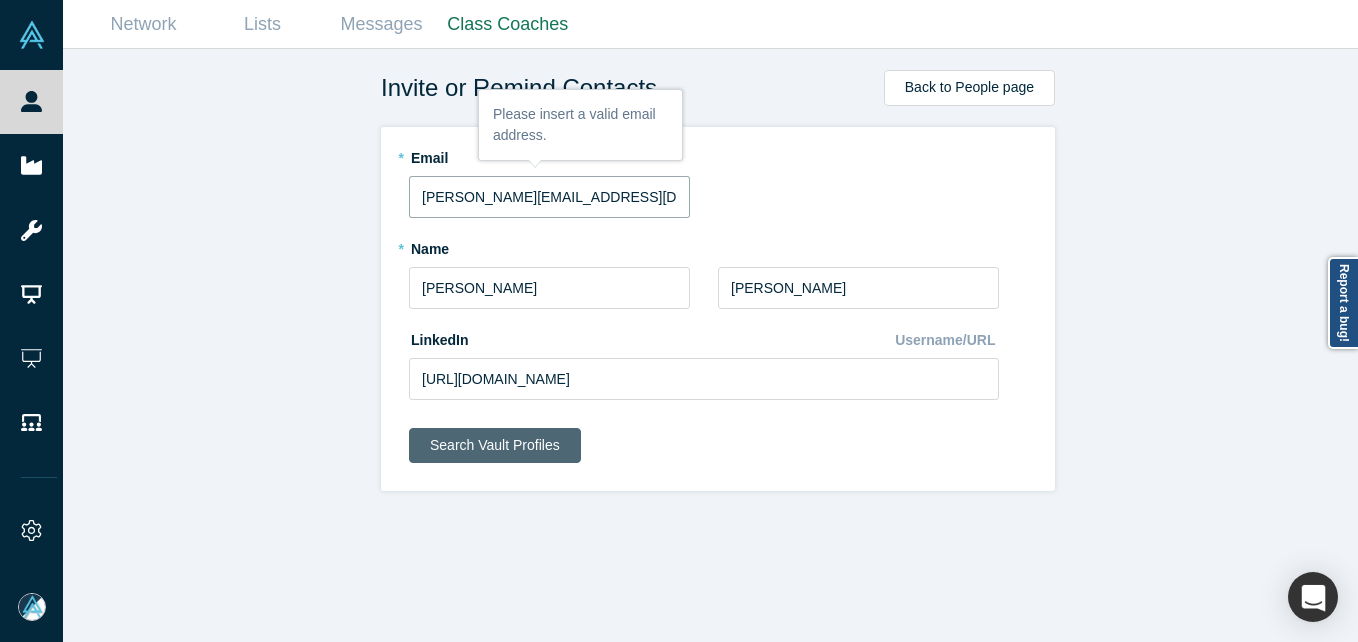 type on "alfie.lavery@vencap.com" 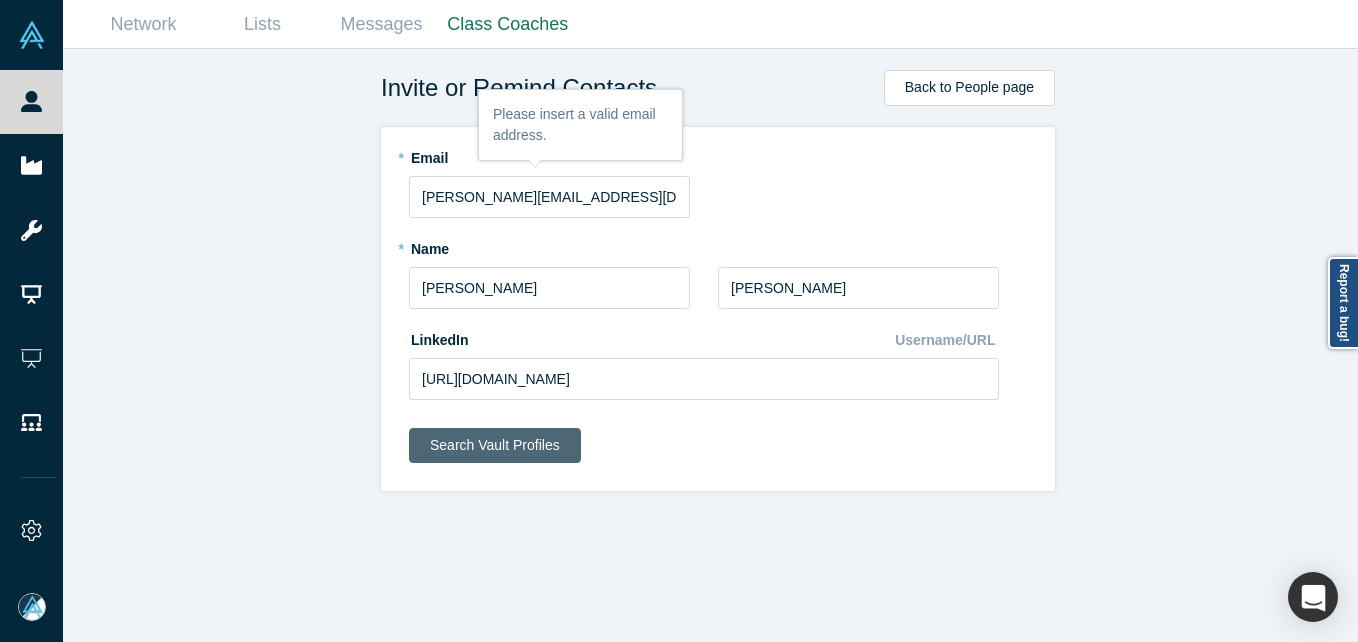 click on "Search Vault Profiles" at bounding box center [495, 445] 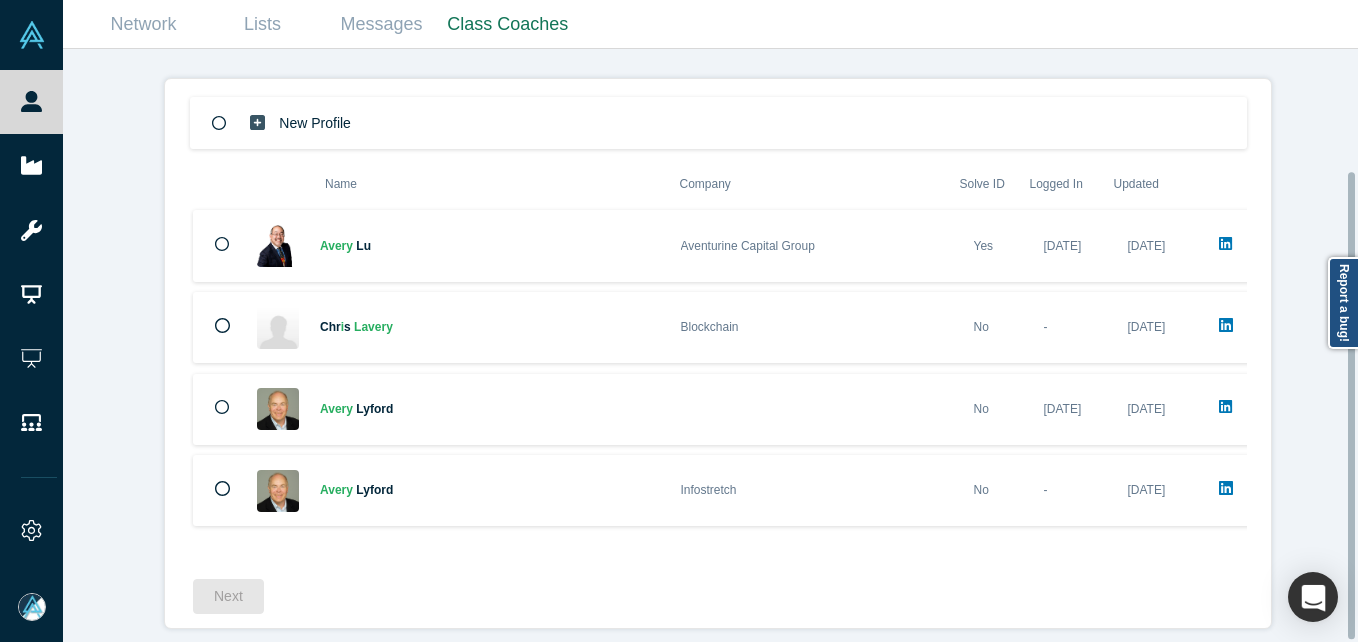 scroll, scrollTop: 0, scrollLeft: 0, axis: both 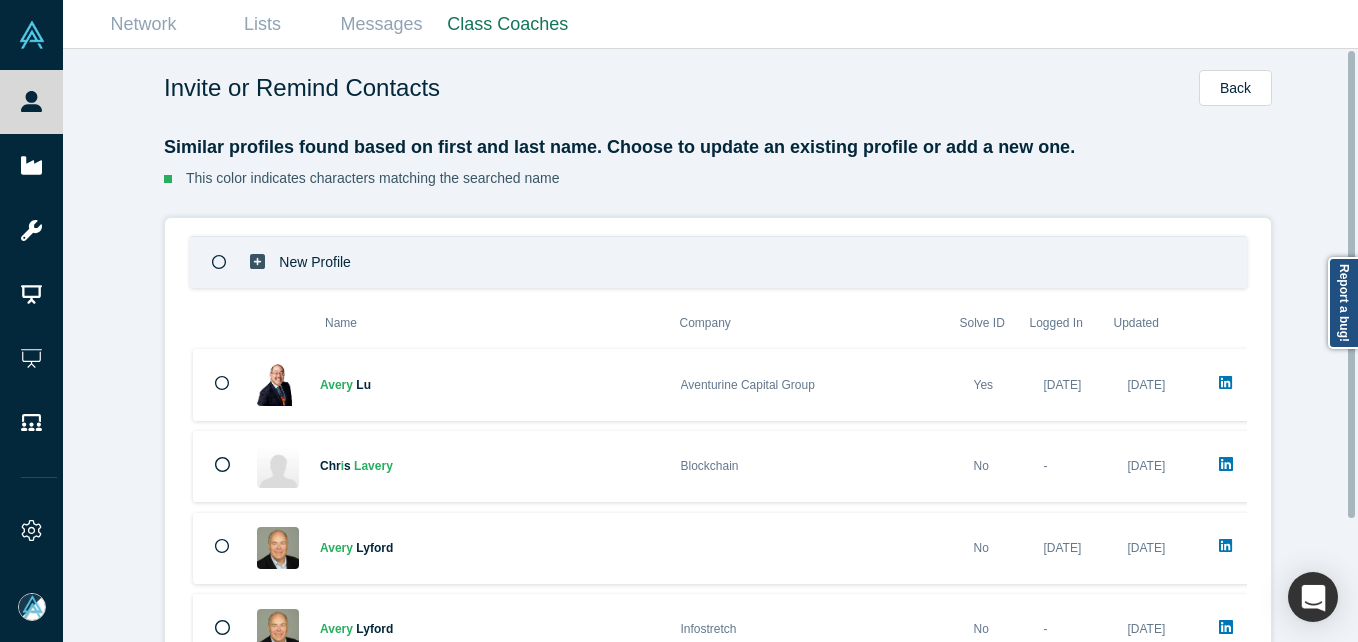 click on "New Profile" at bounding box center (718, 262) 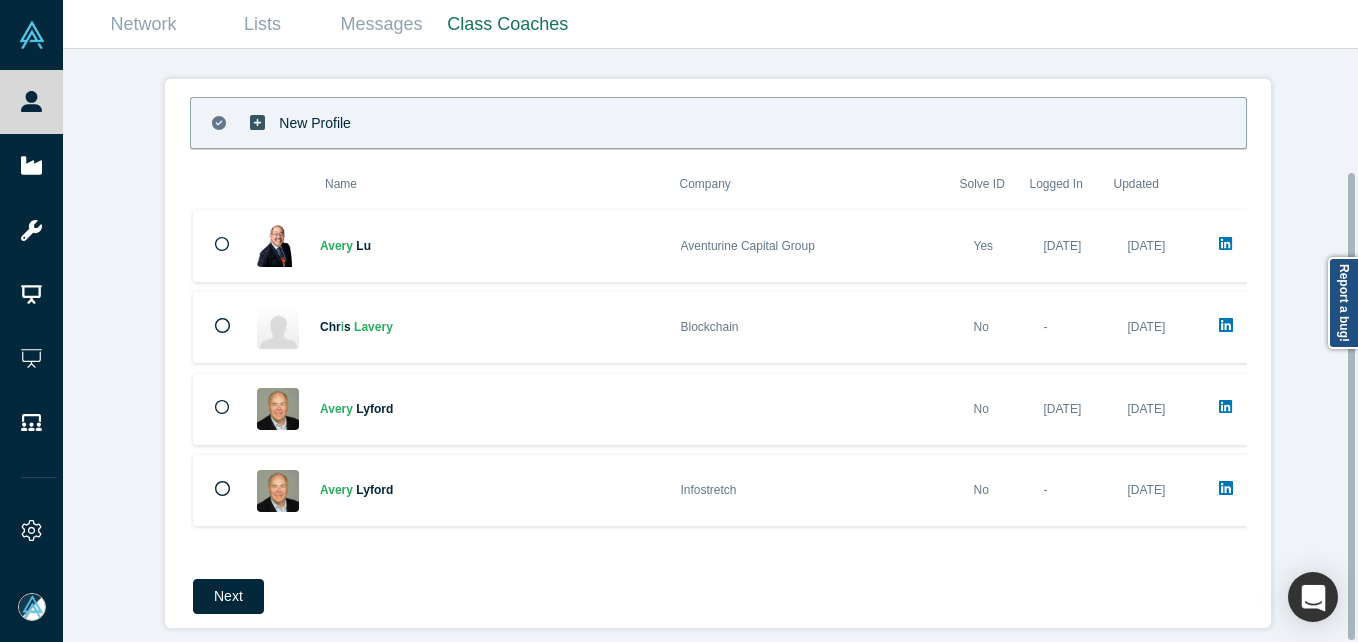 click on "New Profile Name Company Solve ID Logged In Updated A v e r y   L u Aventurine Capital Group Yes May 26, 2025 Jul 16, 2025 C h r i s   L a v e r y Blockchain No - Jul 16, 2025 A v e r y   L y f o r d No May 16, 2024 Jul 16, 2025 A v e r y   L y f o r d Infostretch No - Jul 16, 2025 Next" at bounding box center (718, 353) 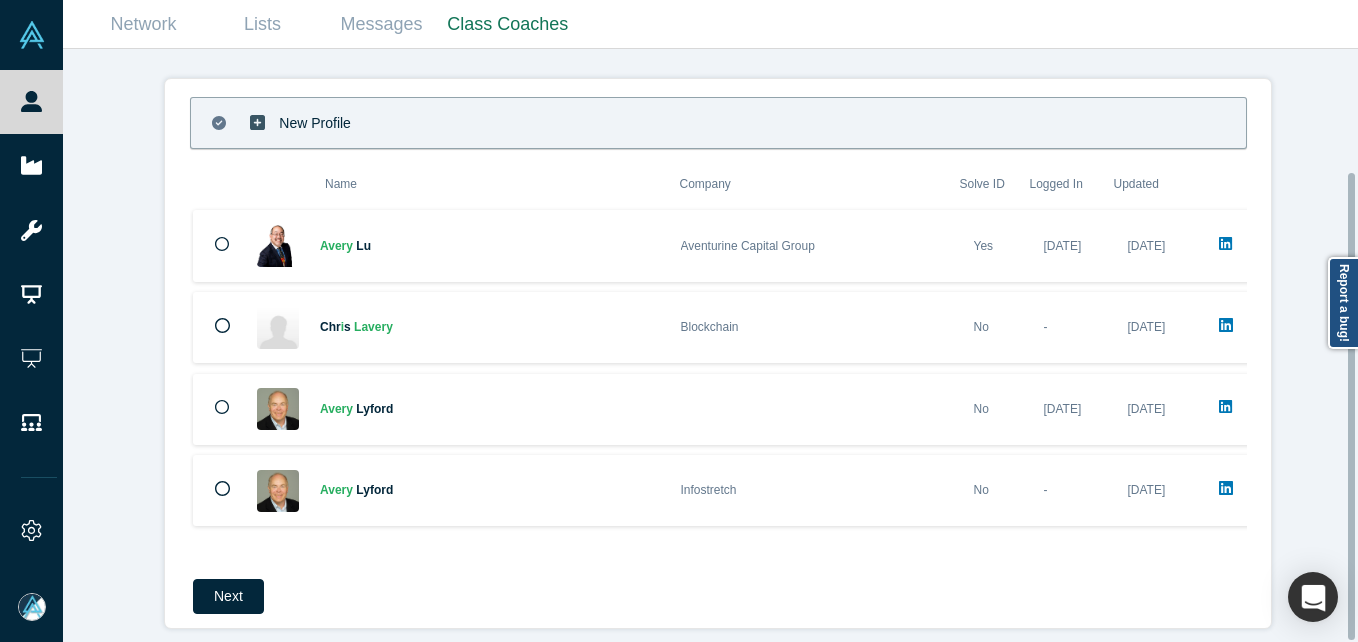 click on "Next" at bounding box center [228, 596] 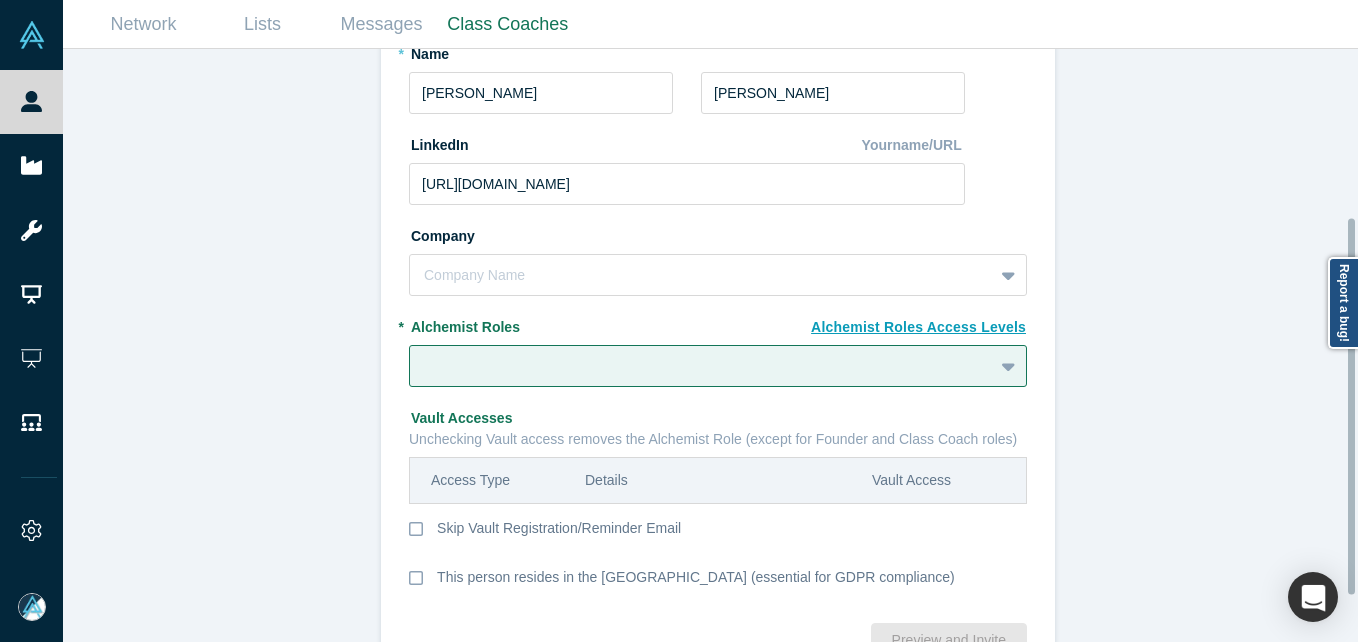 click at bounding box center [701, 275] 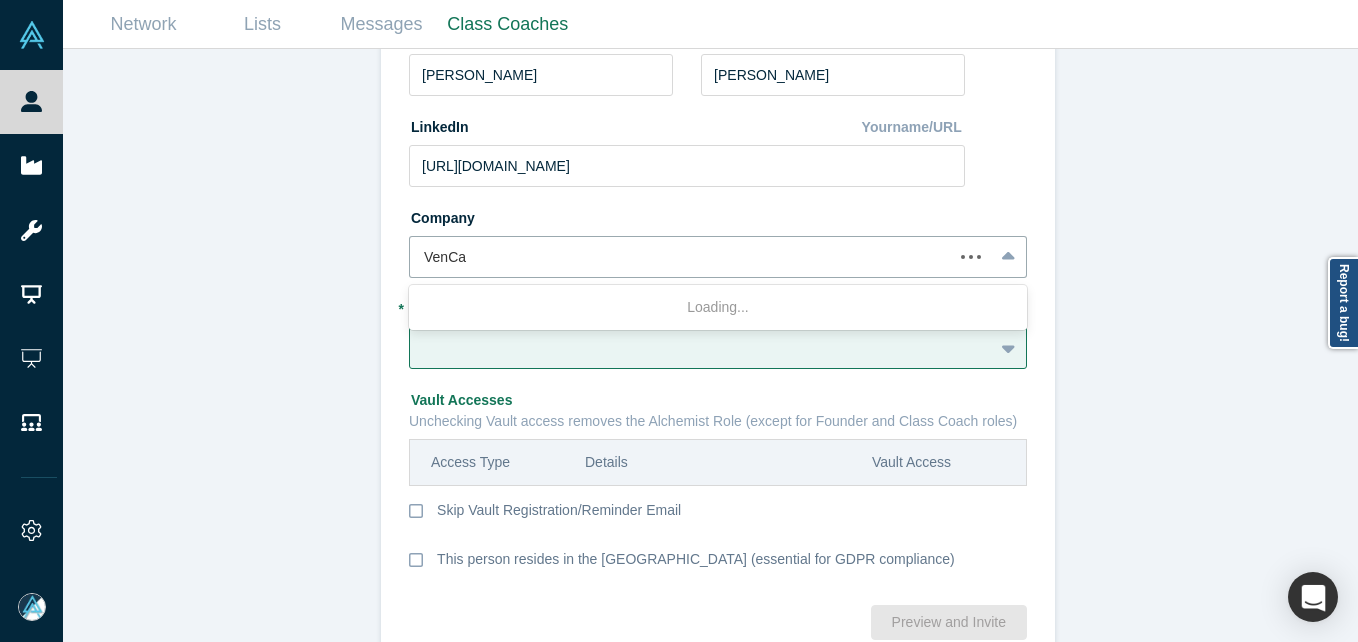 type on "VenCap" 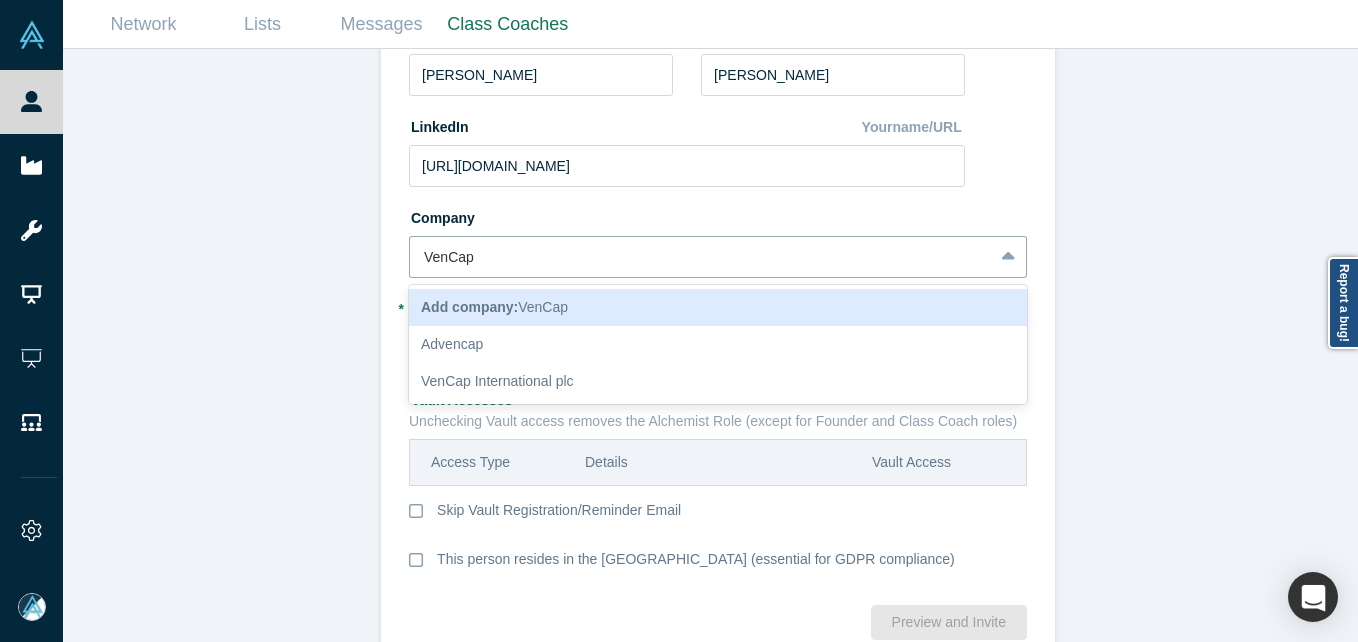click on "Add company:" at bounding box center [469, 307] 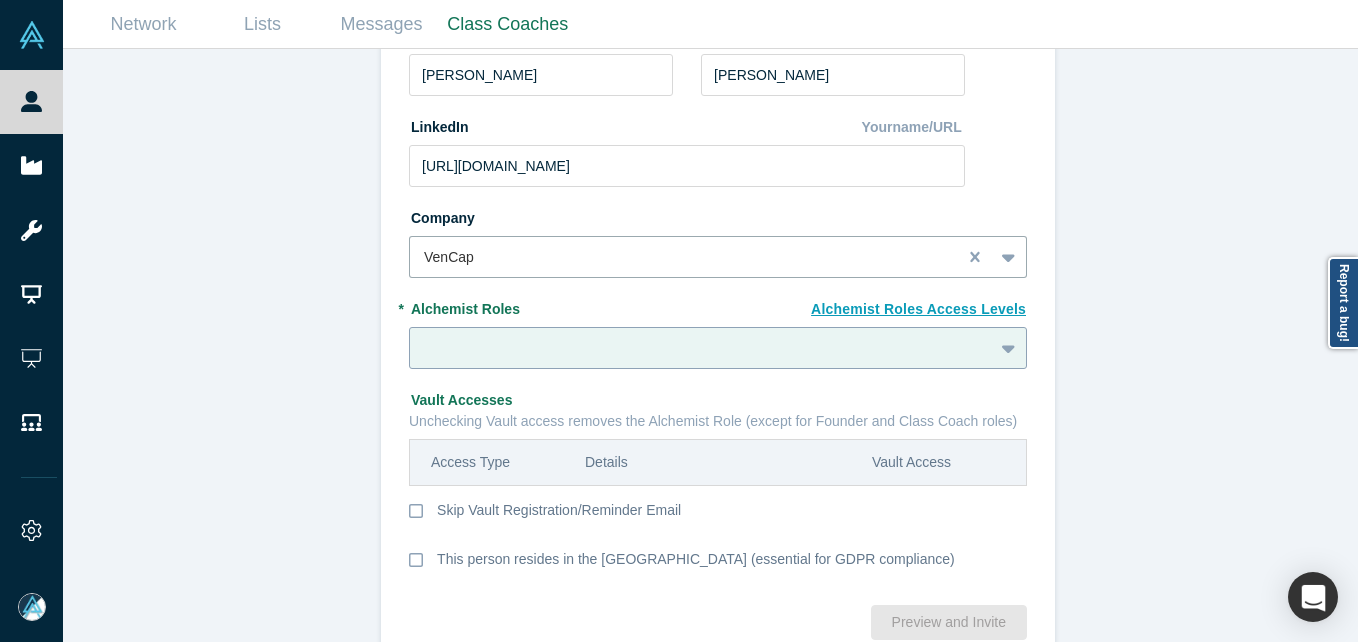 click at bounding box center (718, 348) 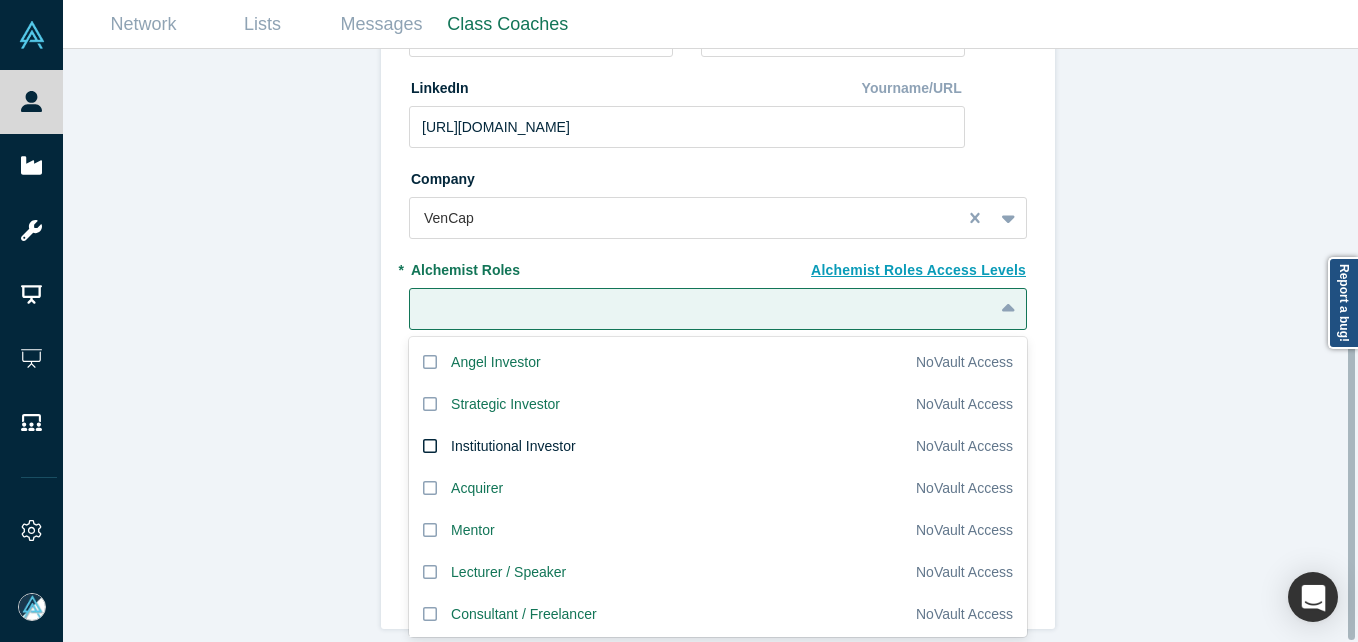 click on "Institutional Investor" at bounding box center [513, 446] 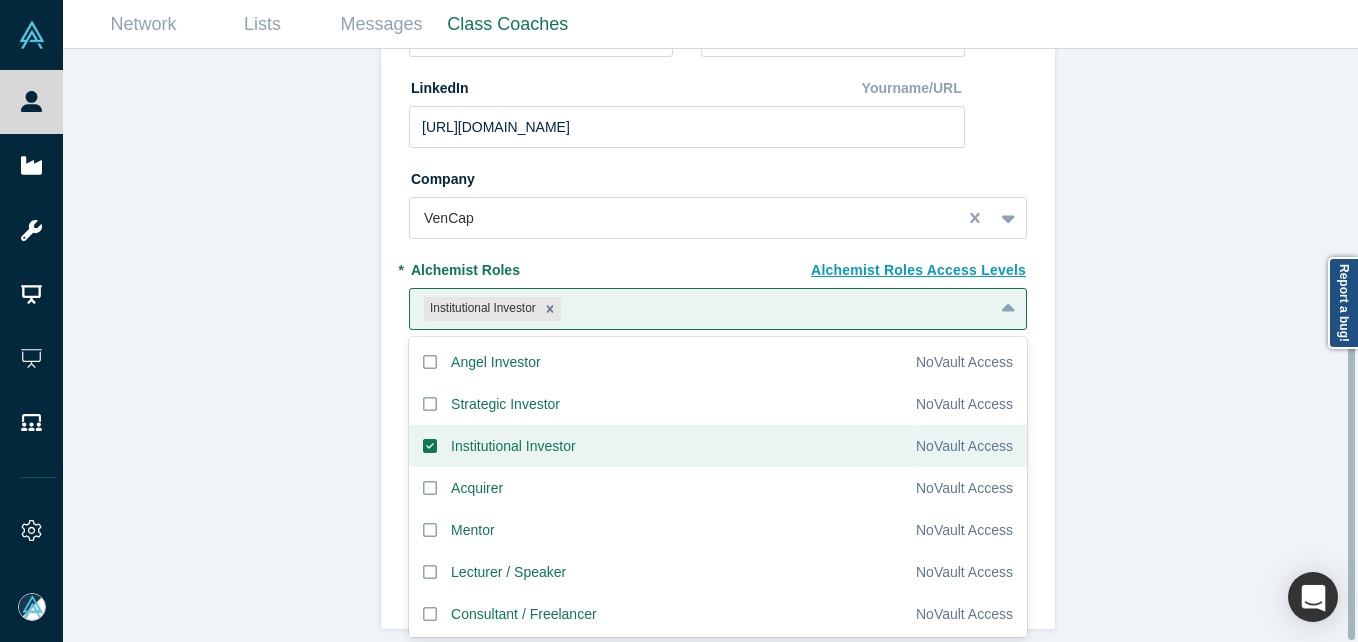 drag, startPoint x: 258, startPoint y: 395, endPoint x: 367, endPoint y: 415, distance: 110.81967 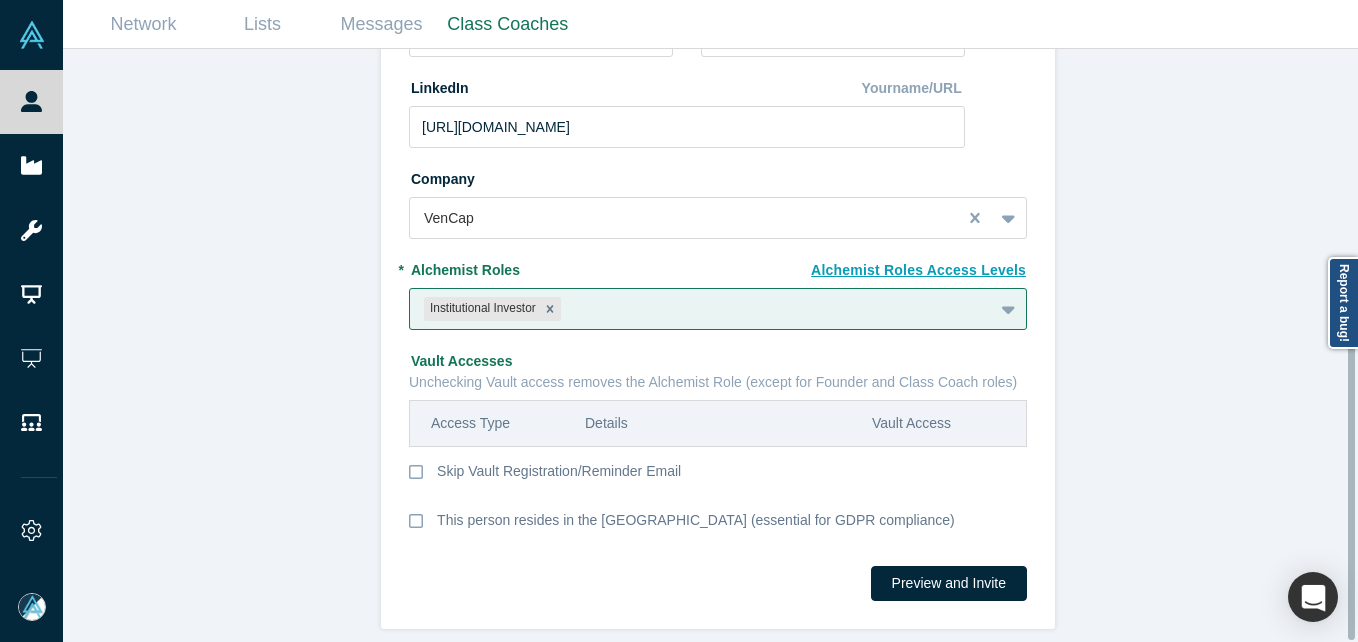 drag, startPoint x: 529, startPoint y: 499, endPoint x: 364, endPoint y: 480, distance: 166.09033 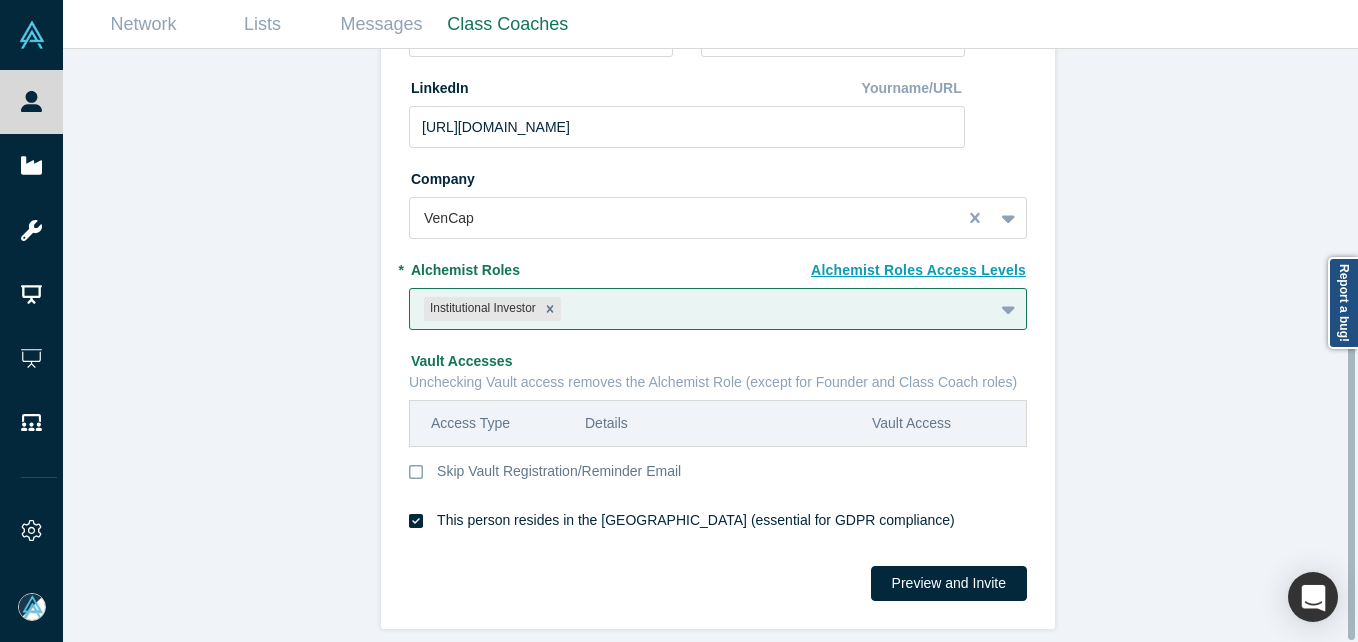 click on "Invite or Remind Contacts Back New Profile:  Alfie Lavery * Email alfie.lavery@vencap.com * Name Alfie * Last Name Lavery LinkedIn Yourname/URL https://www.linkedin.com/in/alfielavery/ Company VenCap
To pick up a draggable item, press the space bar.
While dragging, use the arrow keys to move the item.
Press space again to drop the item in its new position, or press escape to cancel.
Alchemist Roles Access Levels * Alchemist Roles Institutional Investor
To pick up a draggable item, press the space bar.
While dragging, use the arrow keys to move the item.
Press space again to drop the item in its new position, or press escape to cancel.
Vault Accesses Unchecking Vault access removes the Alchemist Role (except for Founder and Class Coach roles) Access Type Details Vault Access Skip Vault Registration/Reminder Email This person resides in the EU (essential for GDPR compliance) Preview and Invite" at bounding box center [718, 353] 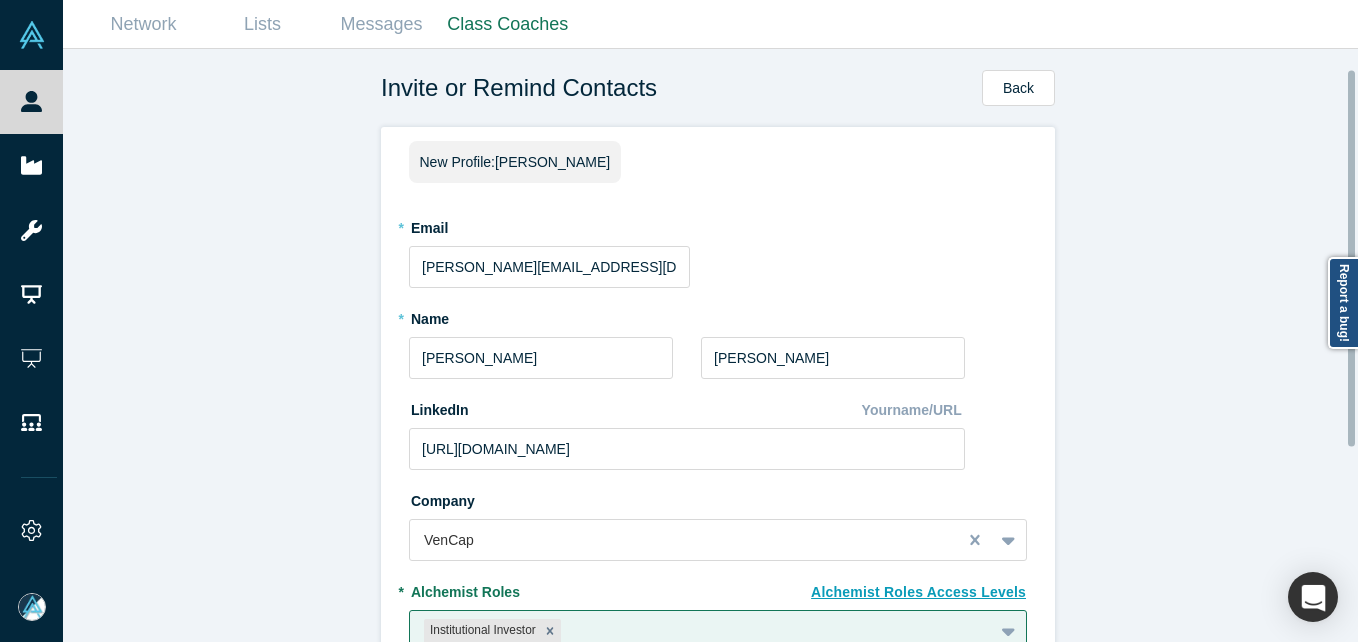 scroll, scrollTop: 337, scrollLeft: 0, axis: vertical 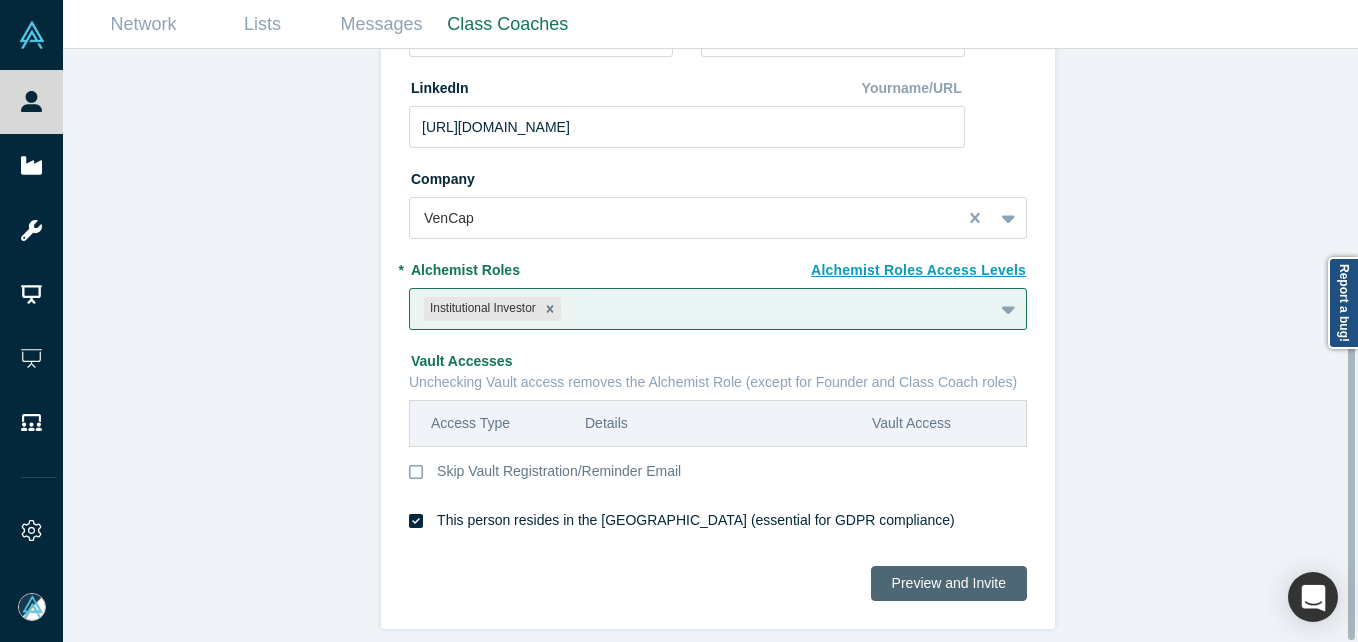 click on "Preview and Invite" at bounding box center [949, 583] 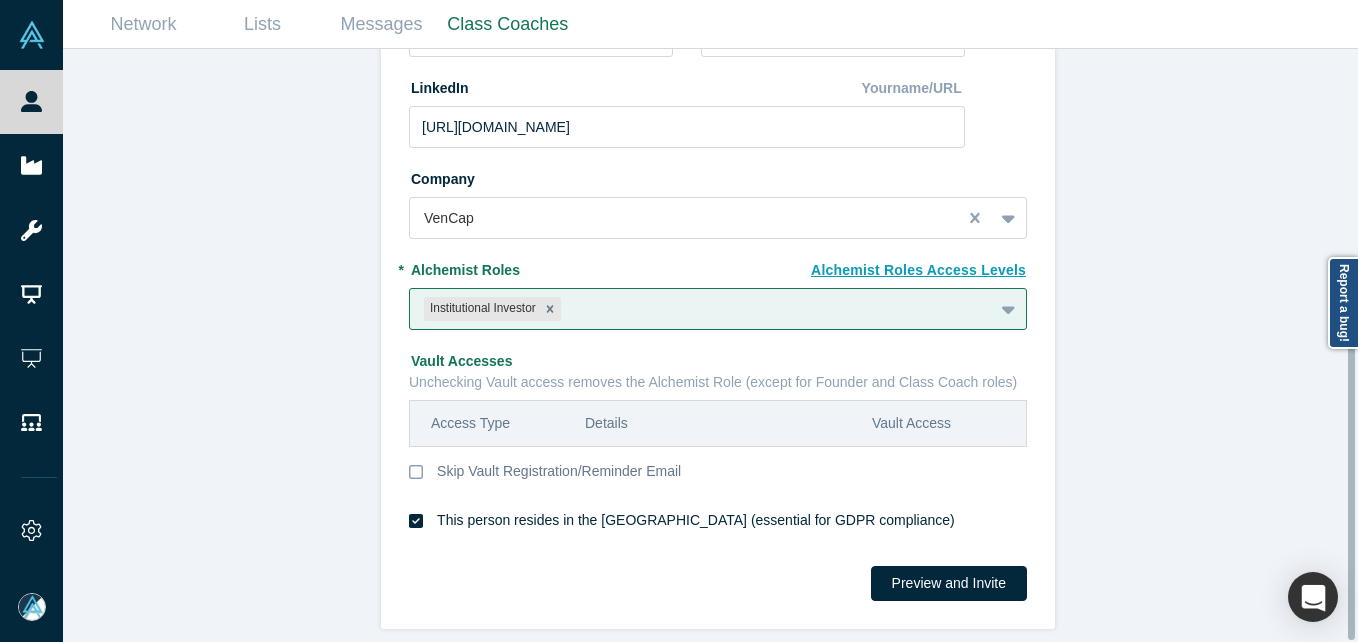 scroll, scrollTop: 0, scrollLeft: 0, axis: both 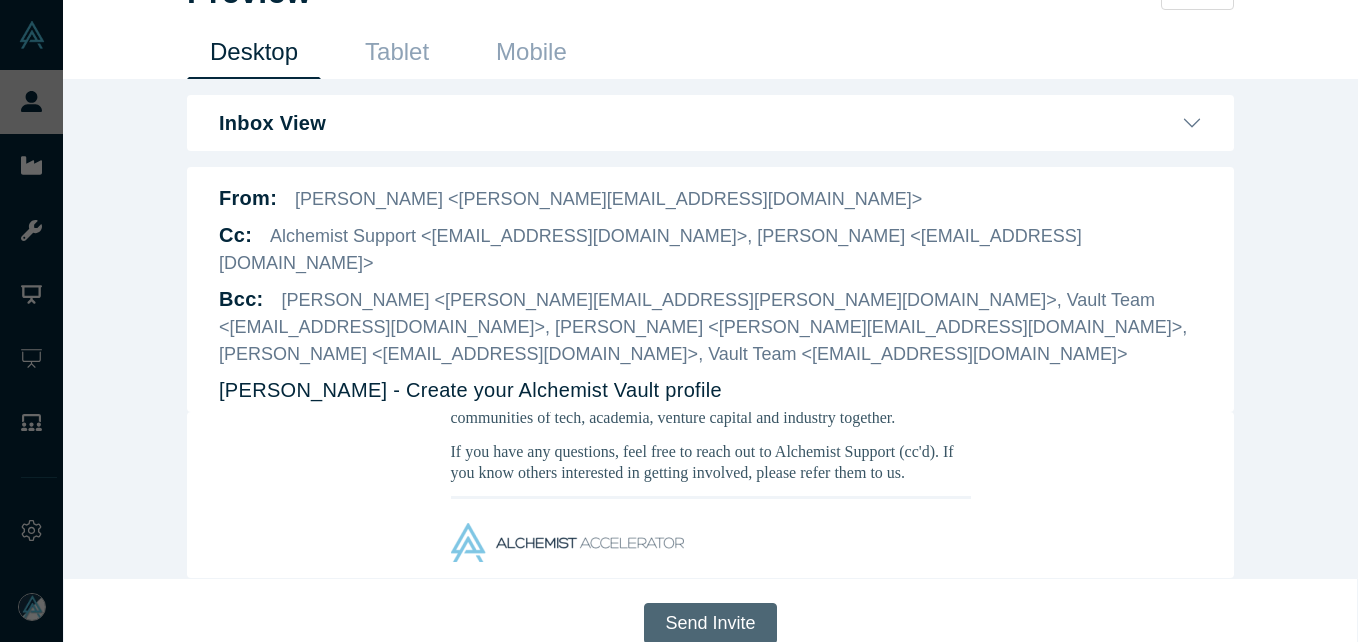 click on "Send Invite" at bounding box center (710, 623) 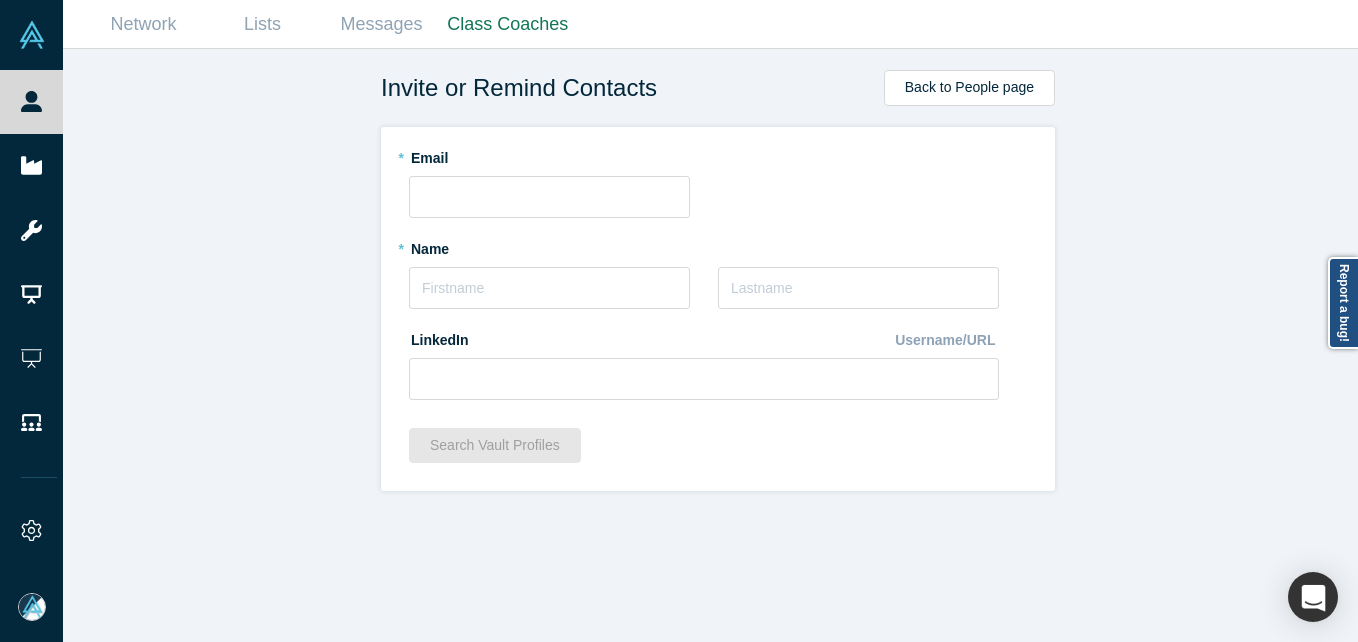 scroll, scrollTop: 0, scrollLeft: 0, axis: both 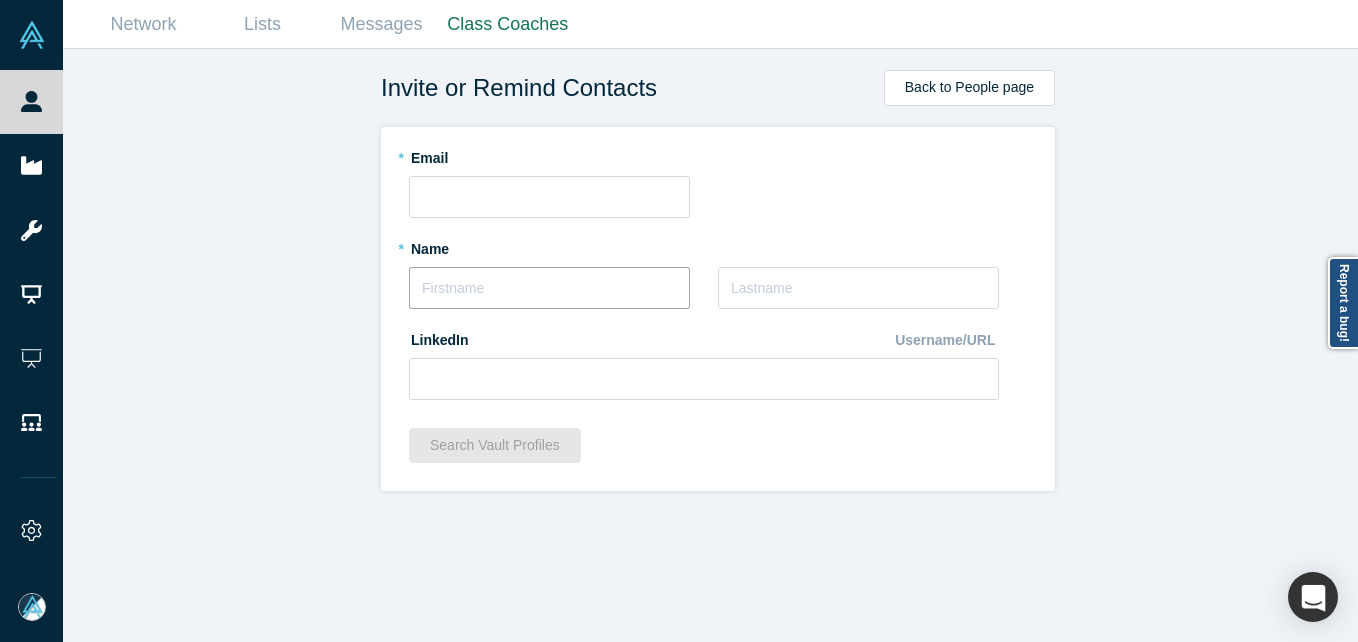 click at bounding box center [549, 288] 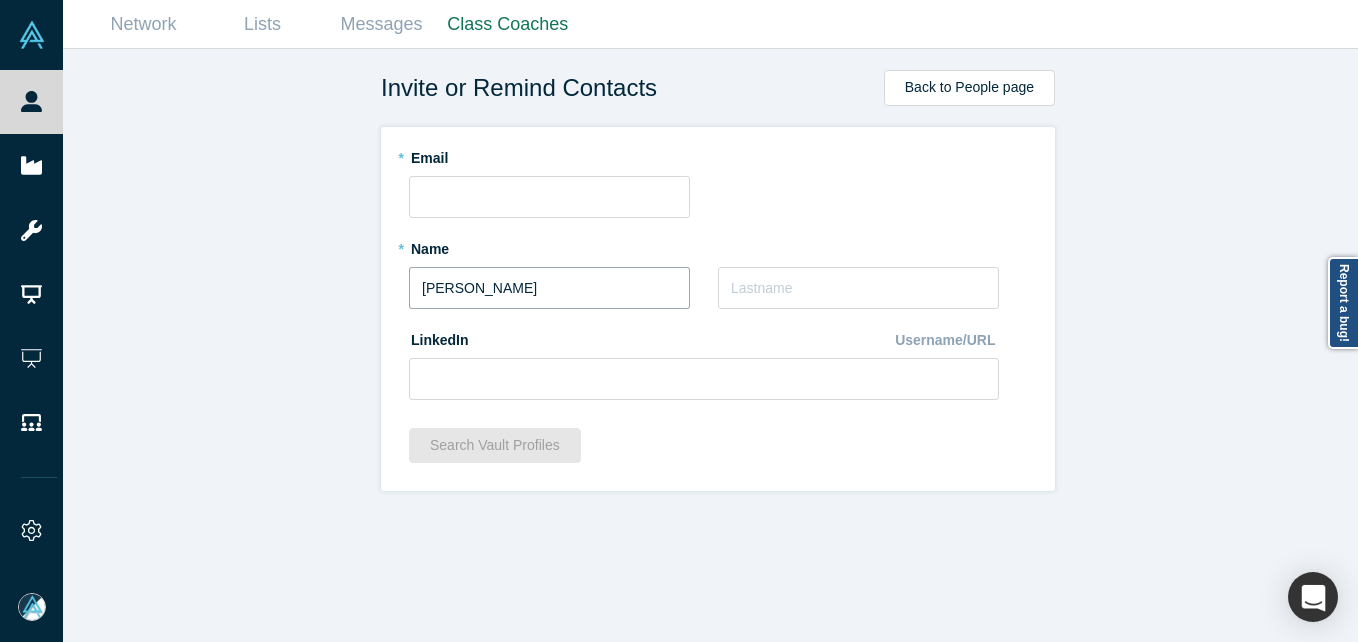 drag, startPoint x: 470, startPoint y: 285, endPoint x: 619, endPoint y: 299, distance: 149.65627 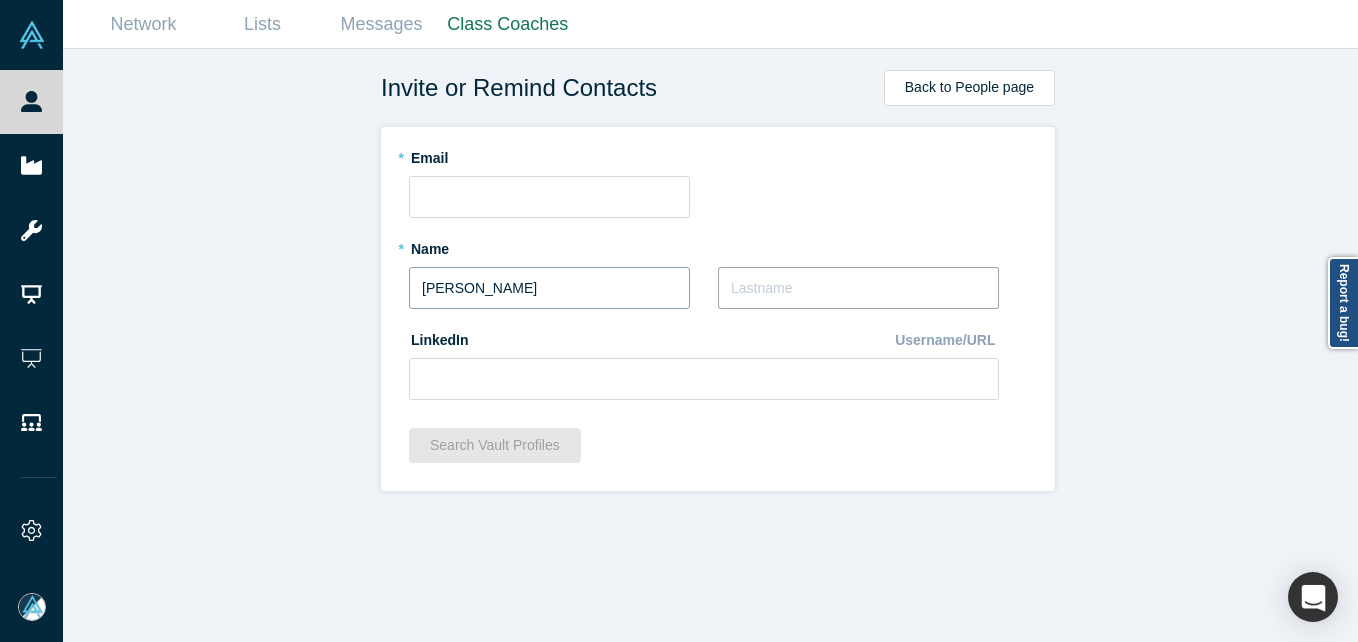 paste on "Miyazaki" 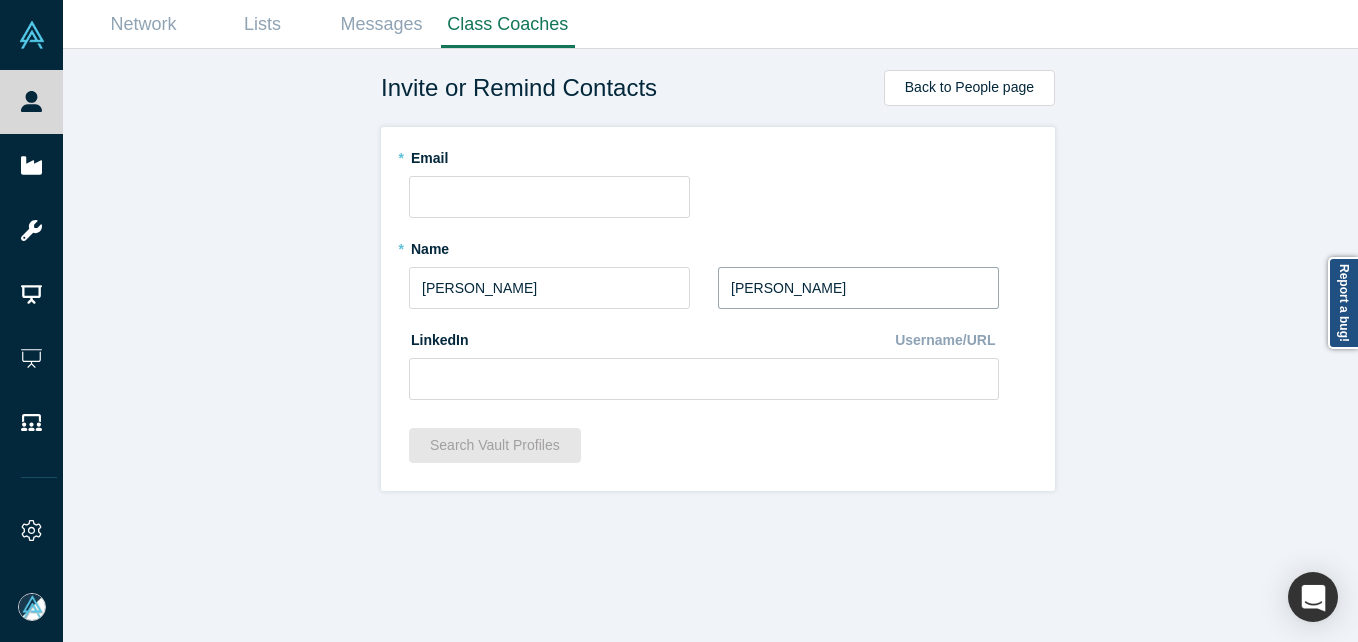 type on "Miyazaki" 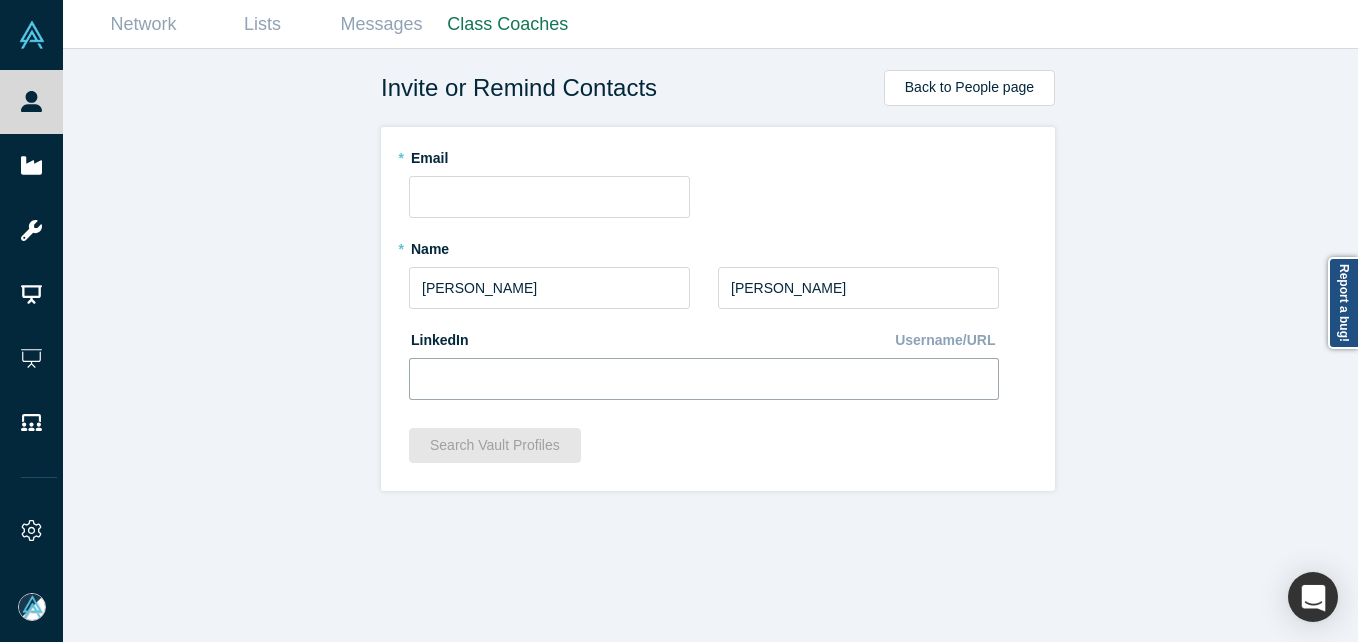 drag, startPoint x: 494, startPoint y: 376, endPoint x: 483, endPoint y: 366, distance: 14.866069 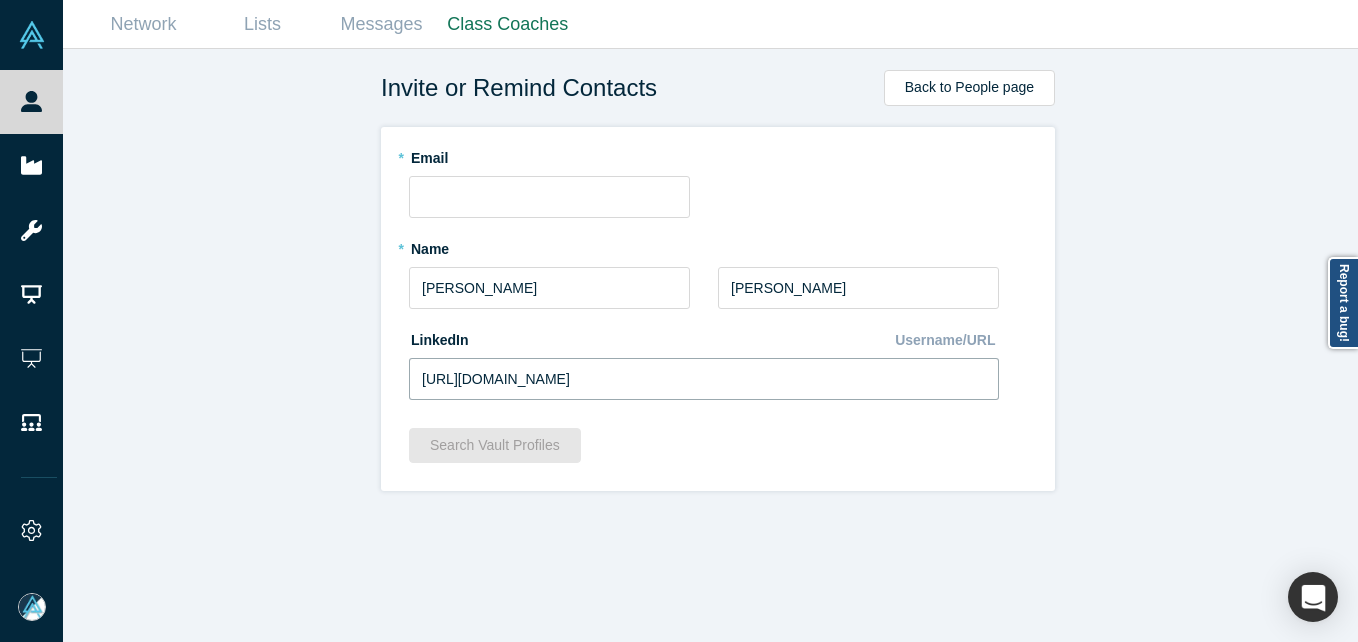 type on "https://www.linkedin.com/in/makoto-miyazaki-34794b6/" 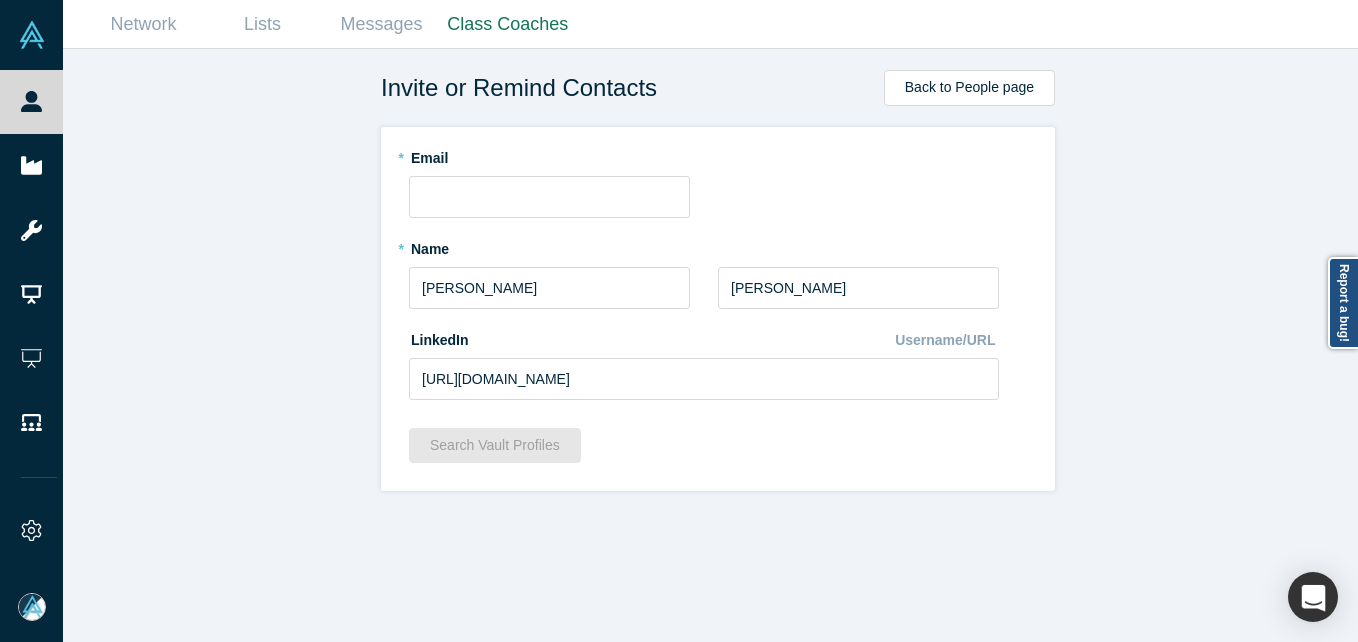 click on "Invite or Remind Contacts Back to People page * Email * Name Makoto * Last Name Miyazaki LinkedIn Username/URL https://www.linkedin.com/in/makoto-miyazaki-34794b6/ Search Vault Profiles" at bounding box center (718, 353) 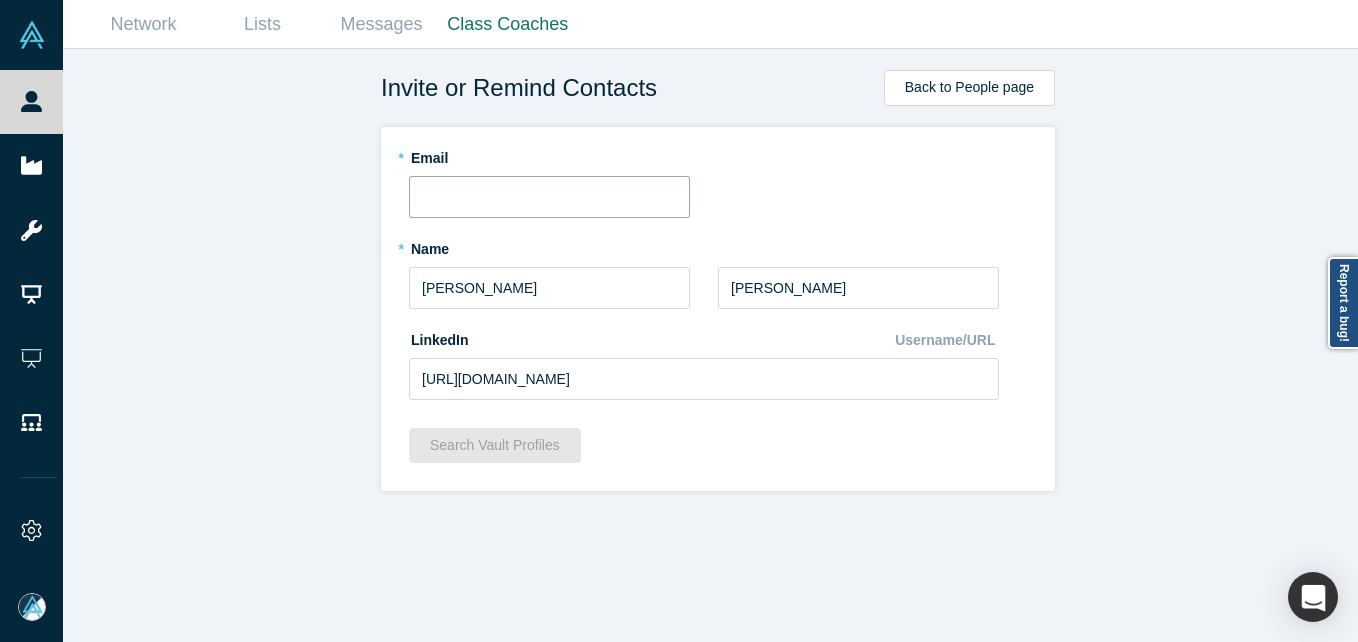 click at bounding box center [549, 197] 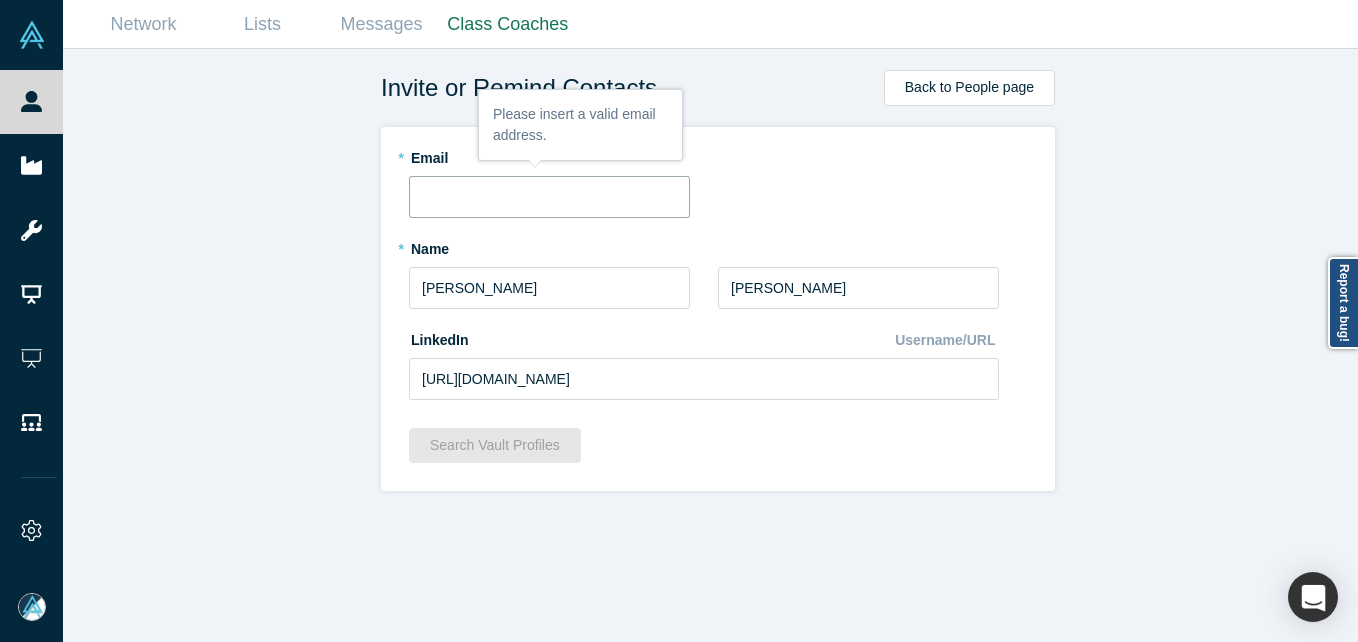 paste on "makmiyaz@sbigroup.co.jp" 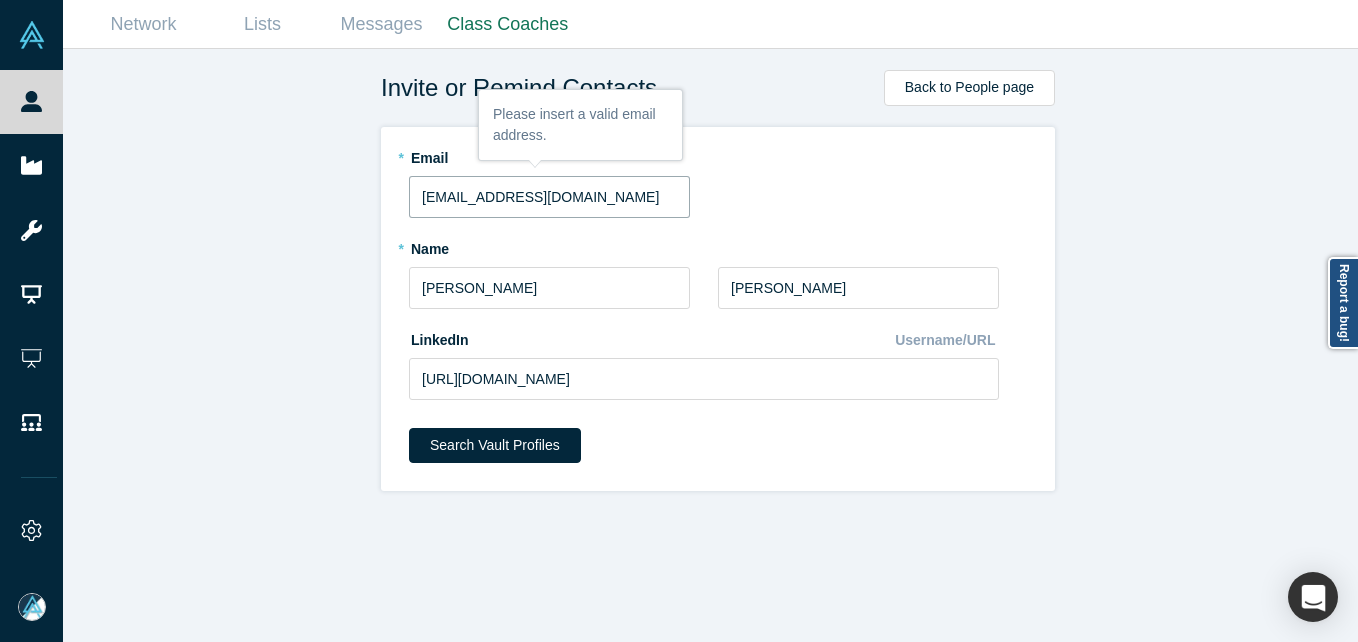 type on "makmiyaz@sbigroup.co.jp" 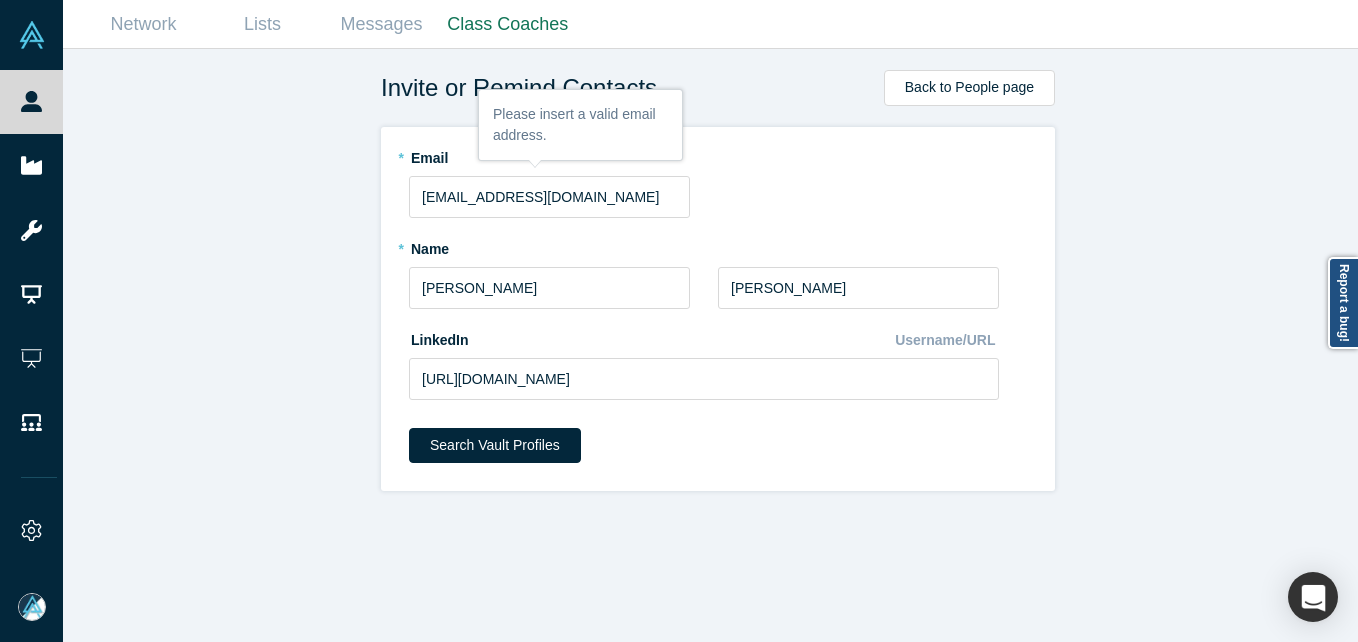 click on "Invite or Remind Contacts Back to People page * Email makmiyaz@sbigroup.co.jp * Name Makoto * Last Name Miyazaki LinkedIn Username/URL https://www.linkedin.com/in/makoto-miyazaki-34794b6/ Search Vault Profiles" at bounding box center (718, 353) 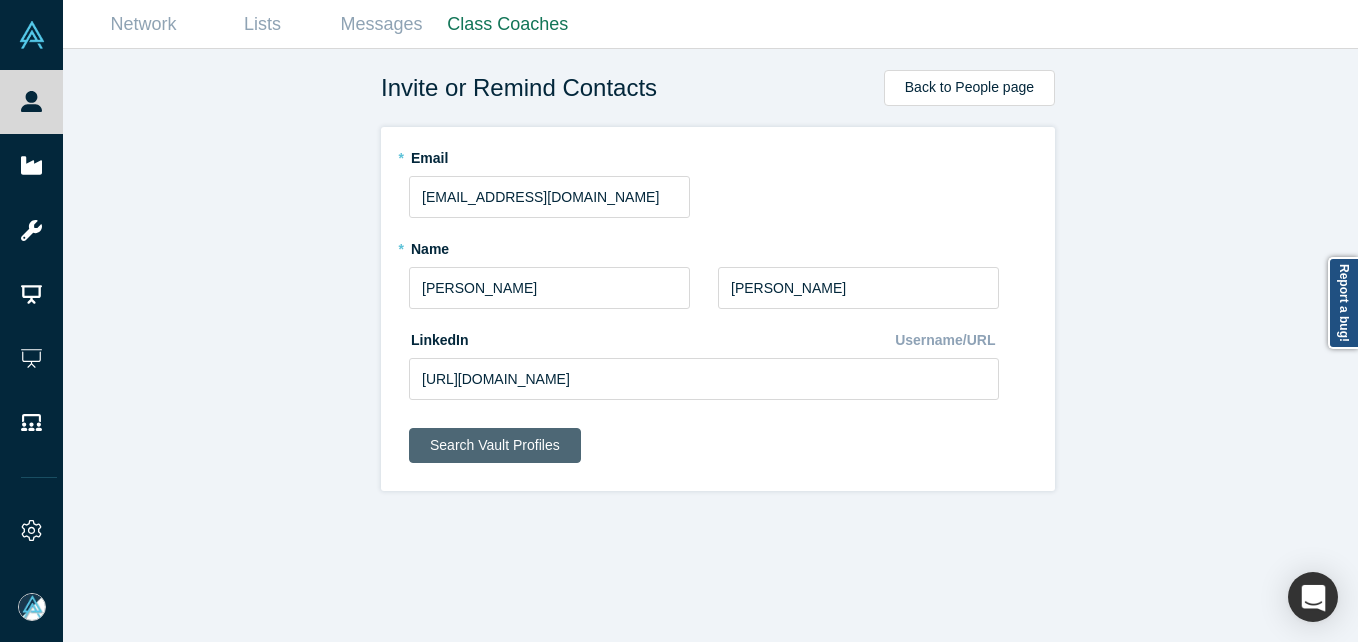 click on "Search Vault Profiles" at bounding box center [495, 445] 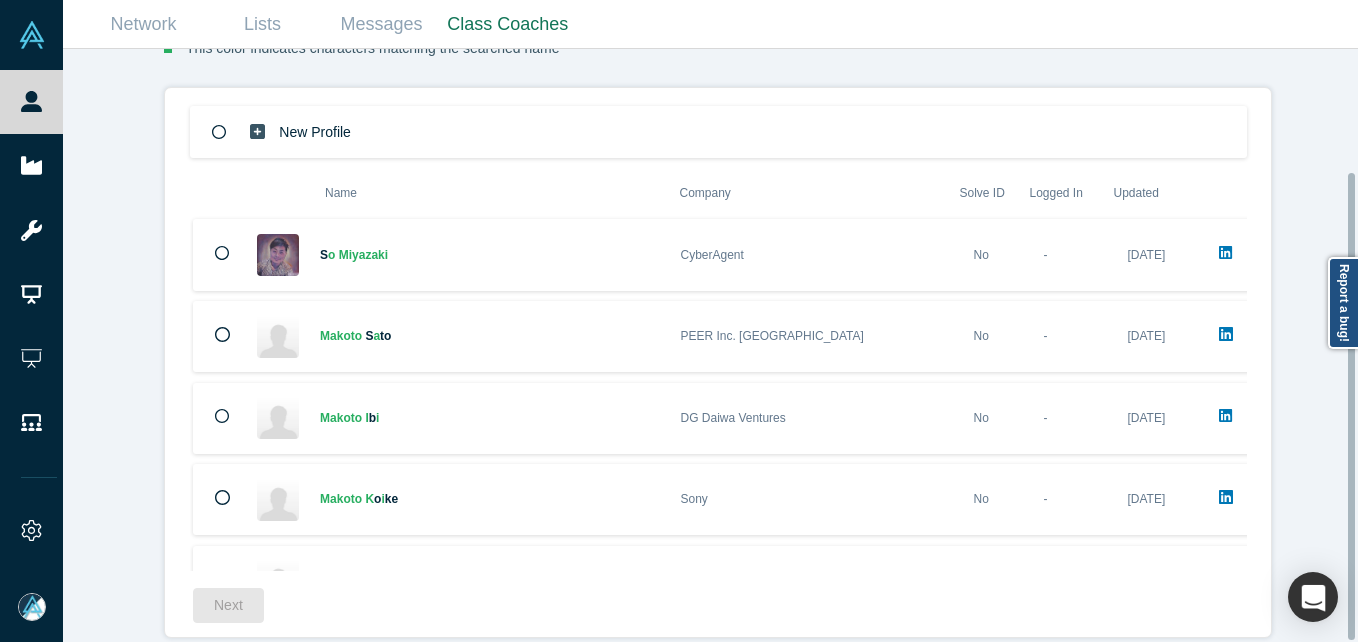 scroll, scrollTop: 155, scrollLeft: 0, axis: vertical 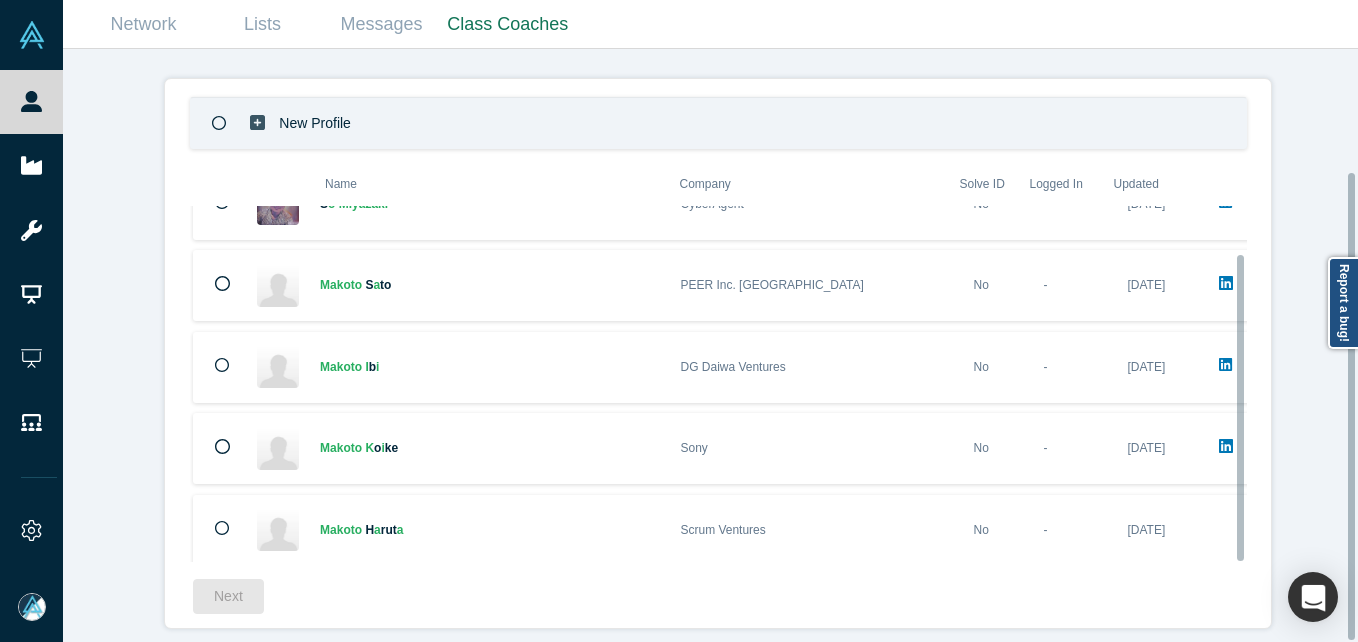 click on "New Profile" at bounding box center (718, 123) 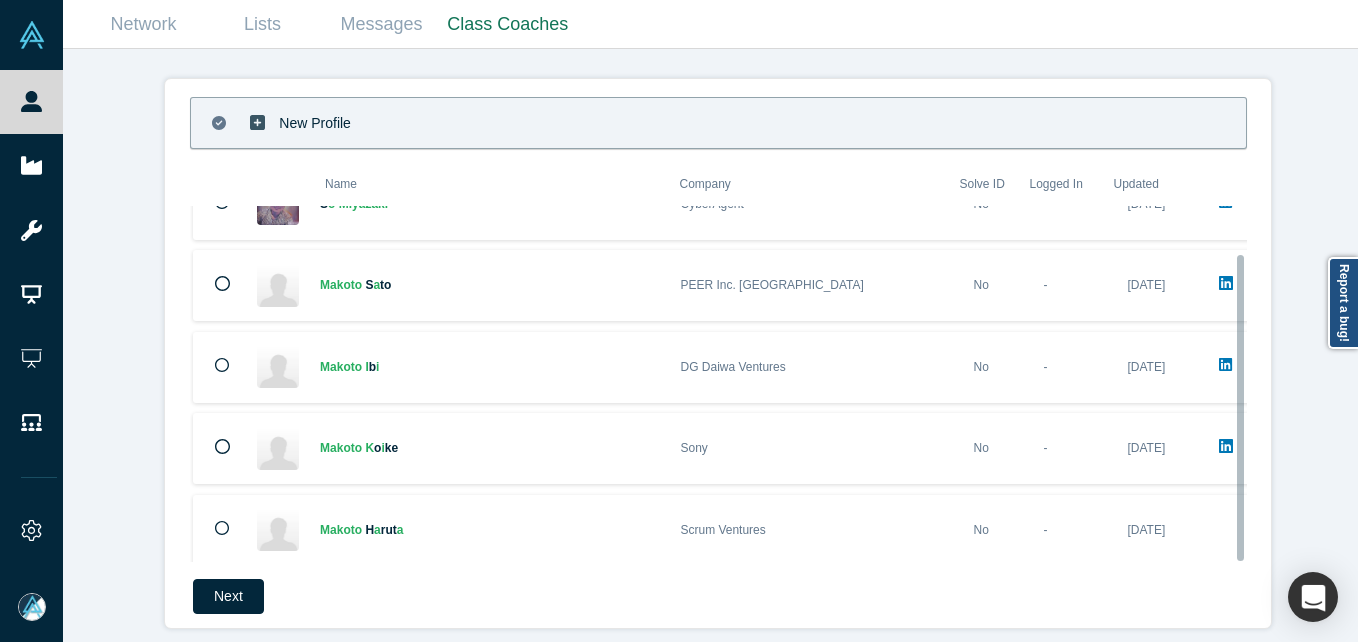 drag, startPoint x: 254, startPoint y: 588, endPoint x: 220, endPoint y: 587, distance: 34.0147 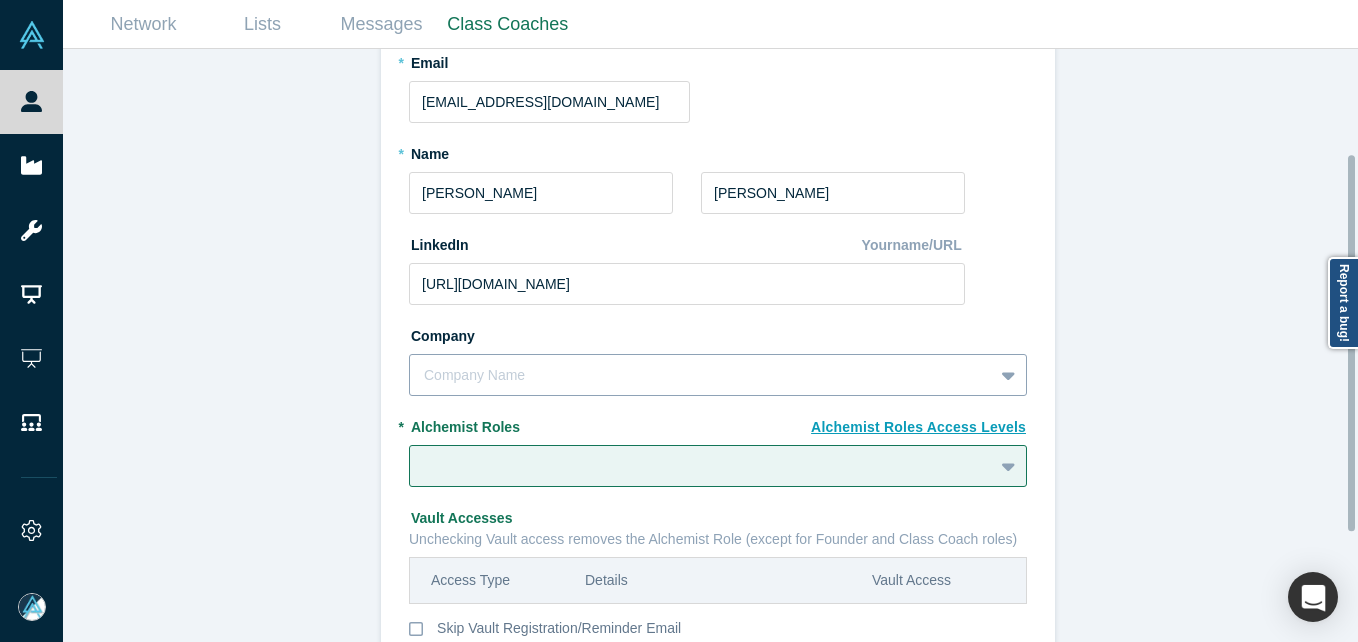click on "Company Name" at bounding box center [718, 375] 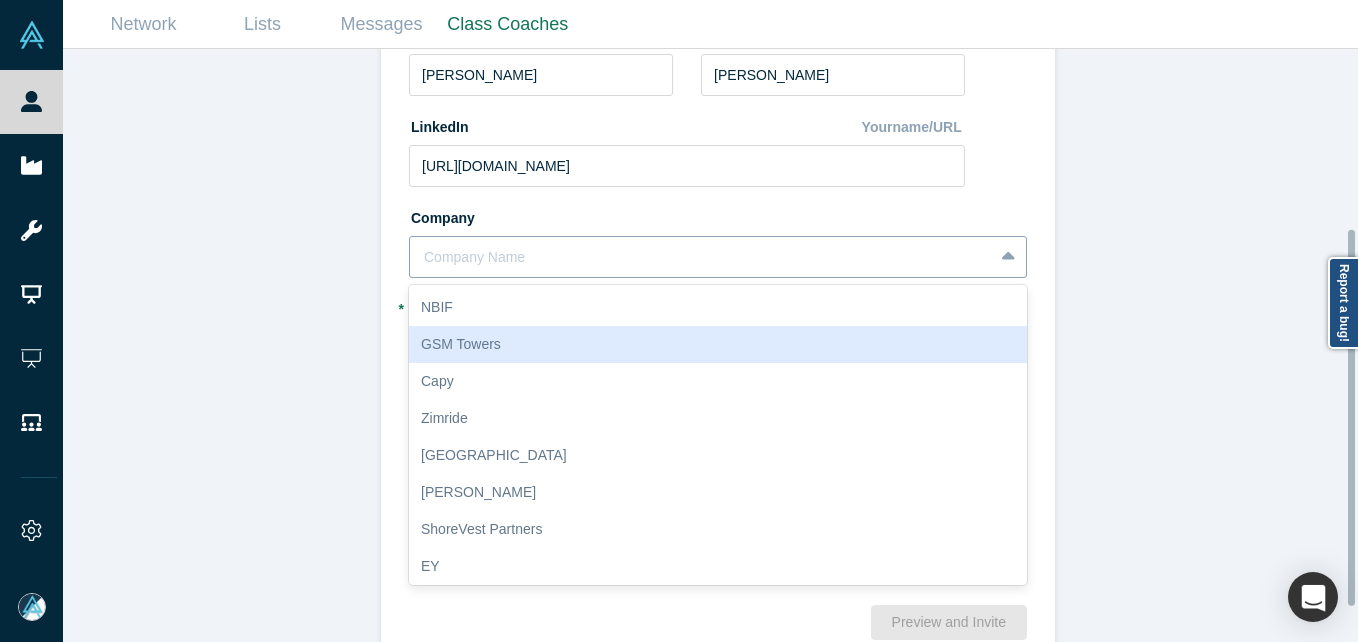 paste on "SBI Holdings,Inc" 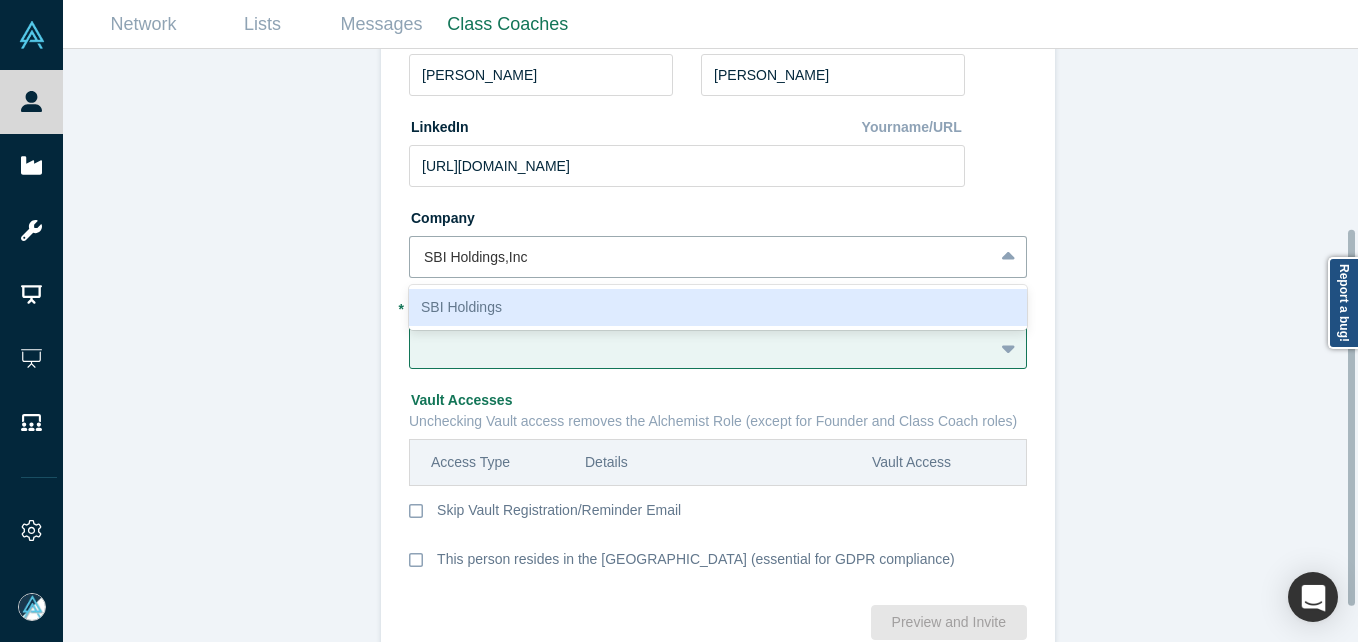 click on "SBI Holdings" at bounding box center [718, 307] 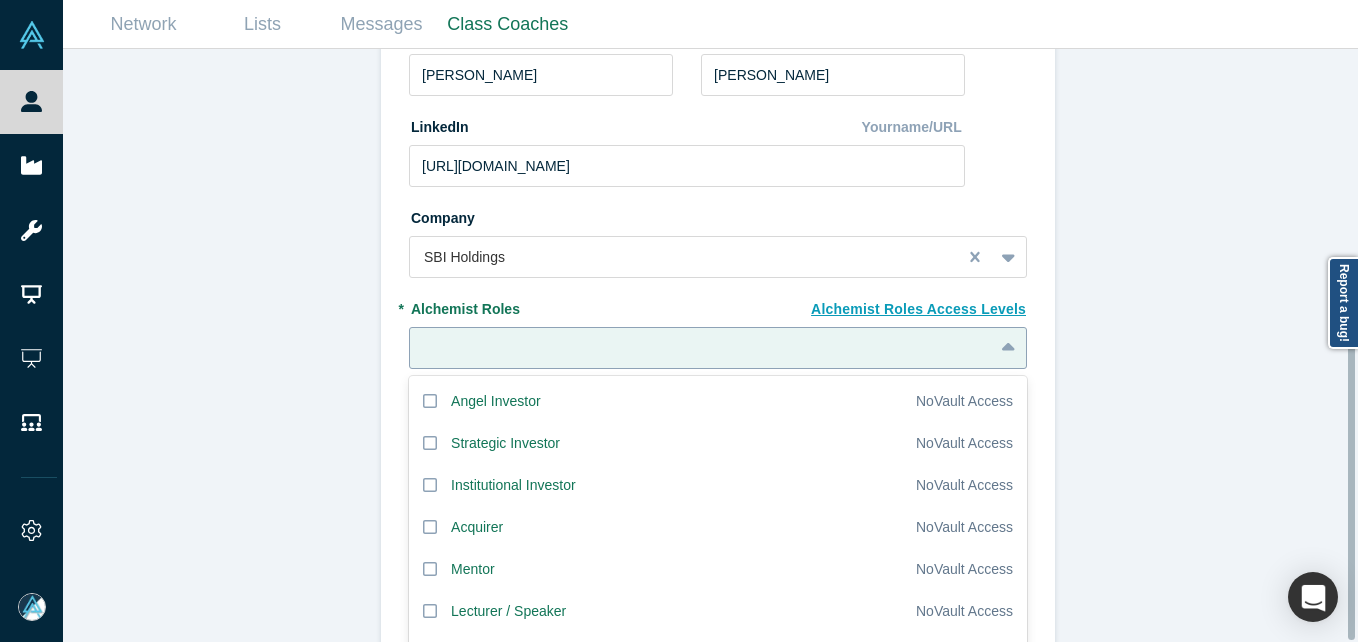 click on "20 results available. Use Up and Down to choose options, press Enter to select the currently focused option, press Escape to exit the menu, press Tab to select the option and exit the menu. Angel Investor No  Vault Access Strategic Investor No  Vault Access Institutional Investor No  Vault Access Acquirer No  Vault Access Mentor No  Vault Access Lecturer / Speaker No  Vault Access Consultant / Freelancer No  Vault Access Service Provider / Partner No  Vault Access Member of the Press No  Vault Access Channel Partner No  Vault Access Industry Analyst No  Vault Access Customer No  Vault Access Corporate Innovator Have  Vault Access Faculty mentor No  Vault Access Alumni Mentor No  Vault Access Super Admin / Access to all Have  Vault Access Partner Have  Vault Access Limited Partner Have  Vault Access Alchemist Class Coach Have  Vault Access Alchemist Founder  (invite using the Add Startup/POC workflow)" at bounding box center (718, 348) 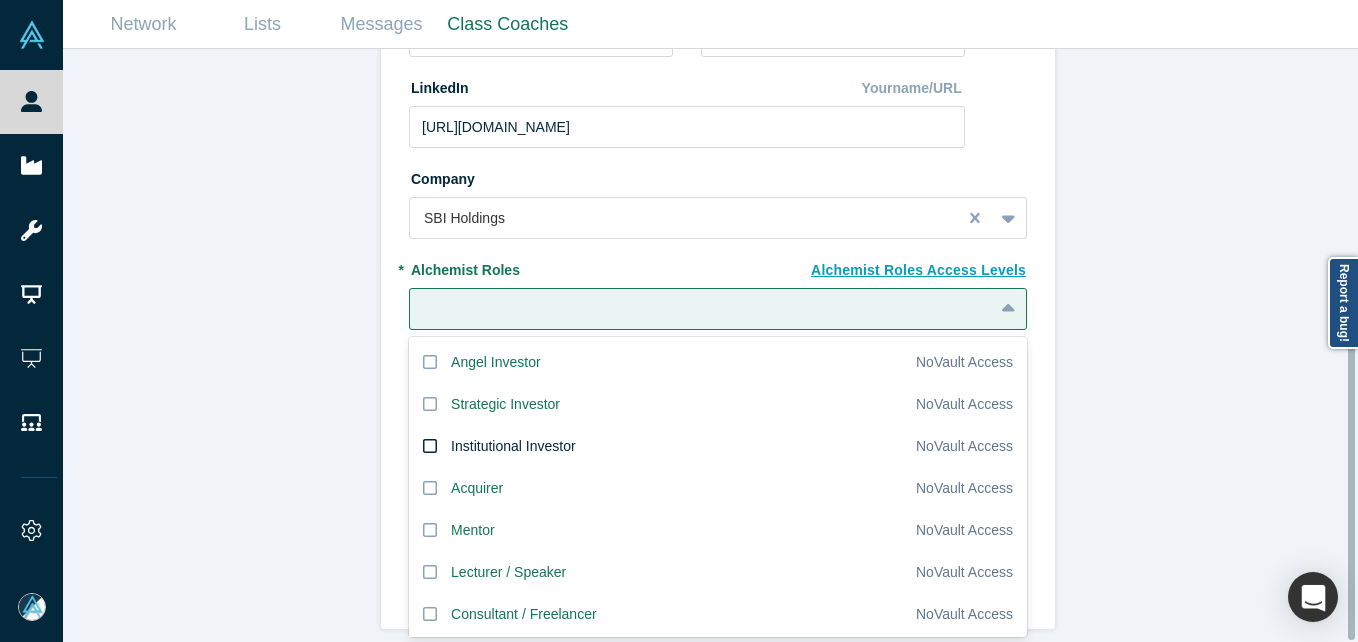 click on "Institutional Investor" at bounding box center (513, 446) 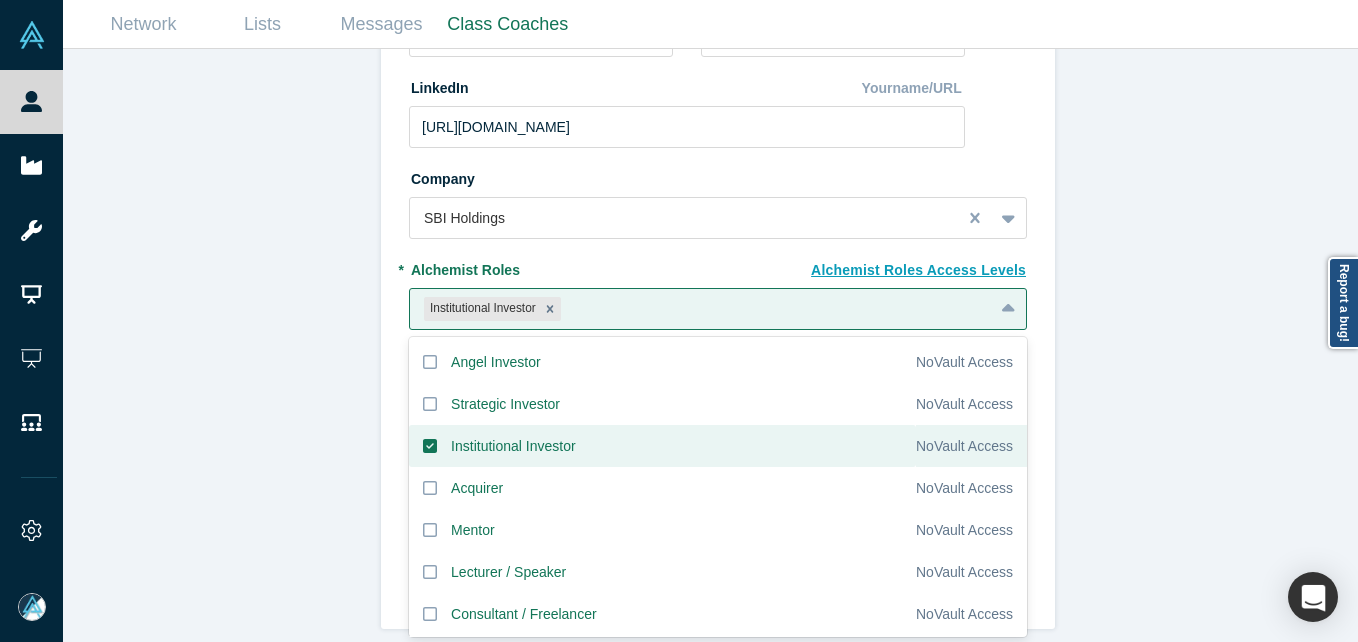 click on "Invite or Remind Contacts Back New Profile:  Makoto Miyazaki * Email makmiyaz@sbigroup.co.jp * Name Makoto * Last Name Miyazaki LinkedIn Yourname/URL https://www.linkedin.com/in/makoto-miyazaki-34794b6/ Company SBI Holdings
To pick up a draggable item, press the space bar.
While dragging, use the arrow keys to move the item.
Press space again to drop the item in its new position, or press escape to cancel.
Alchemist Roles Access Levels * Alchemist Roles option Institutional Investor, selected. 20 results available. Use Up and Down to choose options, press Enter to select the currently focused option, press Escape to exit the menu, press Tab to select the option and exit the menu. Institutional Investor Angel Investor No  Vault Access Strategic Investor No  Vault Access Institutional Investor No  Vault Access Acquirer No  Vault Access Mentor No  Vault Access Lecturer / Speaker No  Vault Access Consultant / Freelancer No  Vault Access Service Provider / Partner No  Vault Access No  Vault Access" at bounding box center (718, 353) 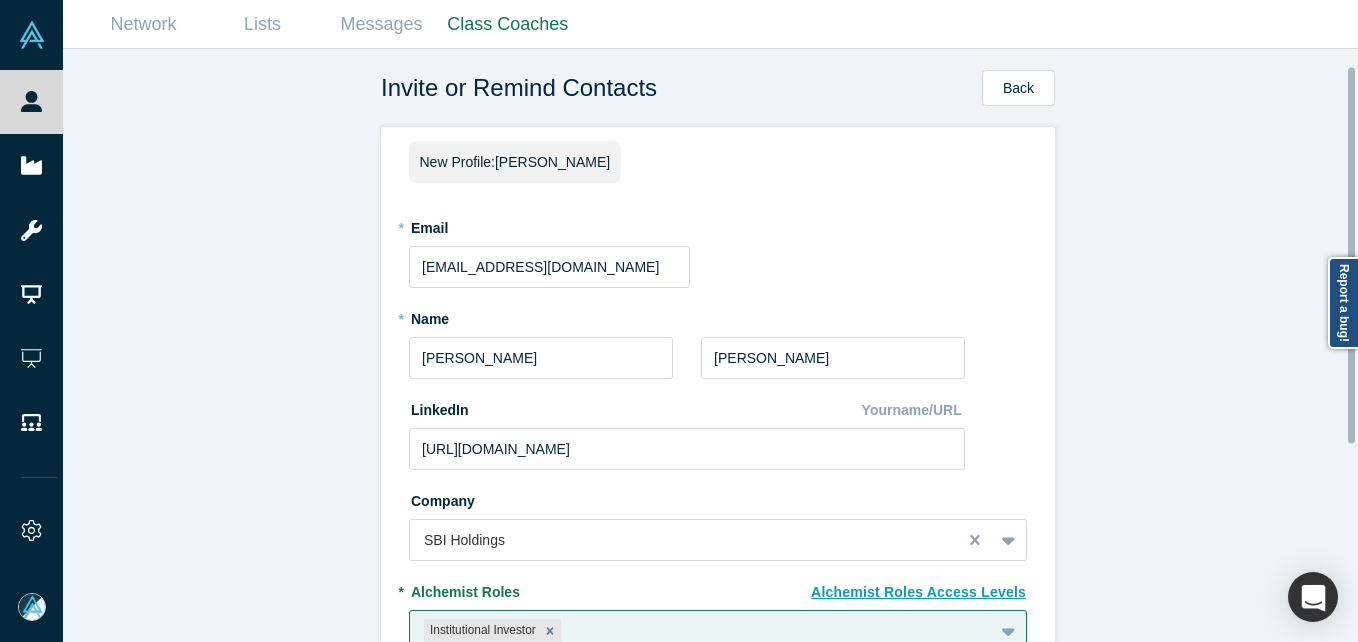 scroll, scrollTop: 337, scrollLeft: 0, axis: vertical 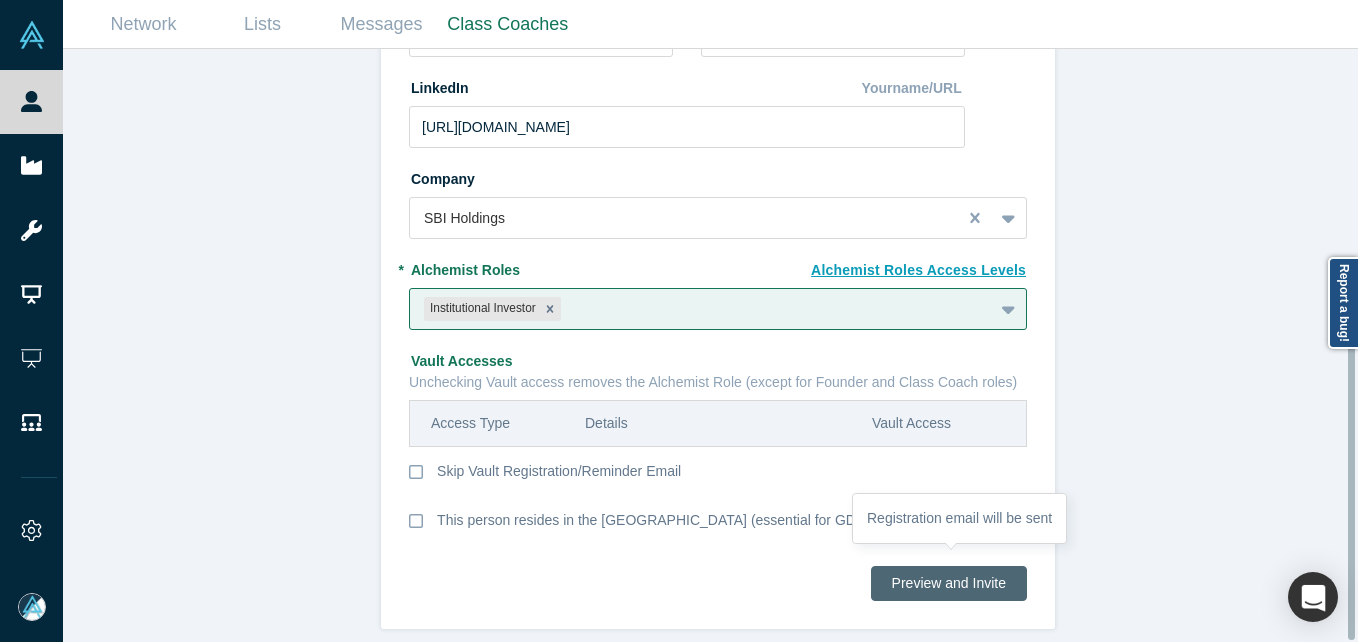 click on "Preview and Invite" at bounding box center (949, 583) 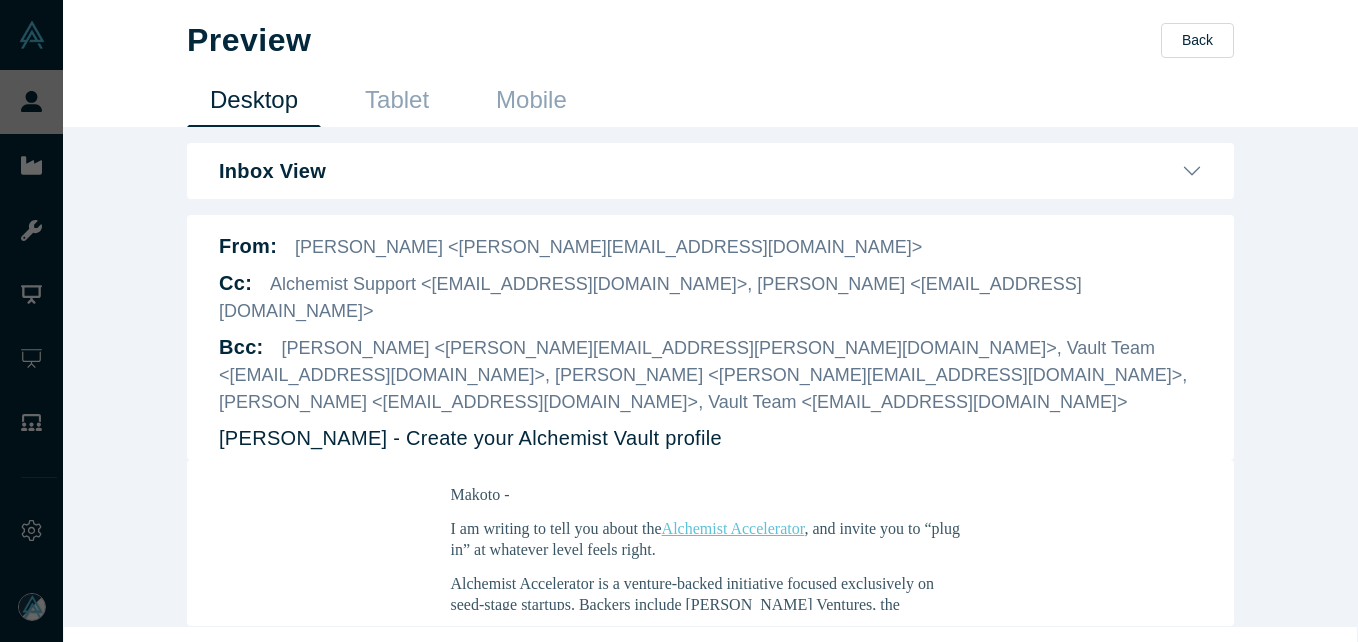scroll, scrollTop: 200, scrollLeft: 0, axis: vertical 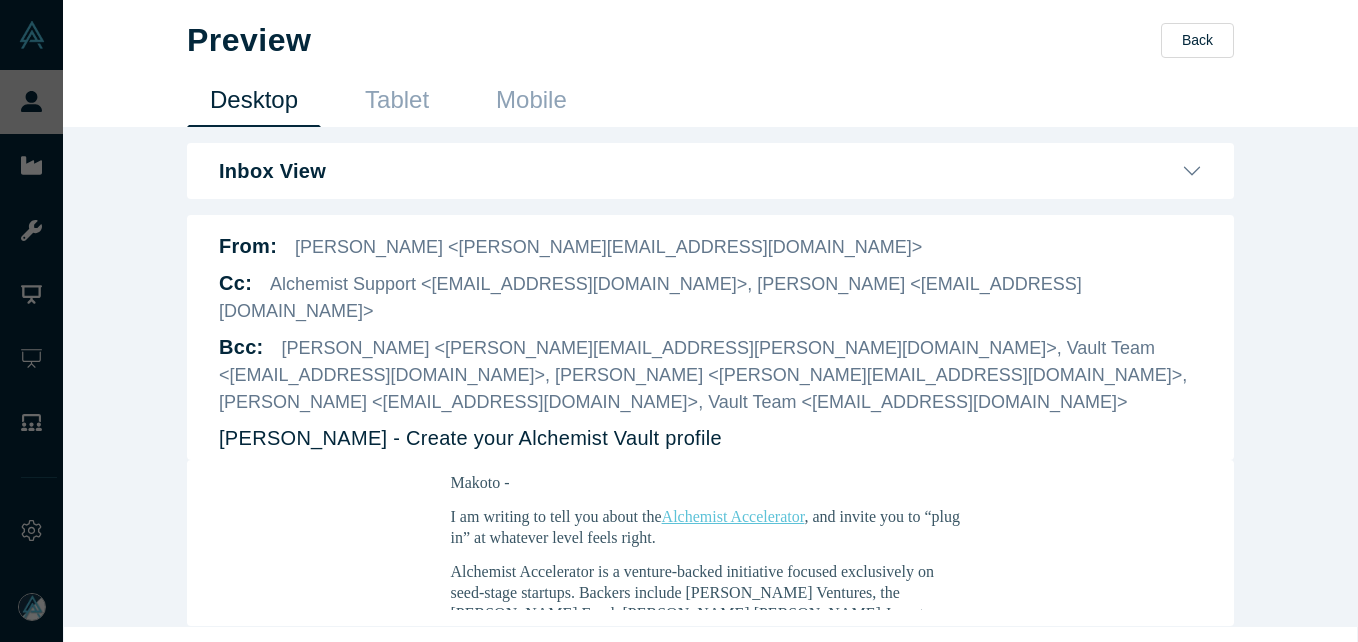 click on "Send Invite" at bounding box center (710, 671) 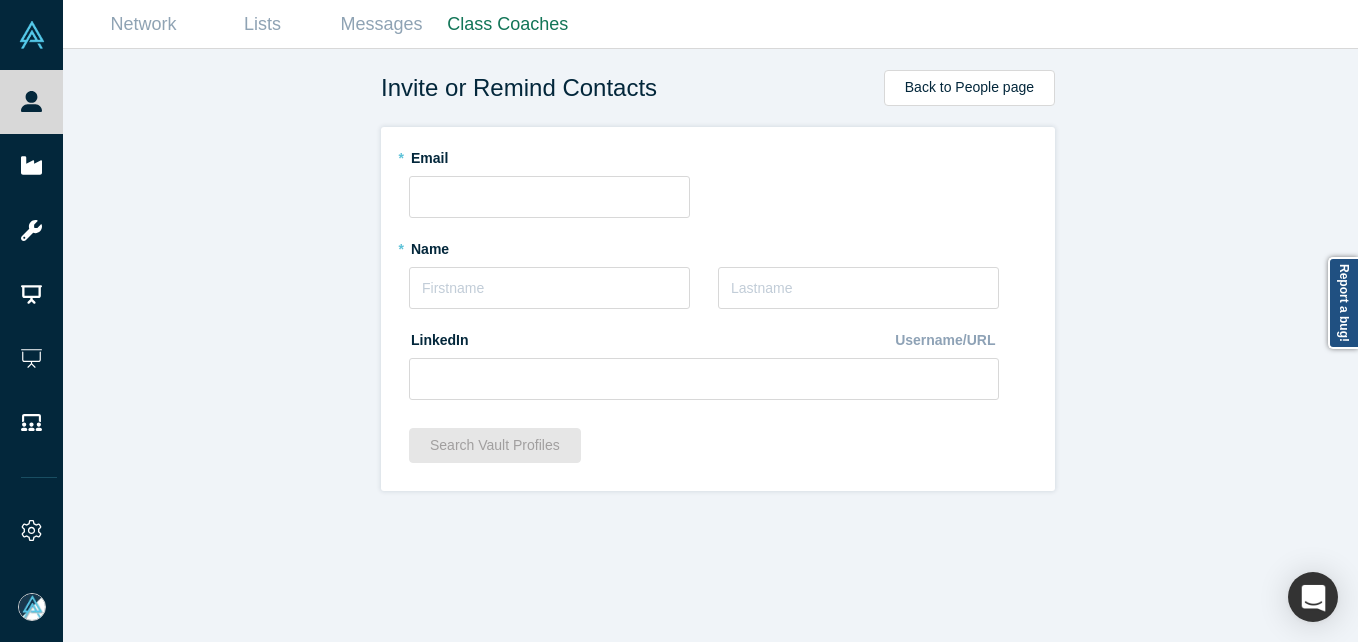 scroll, scrollTop: 0, scrollLeft: 0, axis: both 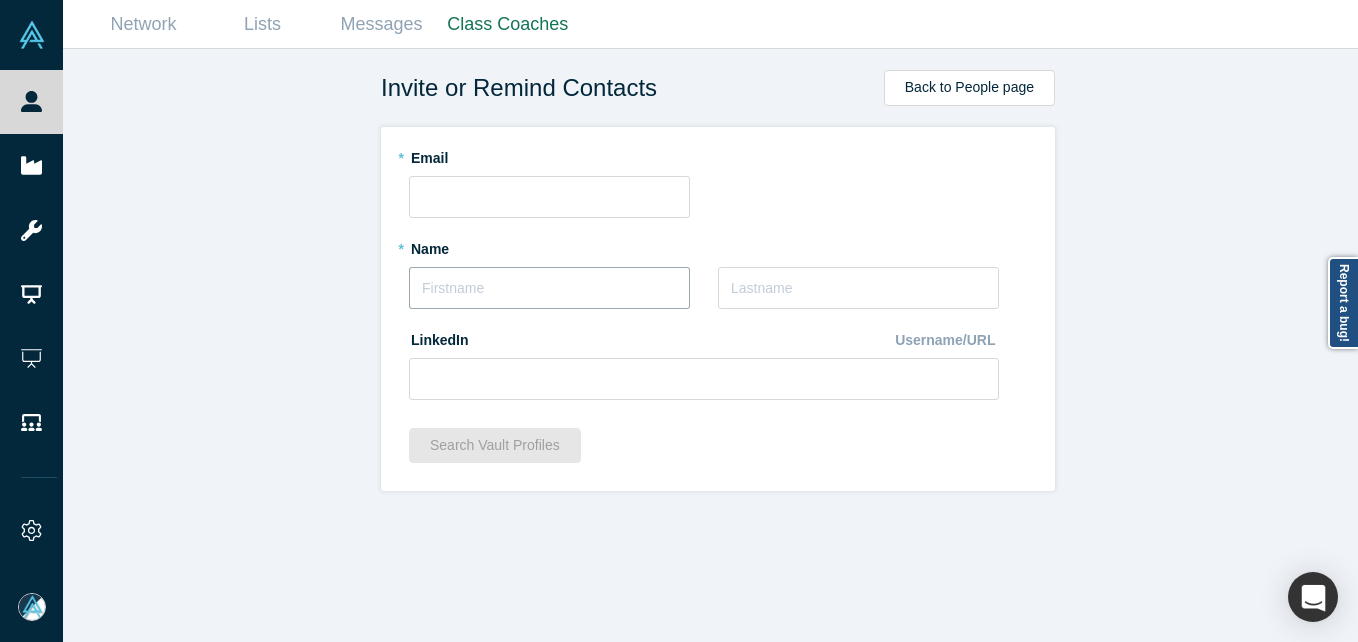 click at bounding box center [549, 288] 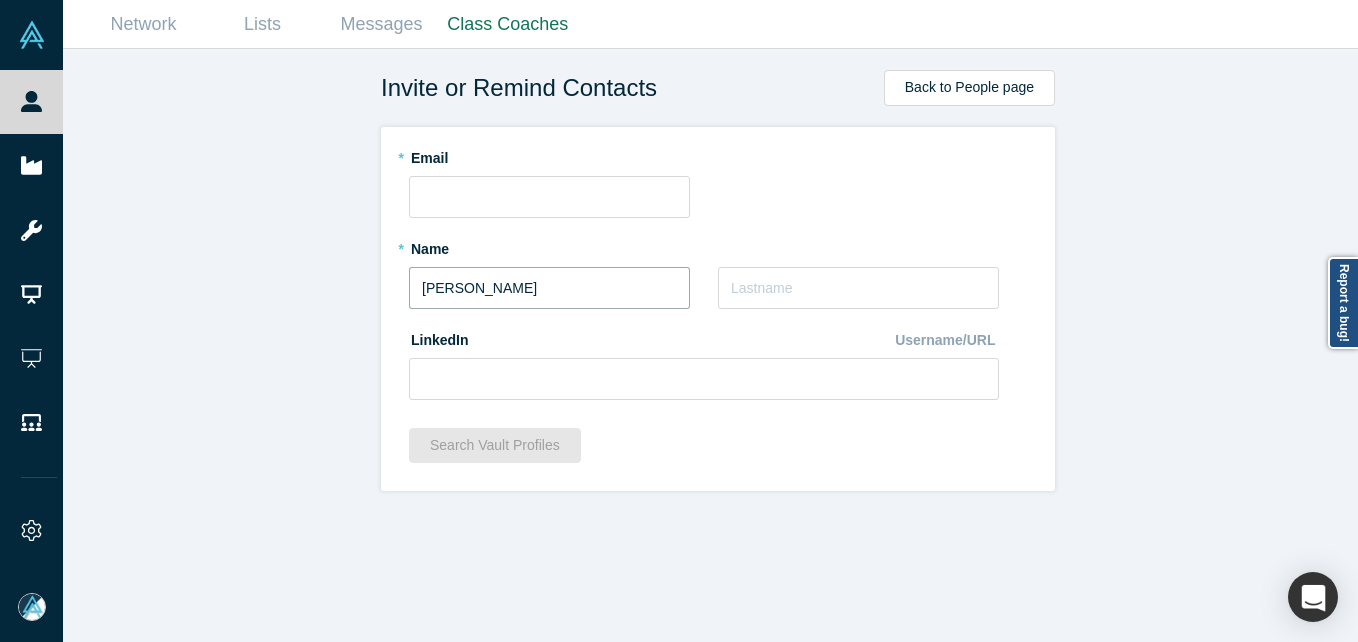 drag, startPoint x: 449, startPoint y: 290, endPoint x: 602, endPoint y: 266, distance: 154.87091 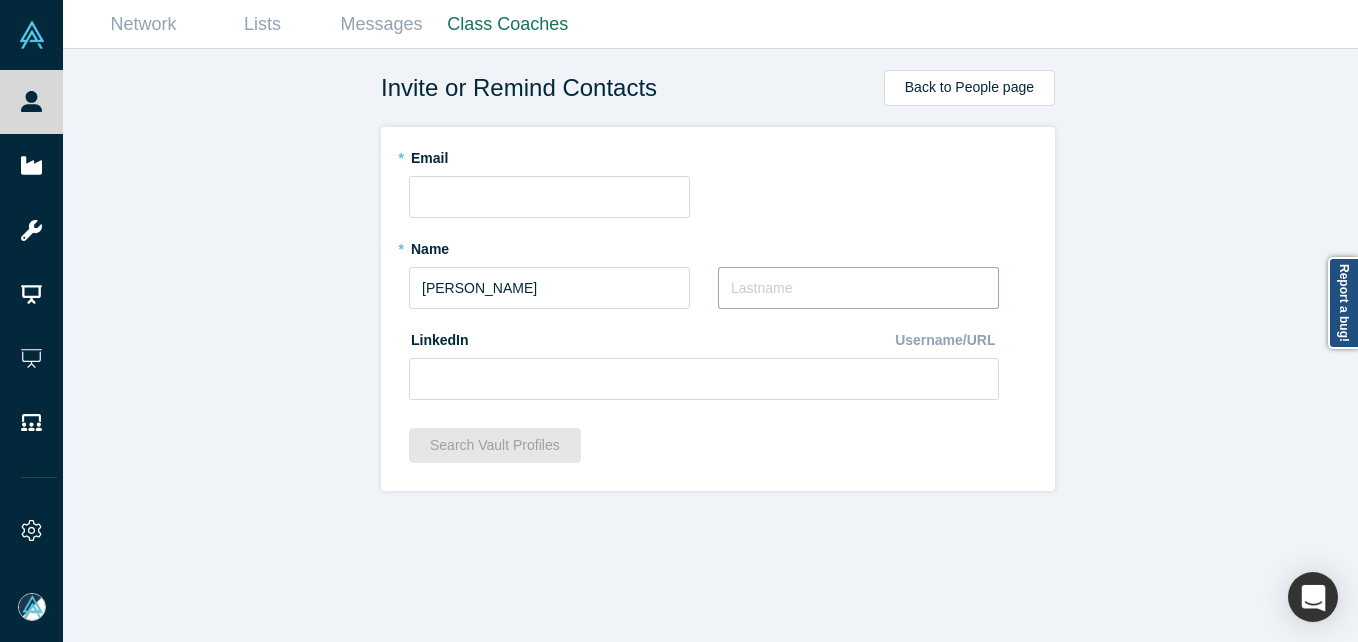 paste on "Kaadi" 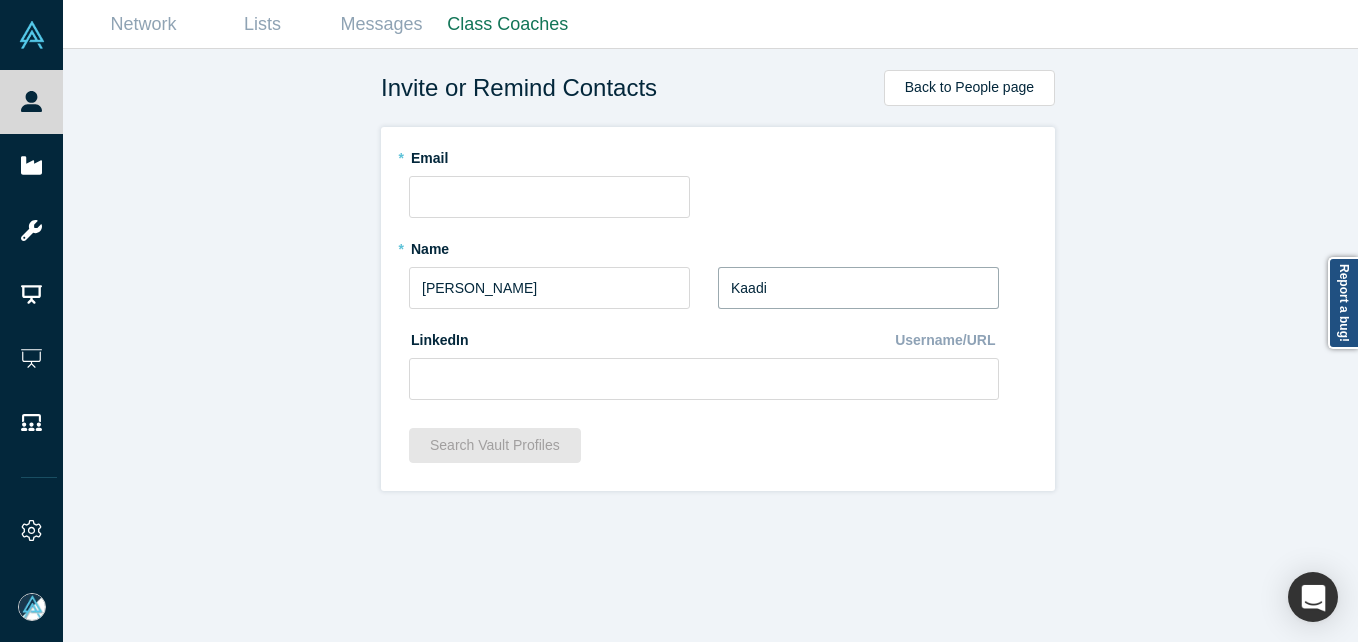 type on "Kaadi" 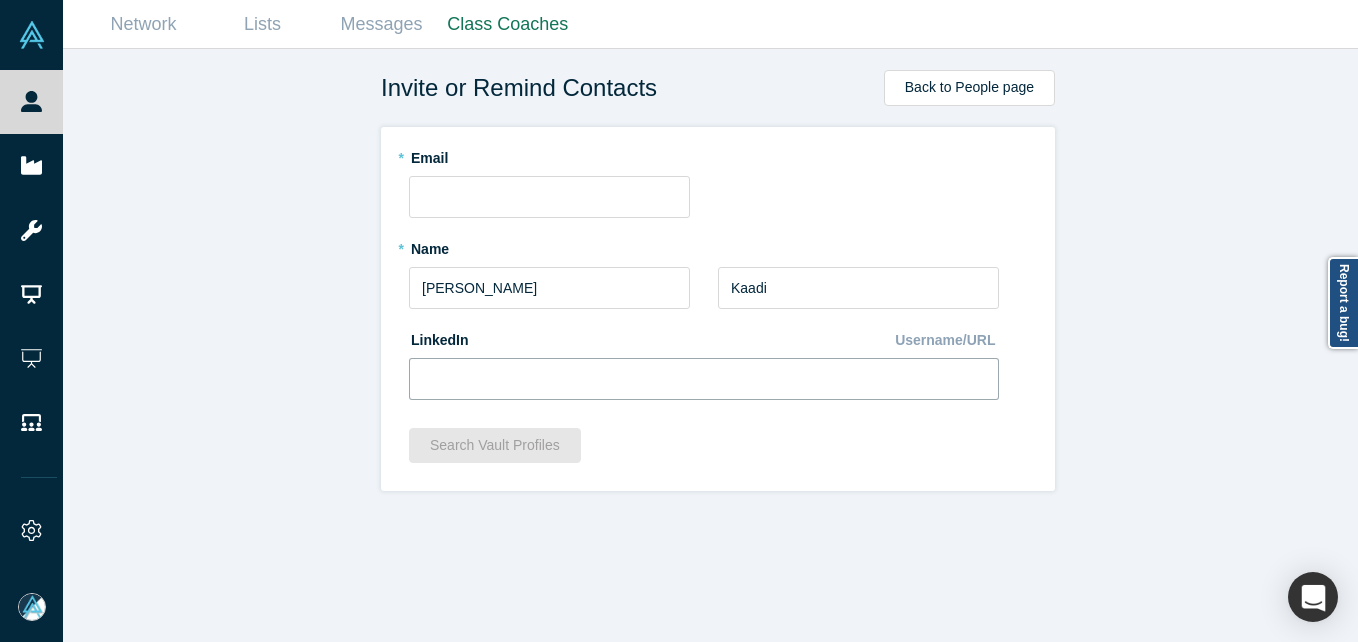 click at bounding box center [704, 379] 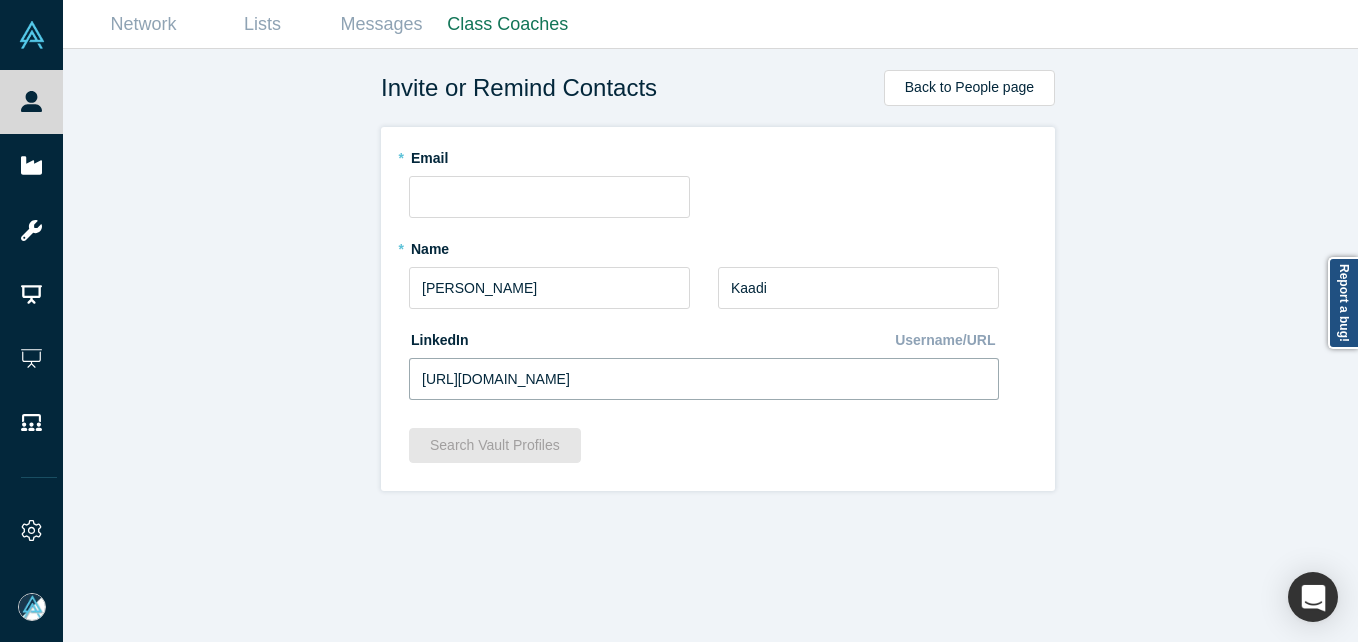 type on "https://www.linkedin.com/in/marc-kaadi/" 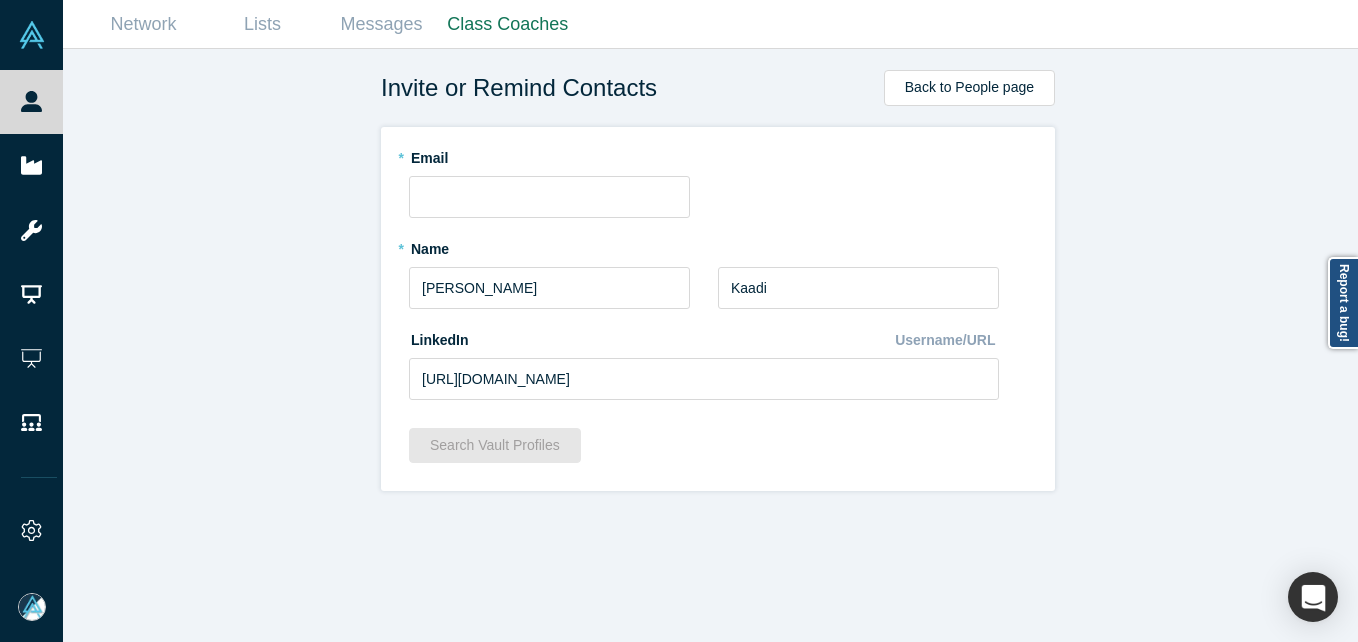 click on "Invite or Remind Contacts Back to People page * Email * Name Marc * Last Name Kaadi LinkedIn Username/URL https://www.linkedin.com/in/marc-kaadi/ Search Vault Profiles" at bounding box center (718, 353) 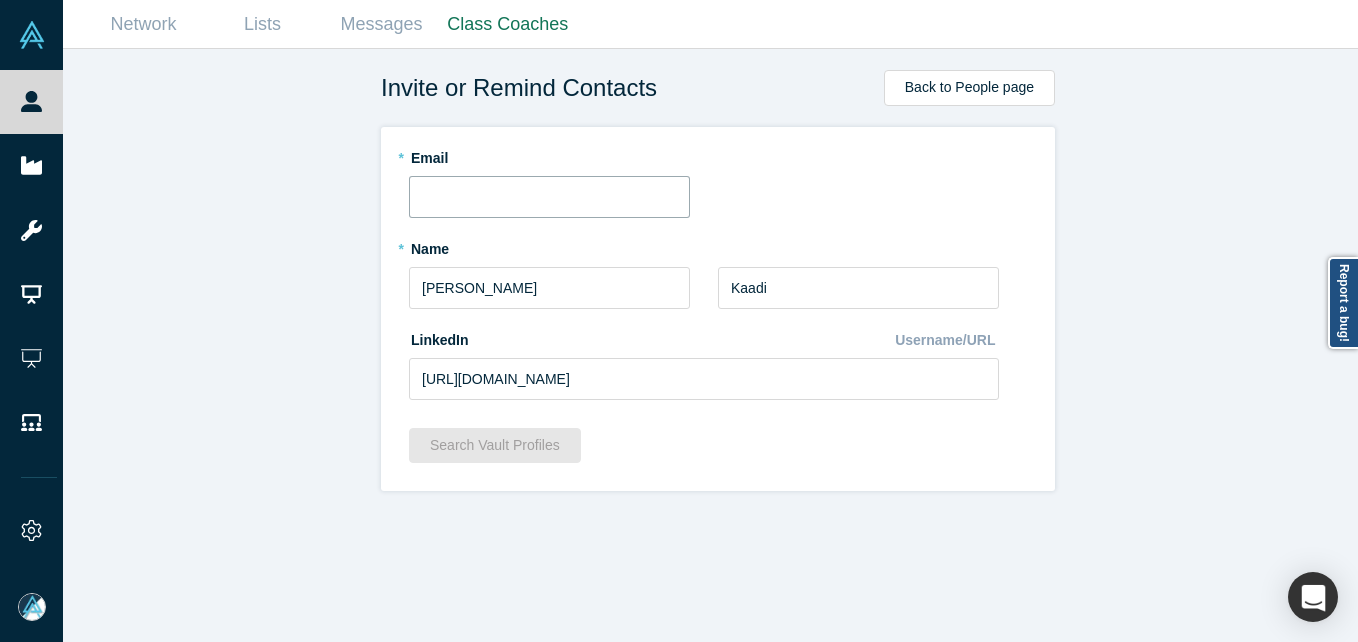 click at bounding box center [549, 197] 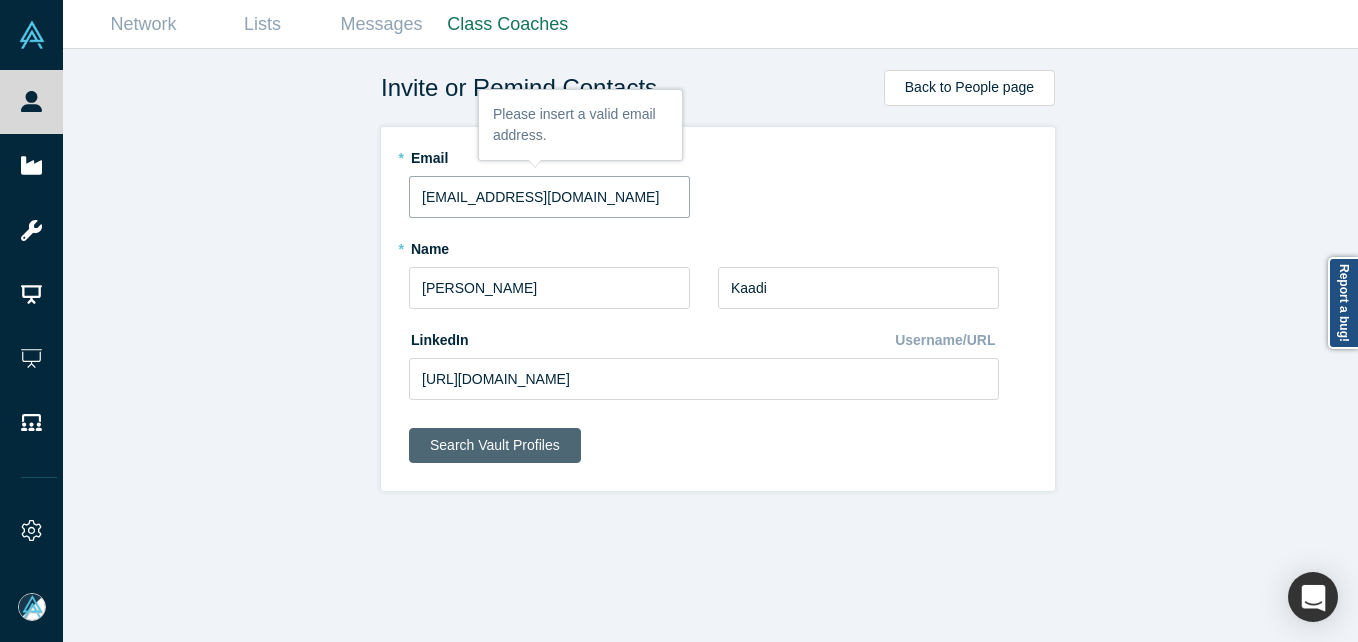 type on "marc.kaadi@blackfin.com" 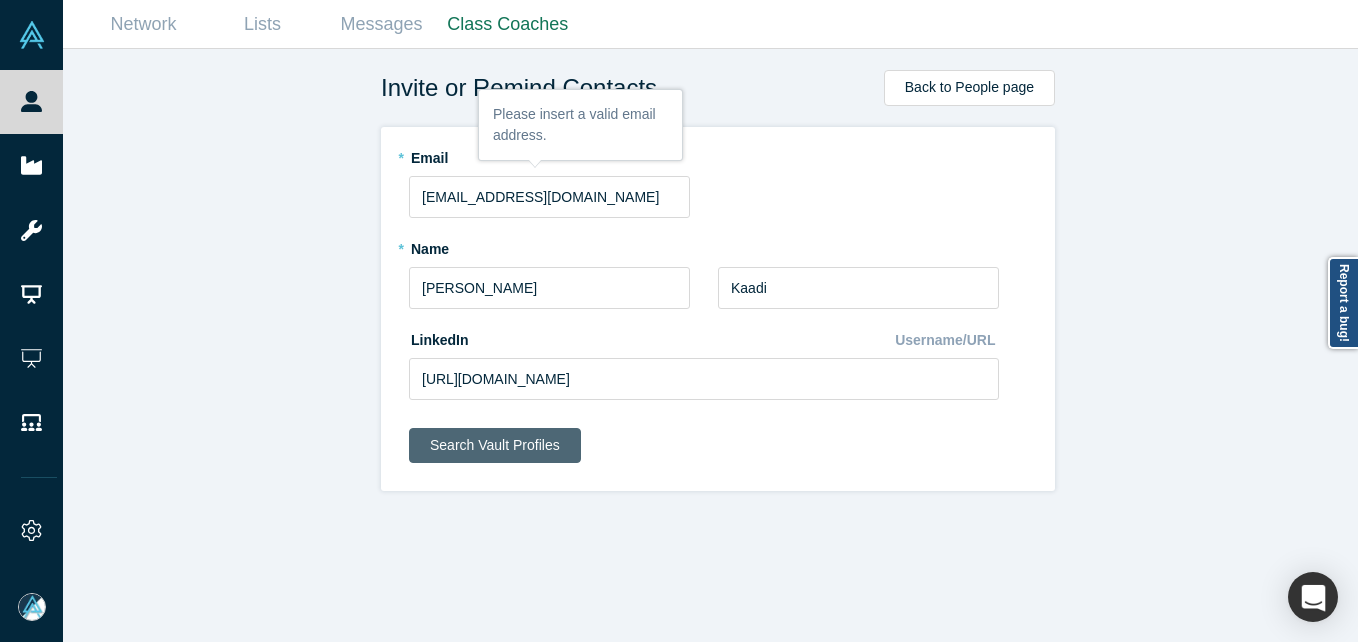 click on "Search Vault Profiles" at bounding box center [495, 445] 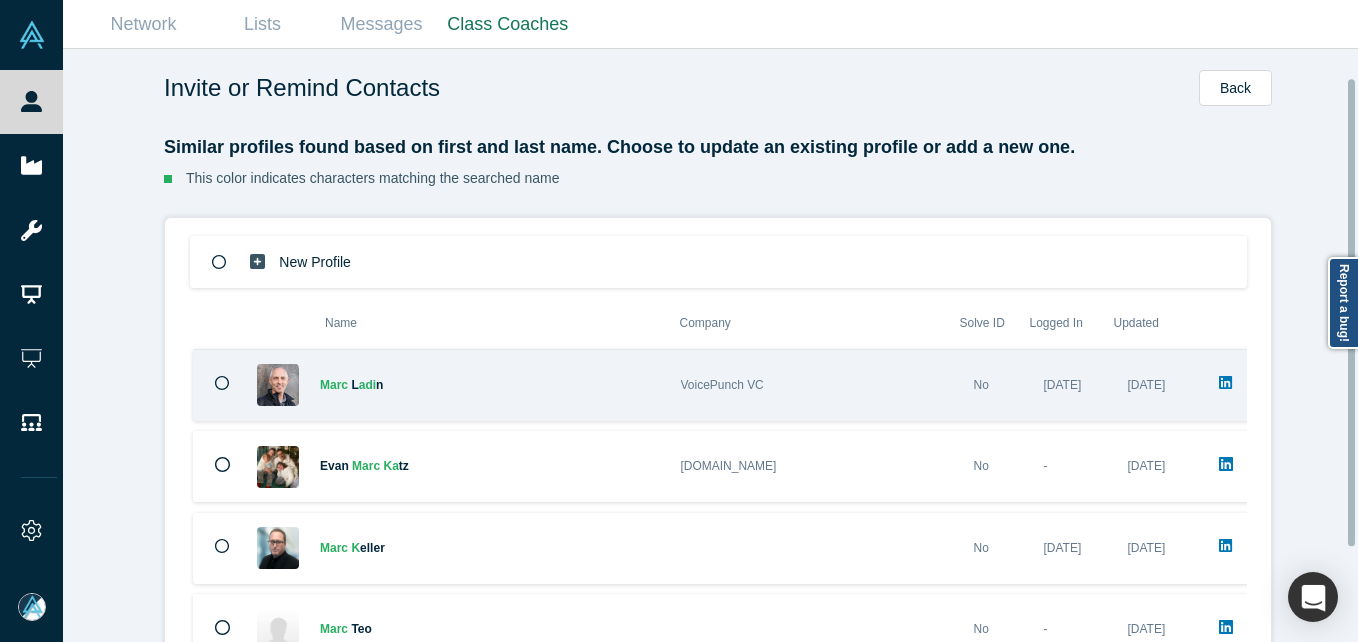 scroll, scrollTop: 155, scrollLeft: 0, axis: vertical 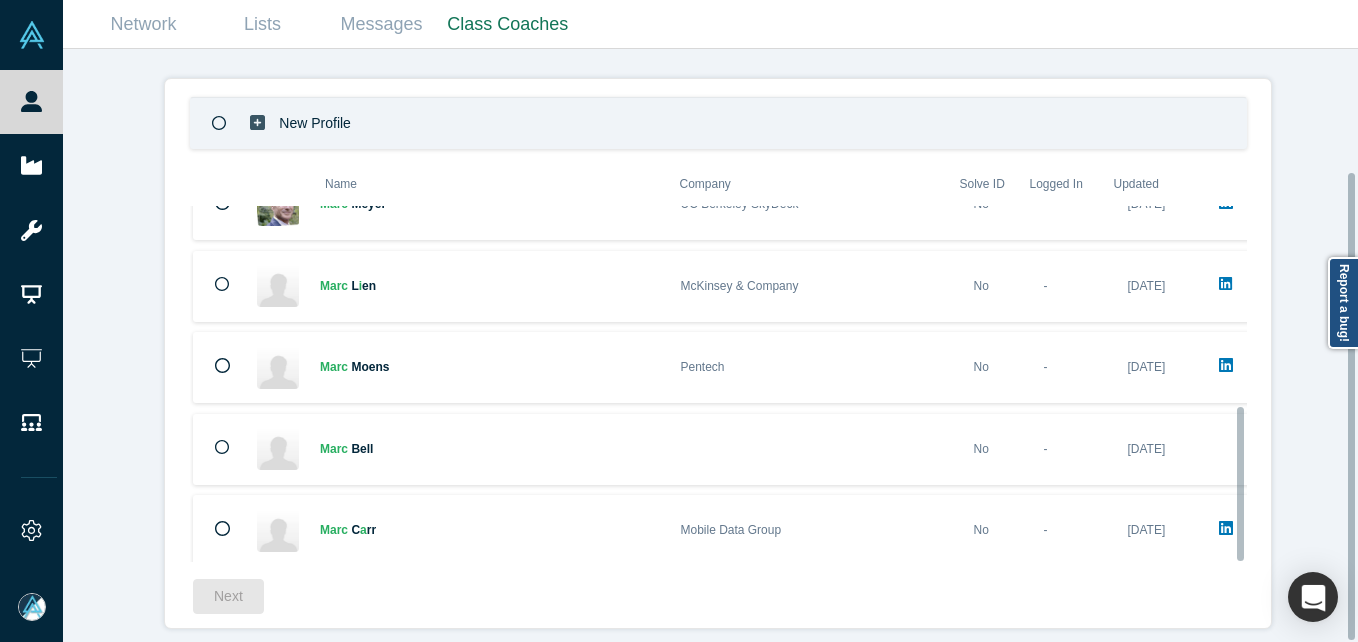 click on "New Profile" at bounding box center [718, 123] 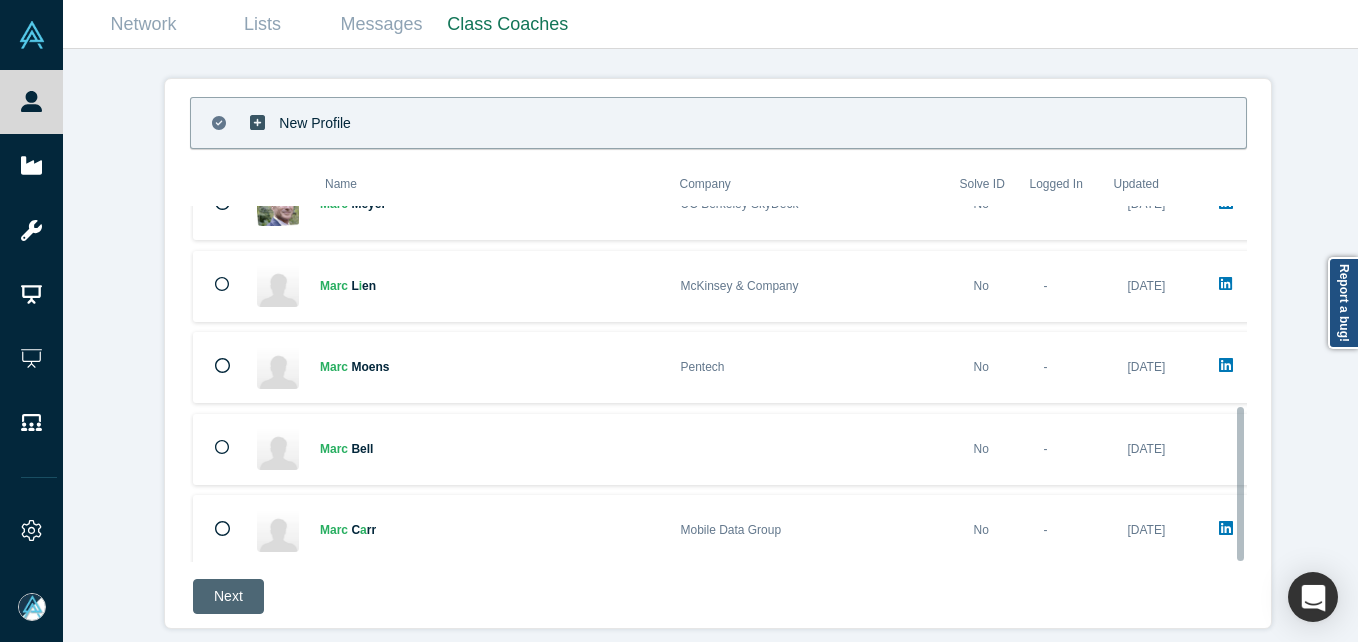 click on "Next" at bounding box center [228, 596] 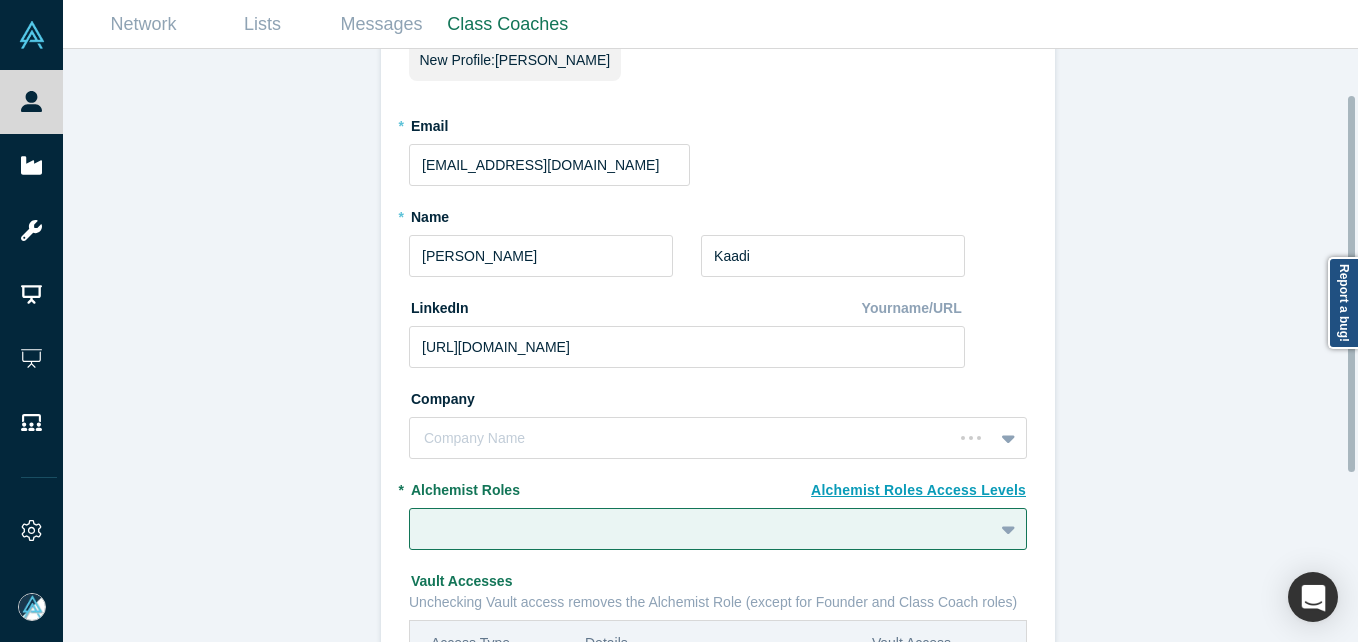 scroll, scrollTop: 165, scrollLeft: 0, axis: vertical 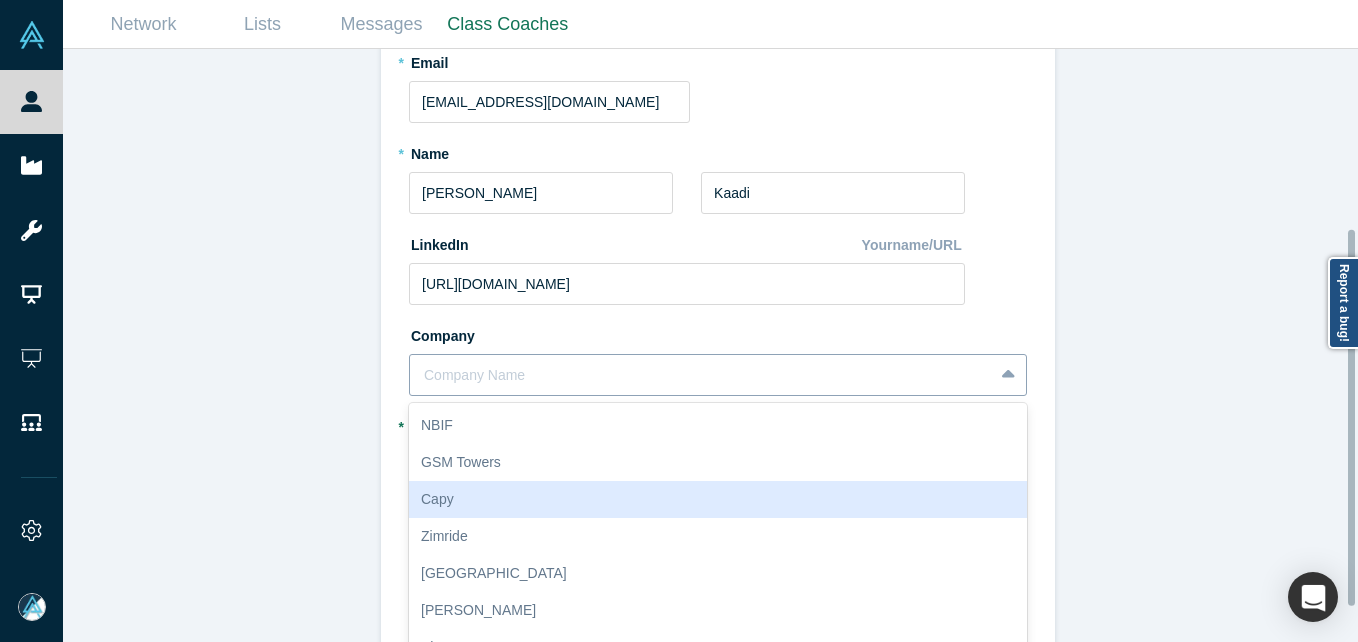 click on "10 results available. Use Up and Down to choose options, press Enter to select the currently focused option, press Escape to exit the menu, press Tab to select the option and exit the menu. Company Name NBIF GSM Towers Capy Zimride Gold House Draper ShoreVest Partners EY Datum Morpheus Ventures" at bounding box center [718, 375] 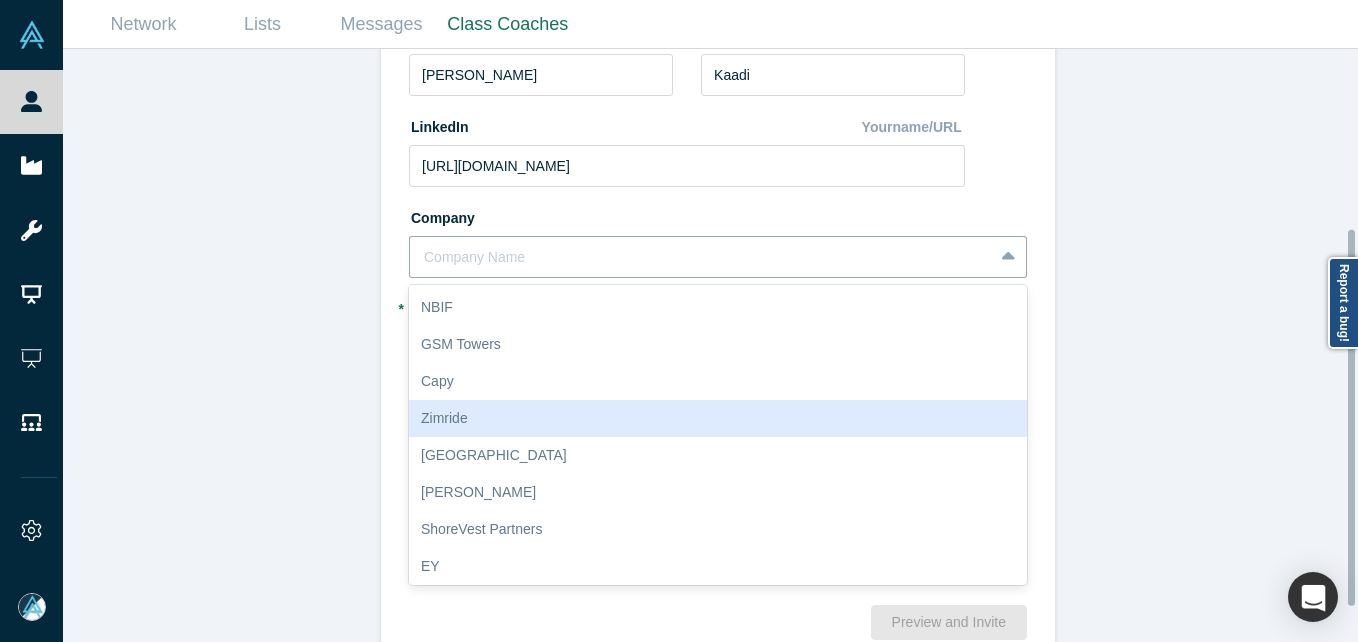 paste on "BlackFin Capital Partners" 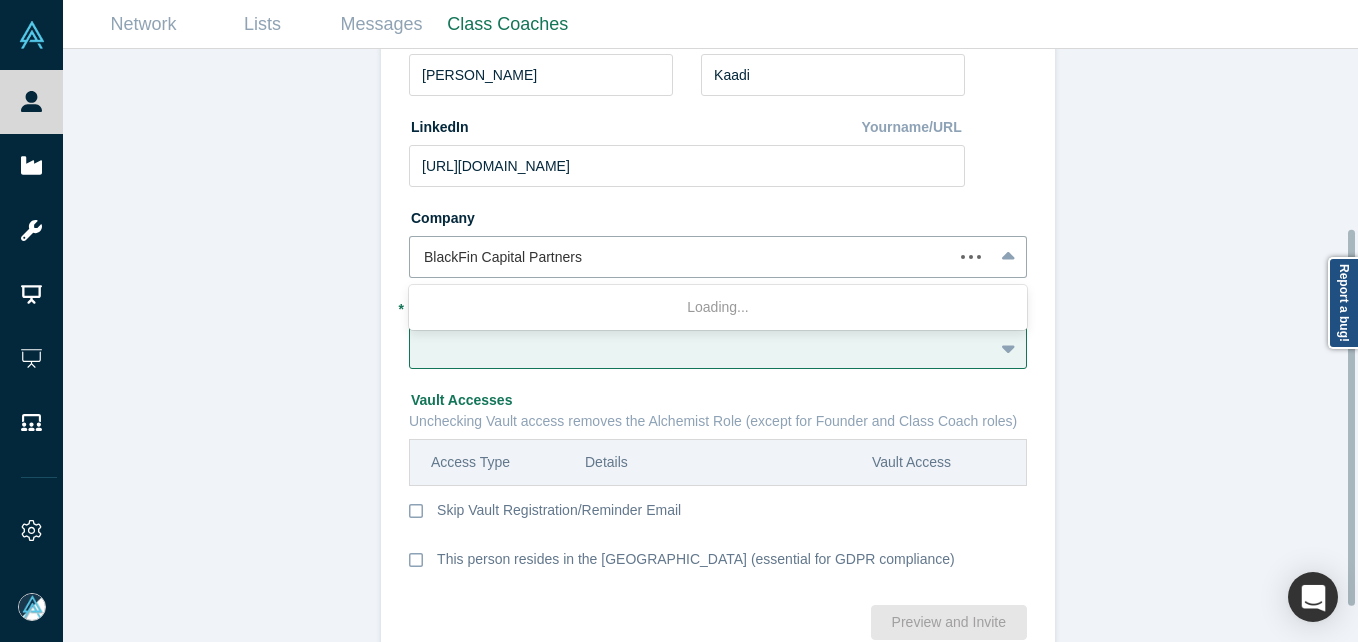 type on "BlackFin Capital Partners" 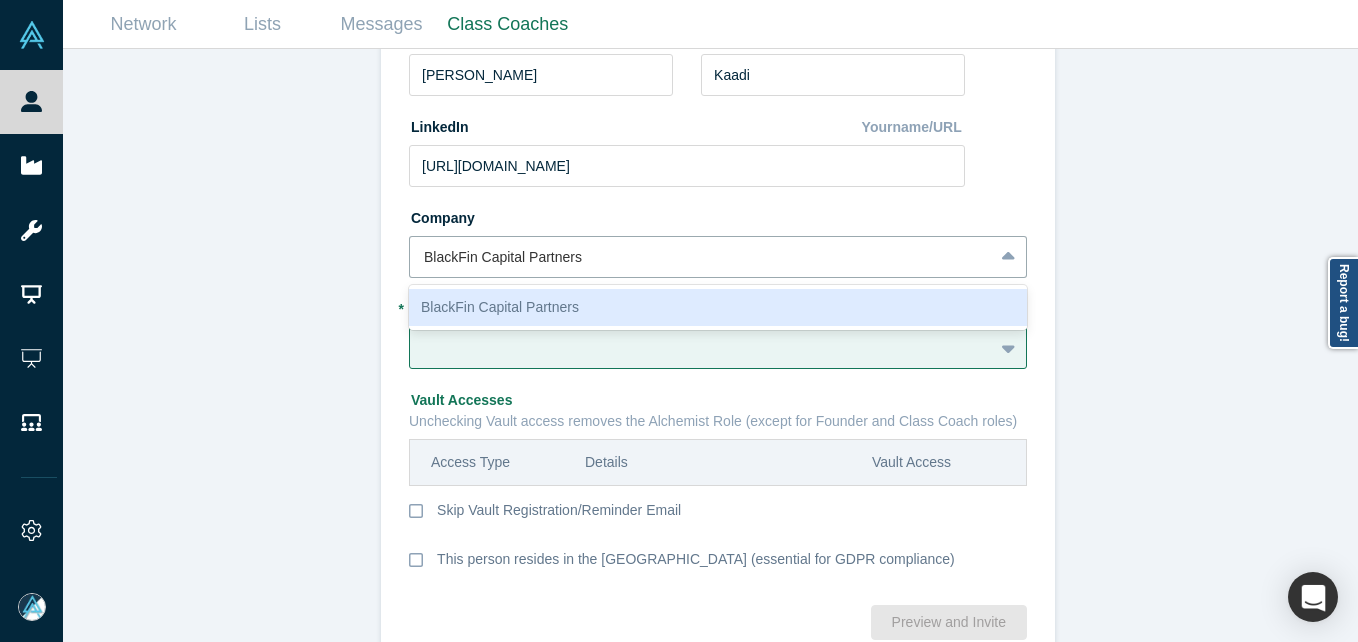 click on "BlackFin Capital Partners" at bounding box center (718, 307) 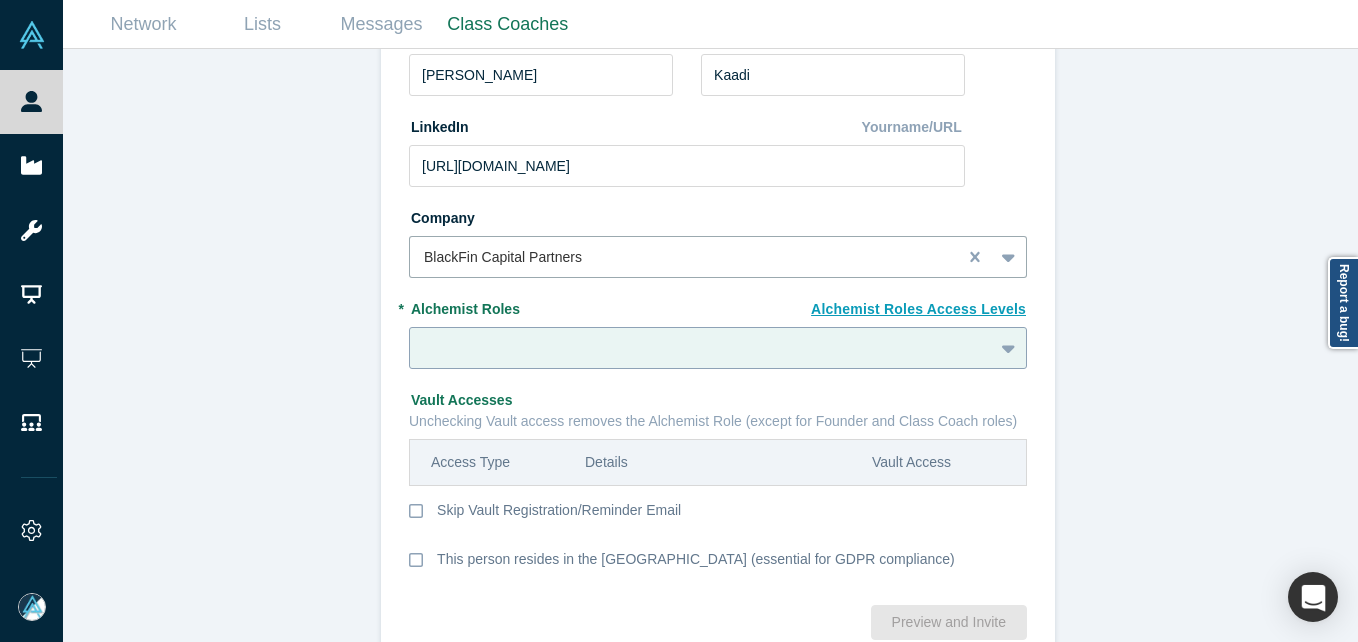 click at bounding box center [718, 348] 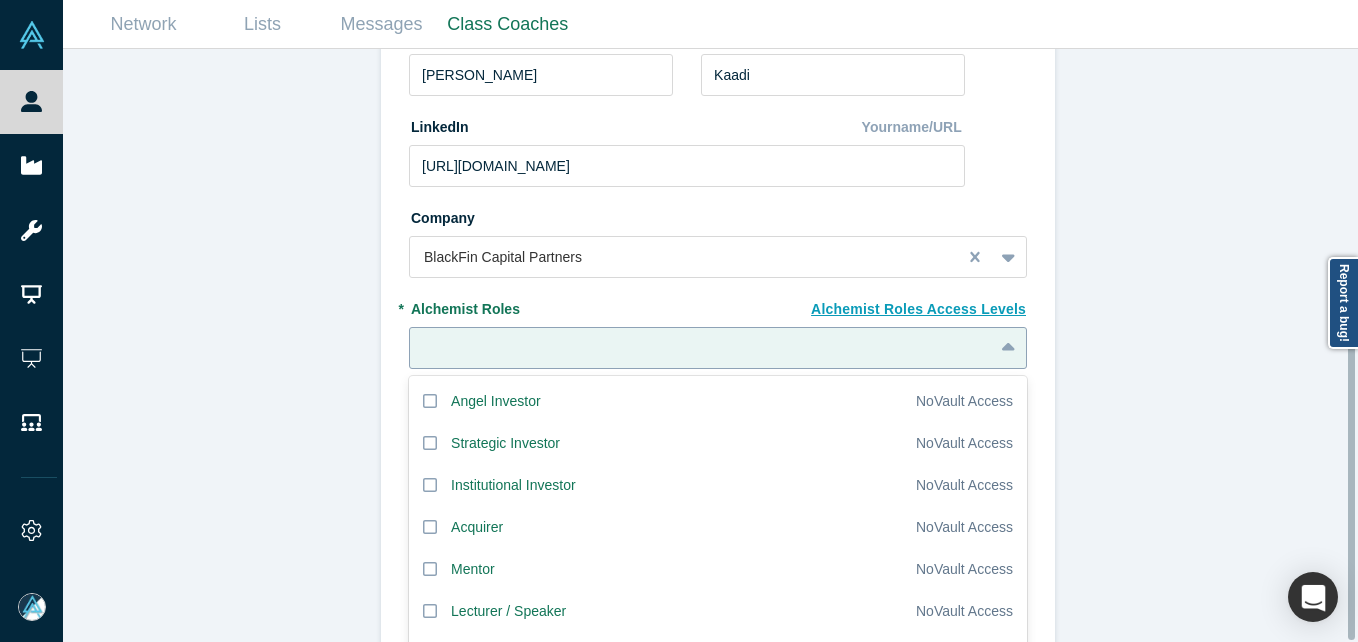 scroll, scrollTop: 337, scrollLeft: 0, axis: vertical 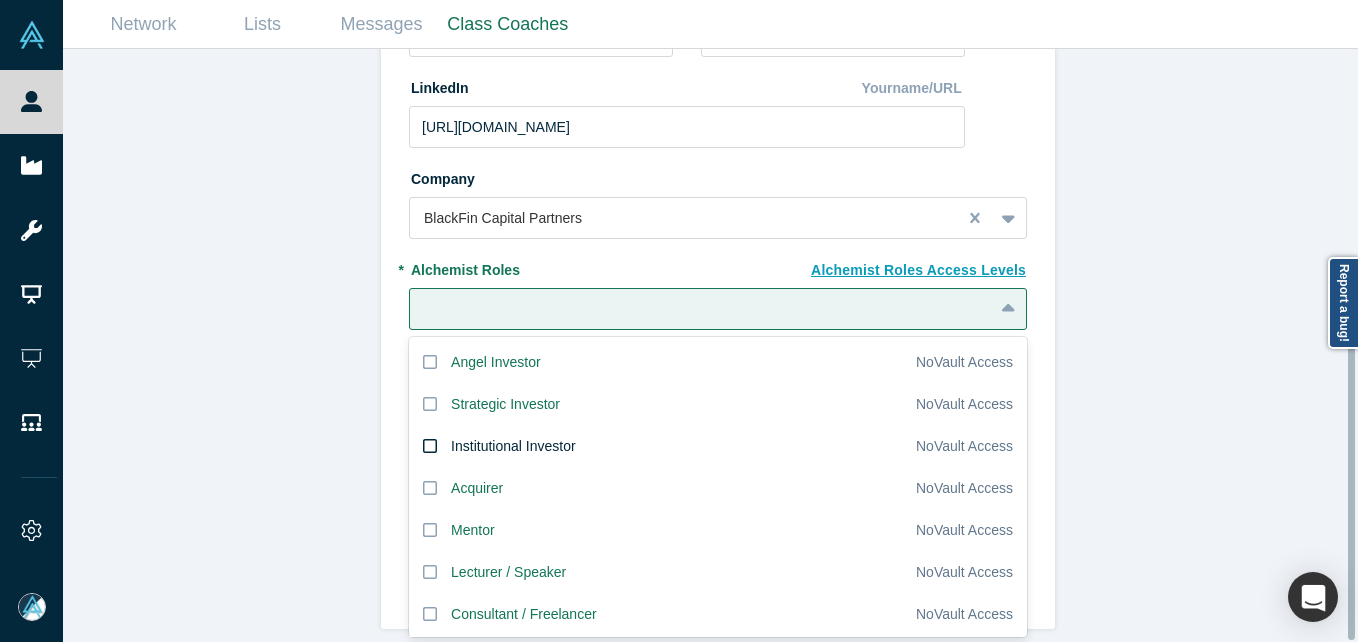 click on "Institutional Investor" at bounding box center [513, 446] 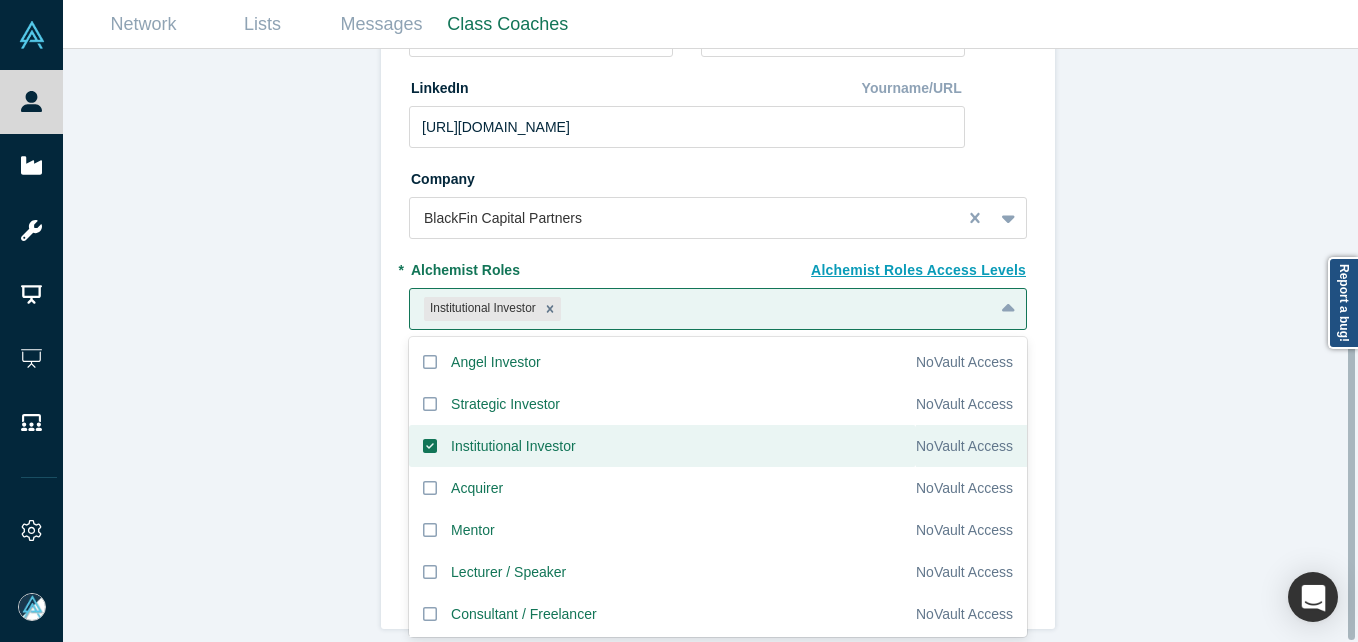 click on "Invite or Remind Contacts Back New Profile:  Marc Kaadi * Email marc.kaadi@blackfin.com * Name Marc * Last Name Kaadi LinkedIn Yourname/URL https://www.linkedin.com/in/marc-kaadi/ Company BlackFin Capital Partners
To pick up a draggable item, press the space bar.
While dragging, use the arrow keys to move the item.
Press space again to drop the item in its new position, or press escape to cancel.
Alchemist Roles Access Levels * Alchemist Roles option Institutional Investor, selected. 20 results available. Use Up and Down to choose options, press Enter to select the currently focused option, press Escape to exit the menu, press Tab to select the option and exit the menu. Institutional Investor Angel Investor No  Vault Access Strategic Investor No  Vault Access Institutional Investor No  Vault Access Acquirer No  Vault Access Mentor No  Vault Access Lecturer / Speaker No  Vault Access Consultant / Freelancer No  Vault Access Service Provider / Partner No  Vault Access Member of the Press No No" at bounding box center [718, 353] 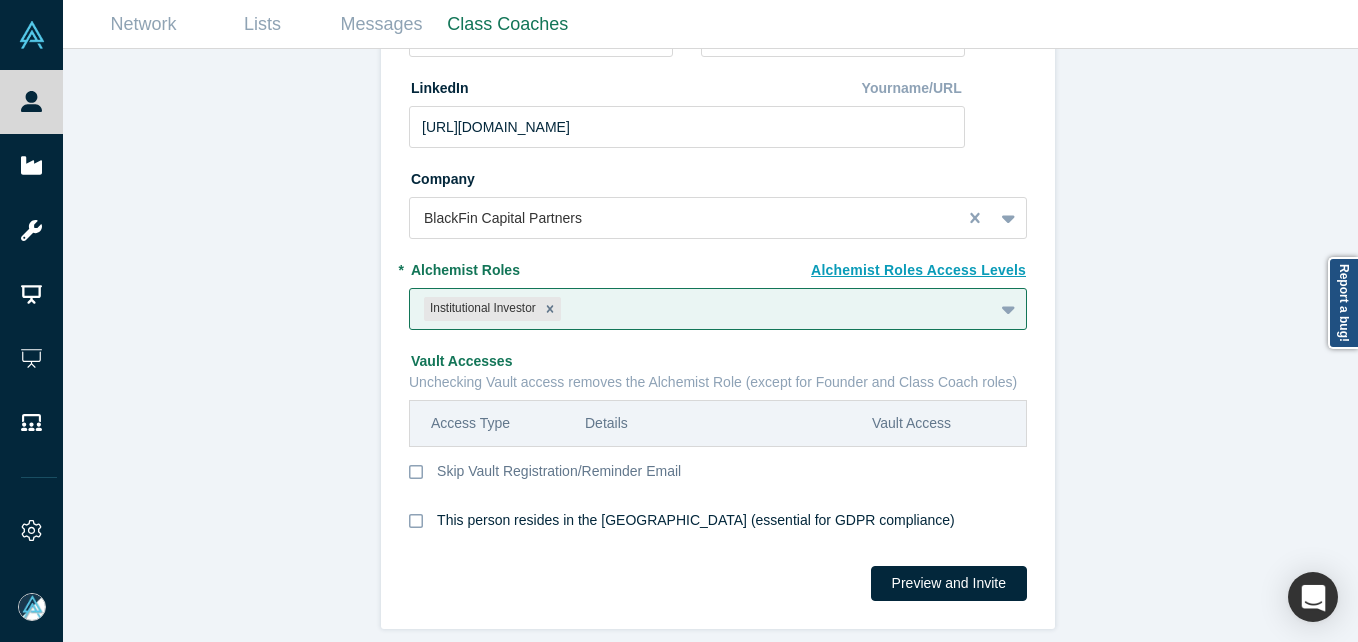 click on "This person resides in the EU (essential for GDPR compliance)" at bounding box center (696, 531) 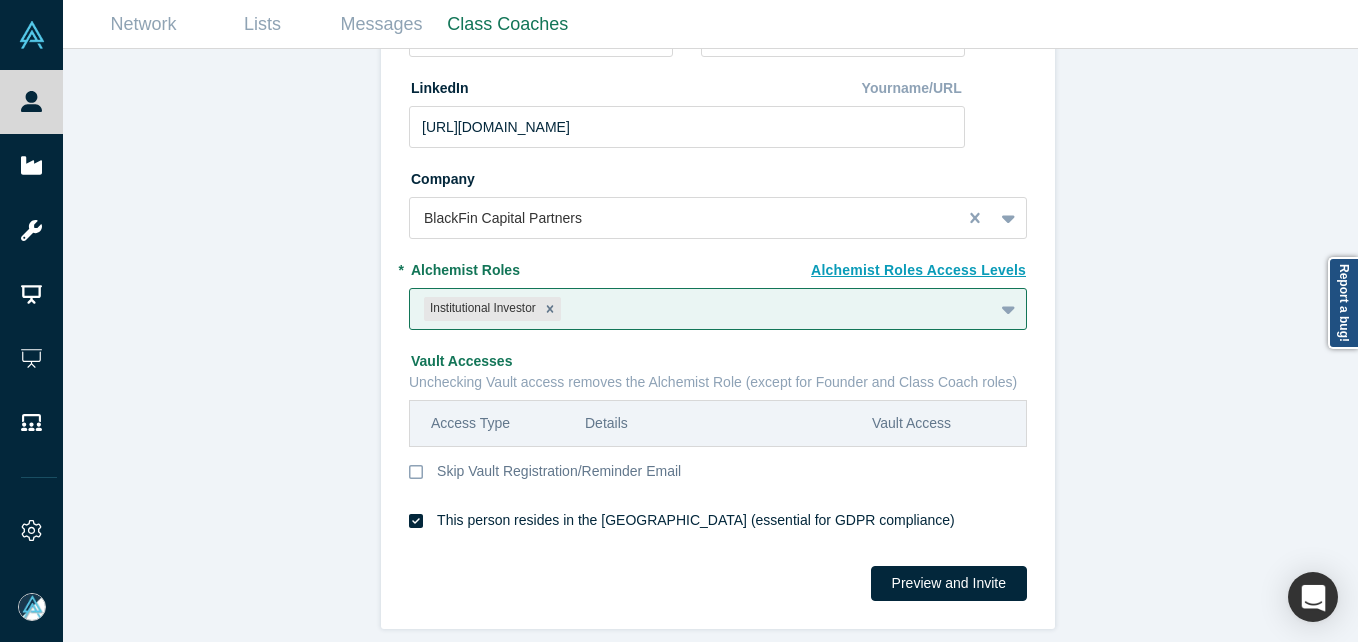 click on "Invite or Remind Contacts Back New Profile:  Marc Kaadi * Email marc.kaadi@blackfin.com * Name Marc * Last Name Kaadi LinkedIn Yourname/URL https://www.linkedin.com/in/marc-kaadi/ Company BlackFin Capital Partners
To pick up a draggable item, press the space bar.
While dragging, use the arrow keys to move the item.
Press space again to drop the item in its new position, or press escape to cancel.
Alchemist Roles Access Levels * Alchemist Roles Institutional Investor
To pick up a draggable item, press the space bar.
While dragging, use the arrow keys to move the item.
Press space again to drop the item in its new position, or press escape to cancel.
Vault Accesses Unchecking Vault access removes the Alchemist Role (except for Founder and Class Coach roles) Access Type Details Vault Access Skip Vault Registration/Reminder Email This person resides in the EU (essential for GDPR compliance) Preview and Invite" at bounding box center (718, 353) 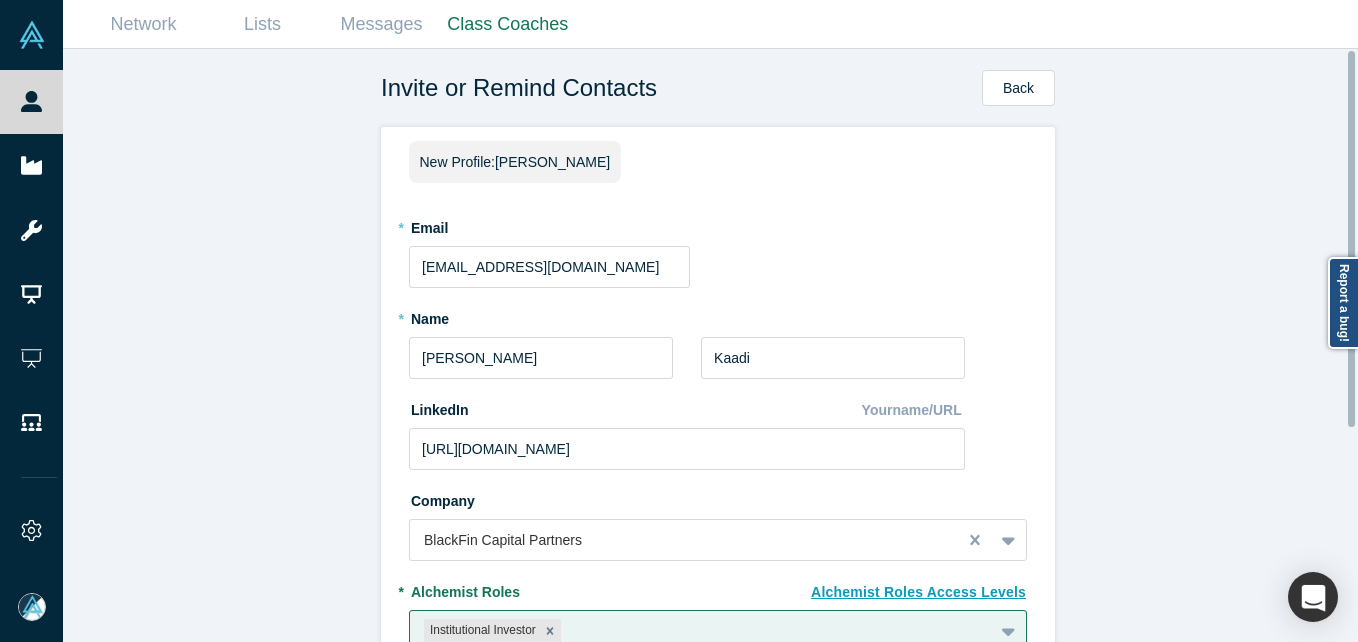 scroll, scrollTop: 337, scrollLeft: 0, axis: vertical 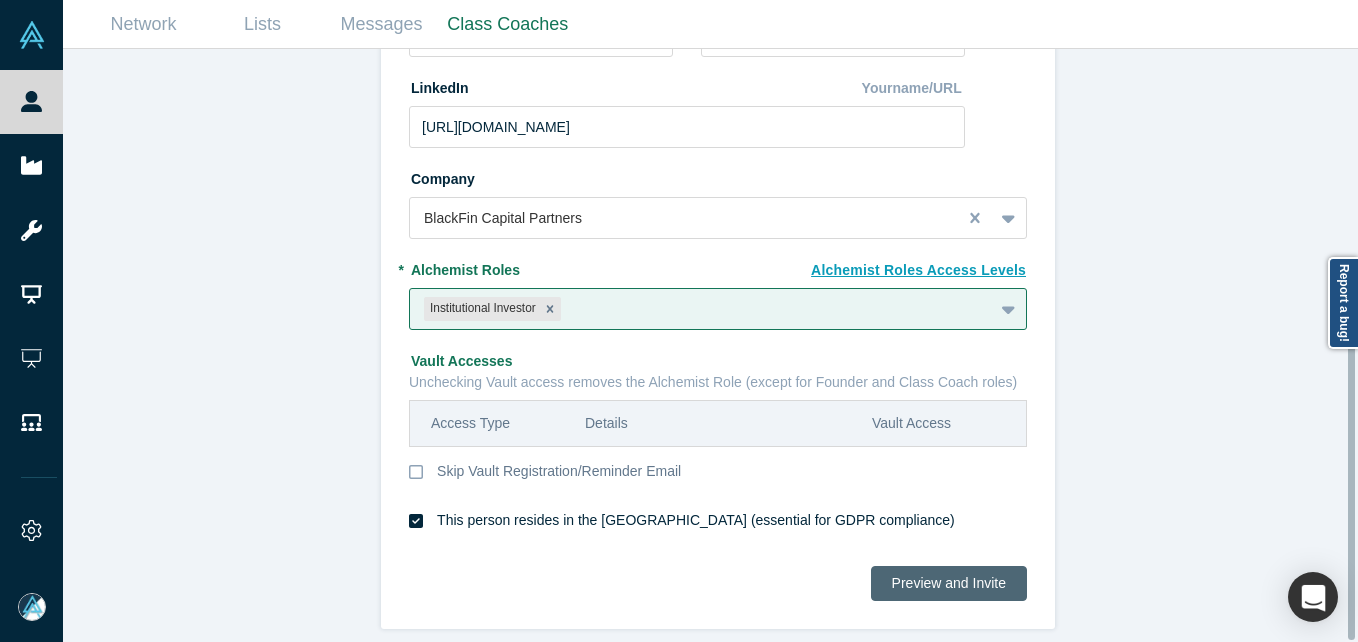 click on "Preview and Invite" at bounding box center (949, 583) 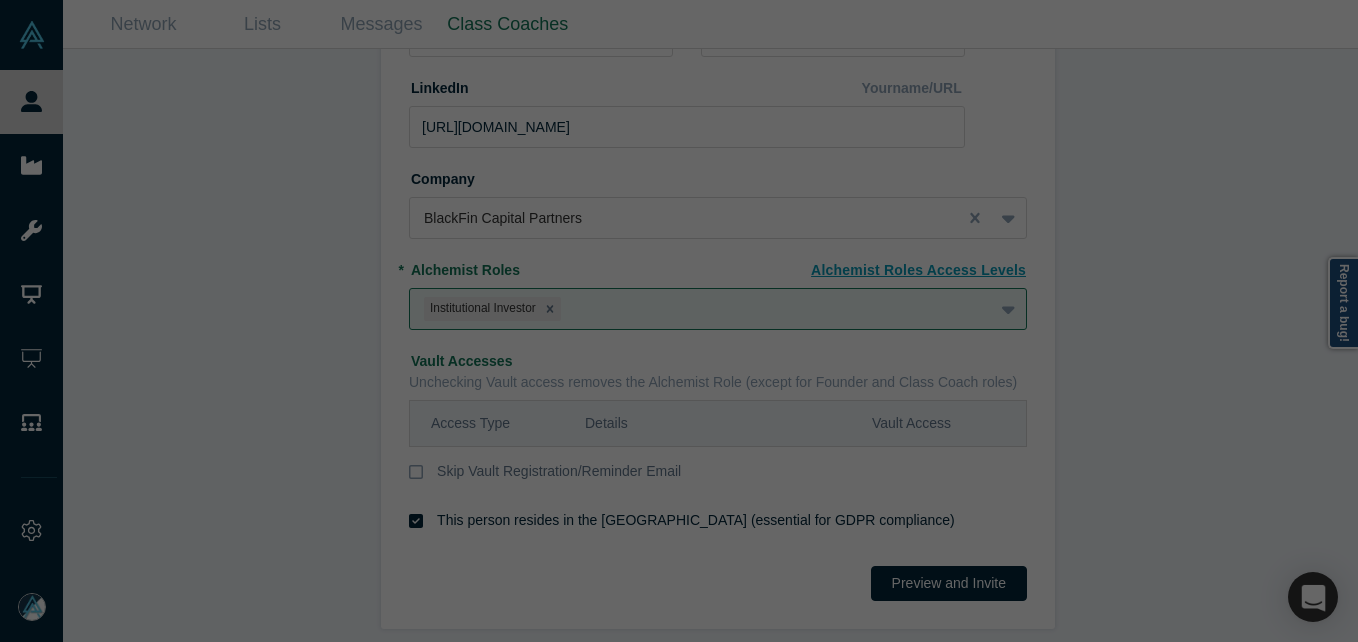 scroll, scrollTop: 0, scrollLeft: 0, axis: both 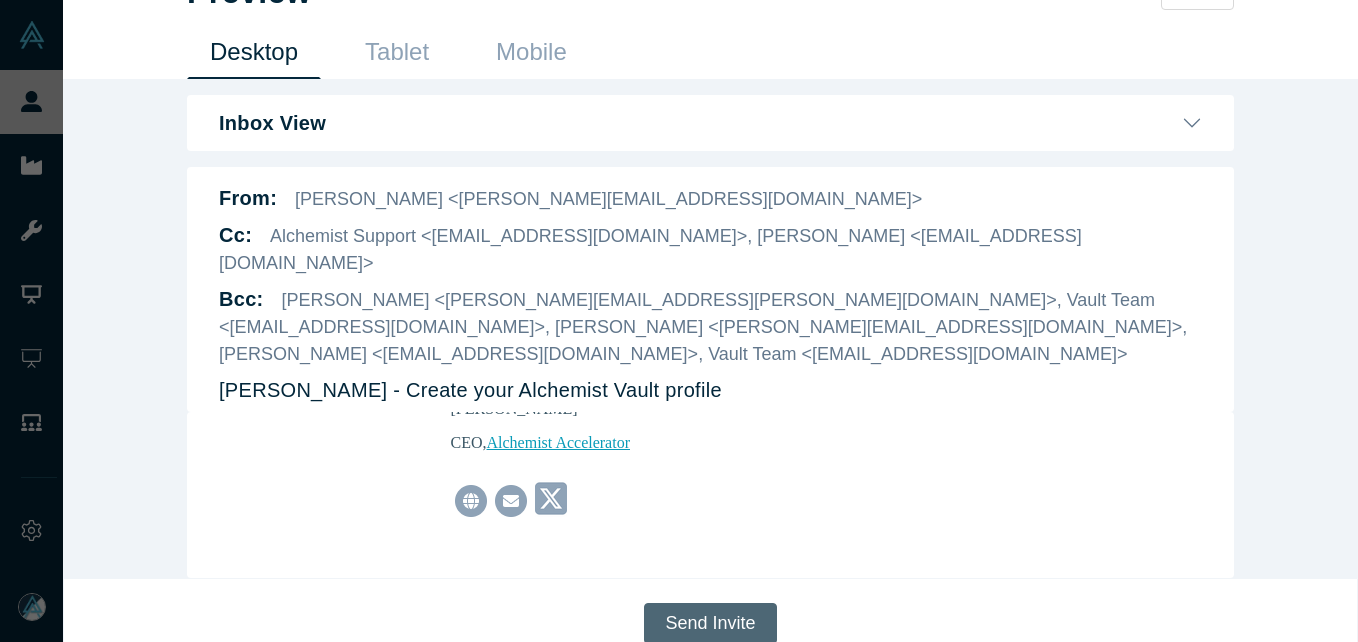 click on "Send Invite" at bounding box center [710, 623] 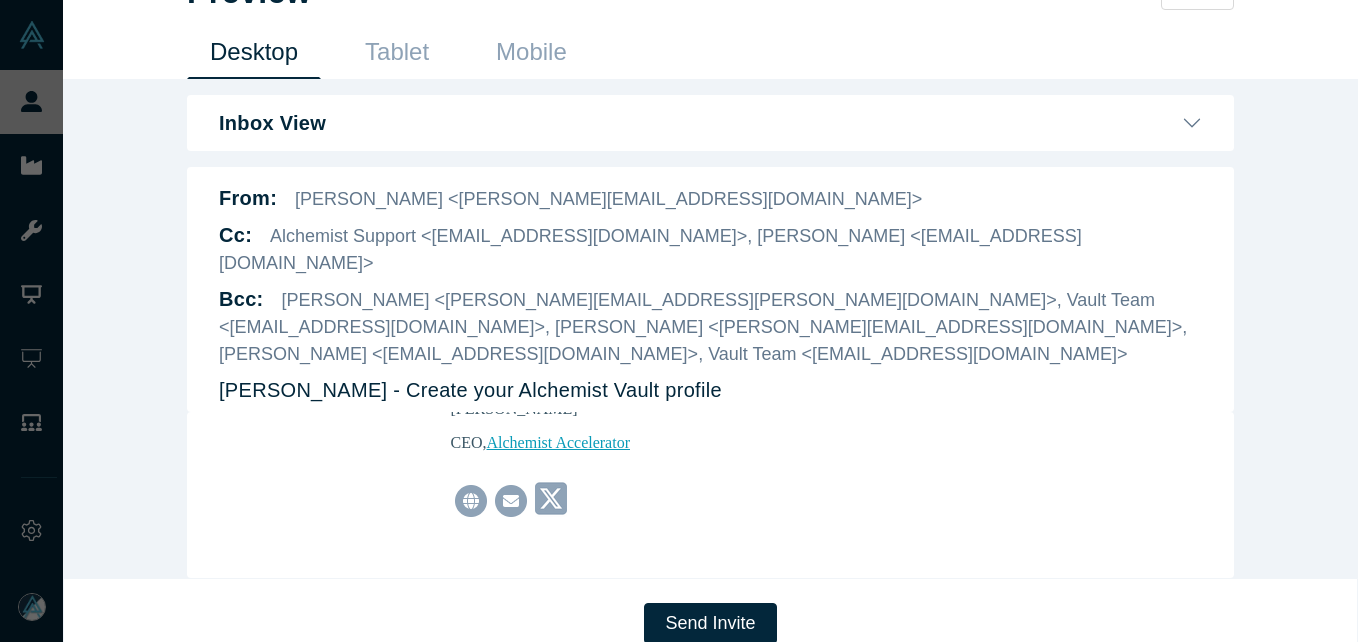 scroll, scrollTop: 0, scrollLeft: 0, axis: both 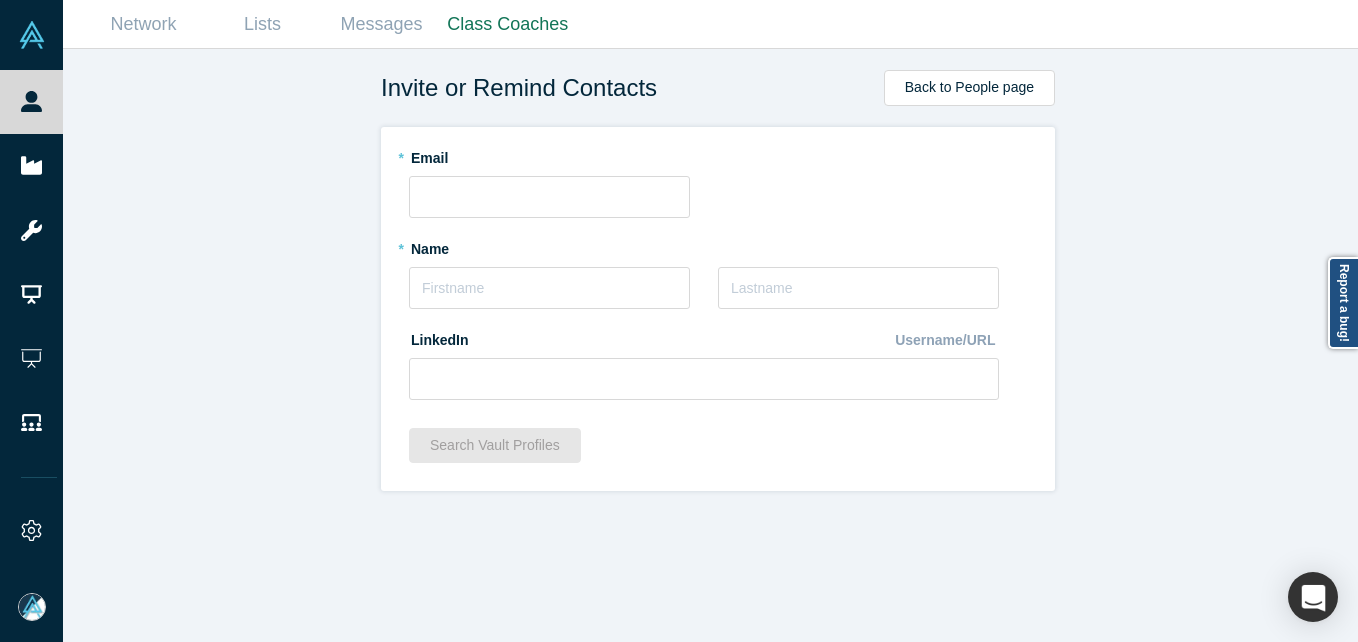 click on "* Name * Last Name" at bounding box center [704, 277] 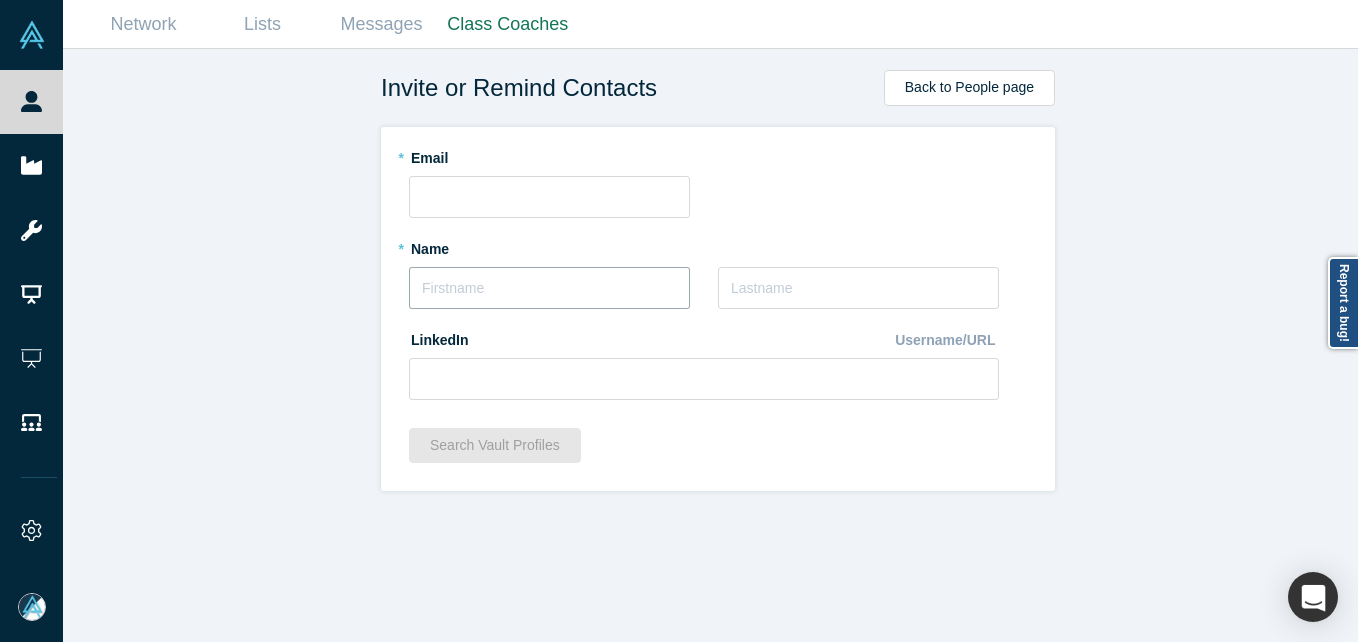 click at bounding box center (549, 288) 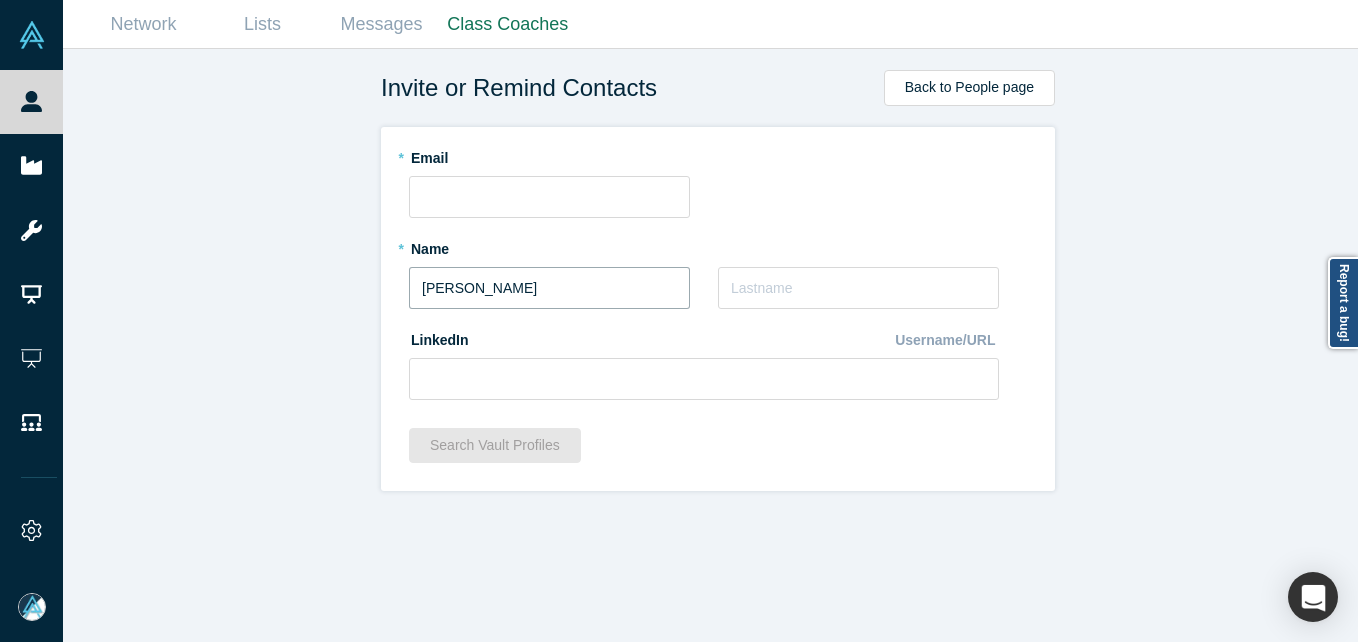 drag, startPoint x: 465, startPoint y: 289, endPoint x: 611, endPoint y: 300, distance: 146.4138 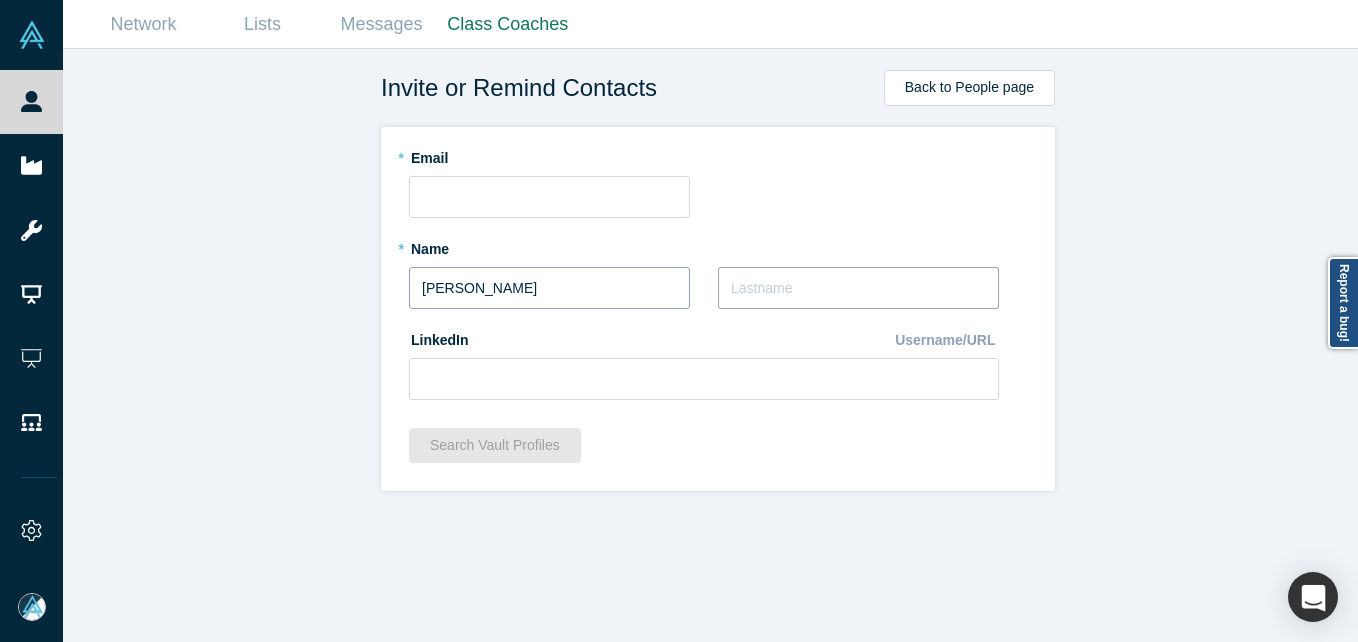 paste on "Henriksson" 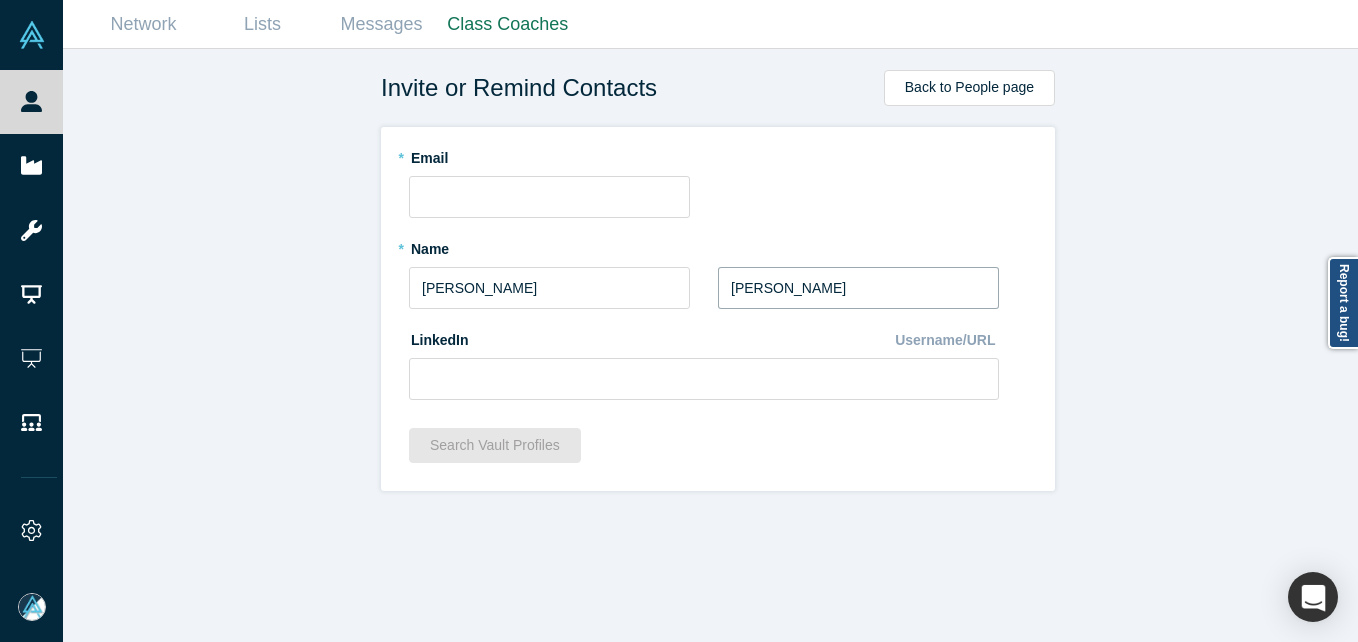 type on "Henriksson" 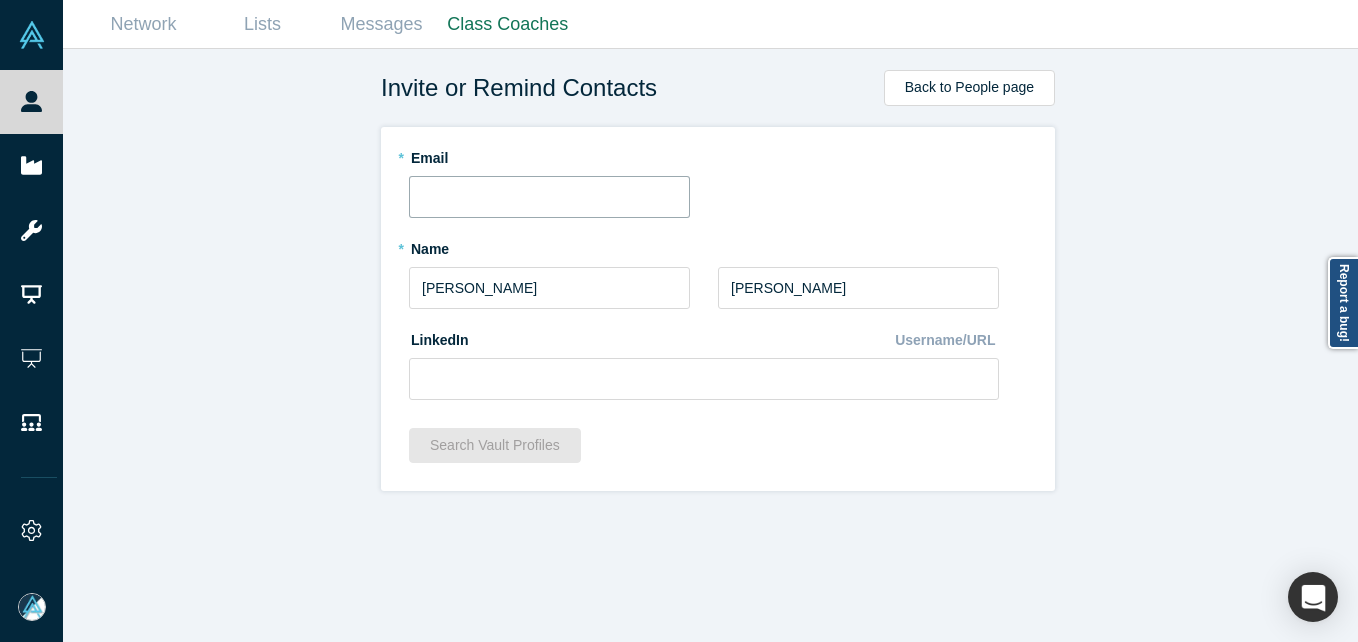 click at bounding box center [549, 197] 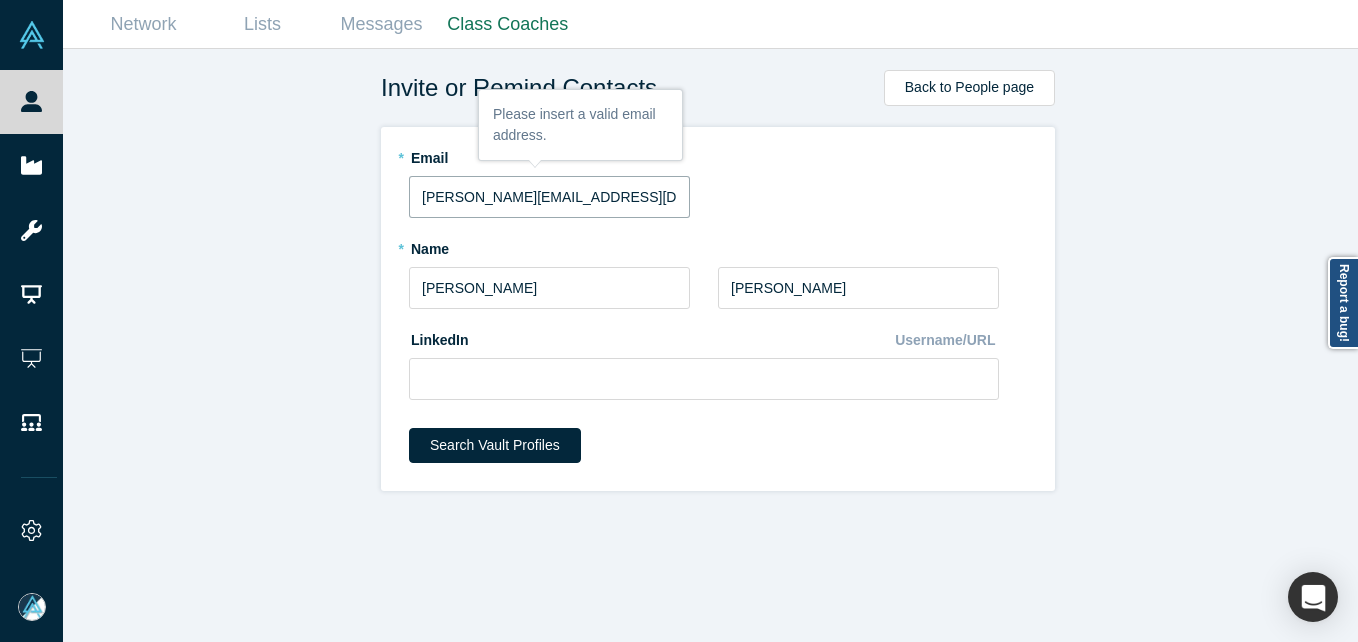 type on "[PERSON_NAME][EMAIL_ADDRESS][DOMAIN_NAME]" 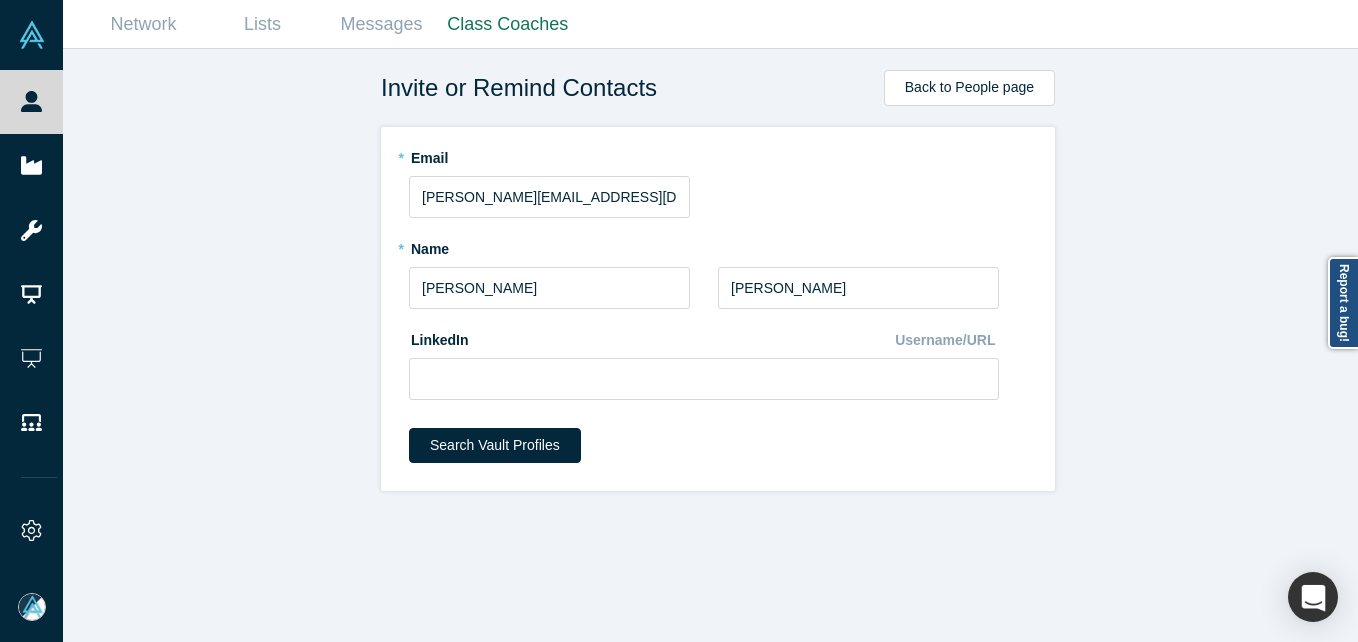 drag, startPoint x: 275, startPoint y: 205, endPoint x: 563, endPoint y: 153, distance: 292.6568 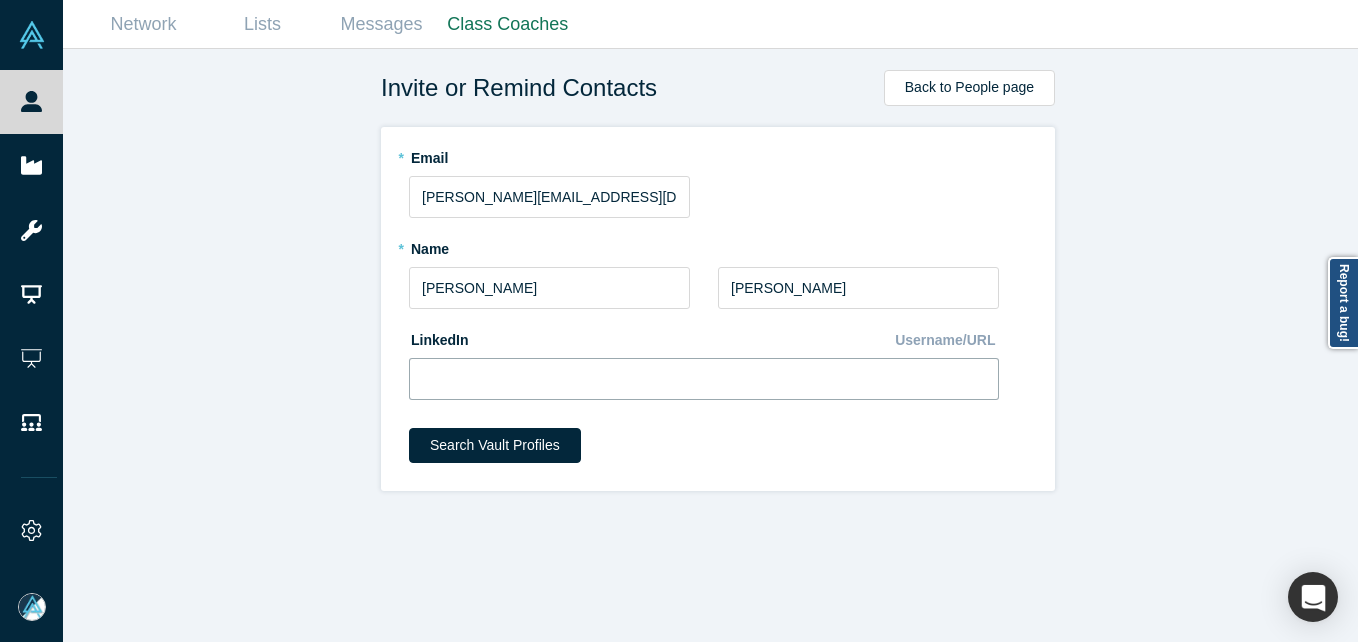 click at bounding box center [704, 379] 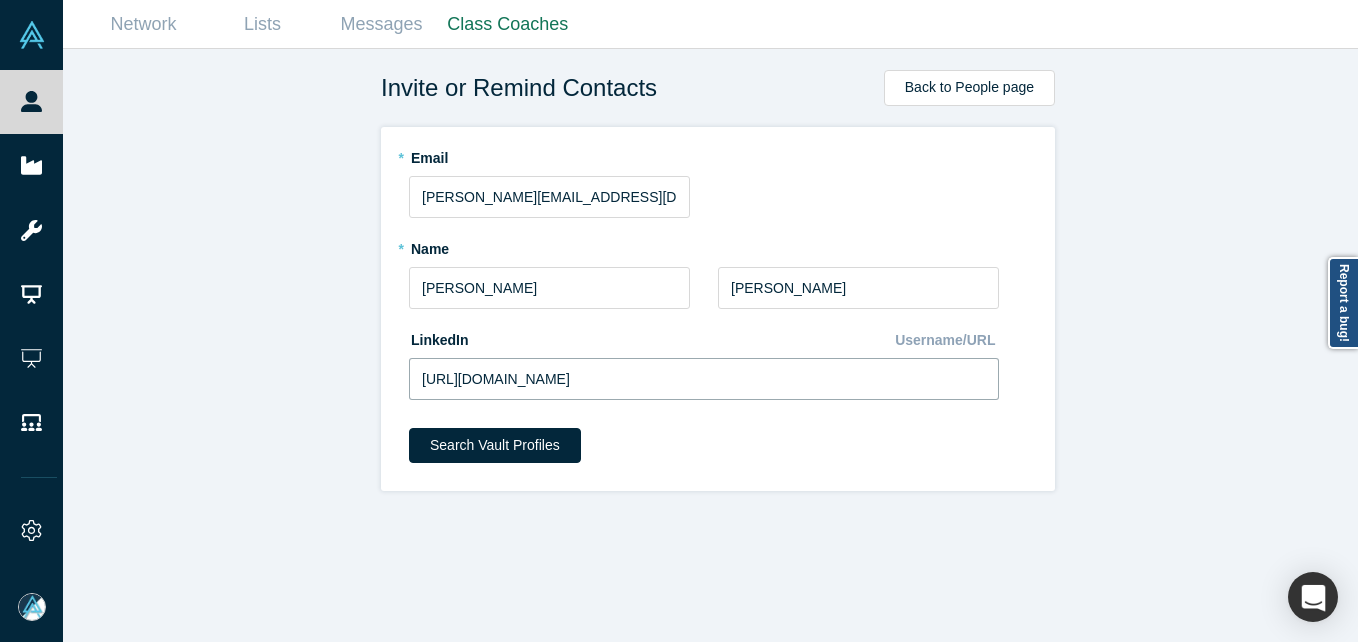 type on "https://www.linkedin.com/in/kim-henriksson-46876460/" 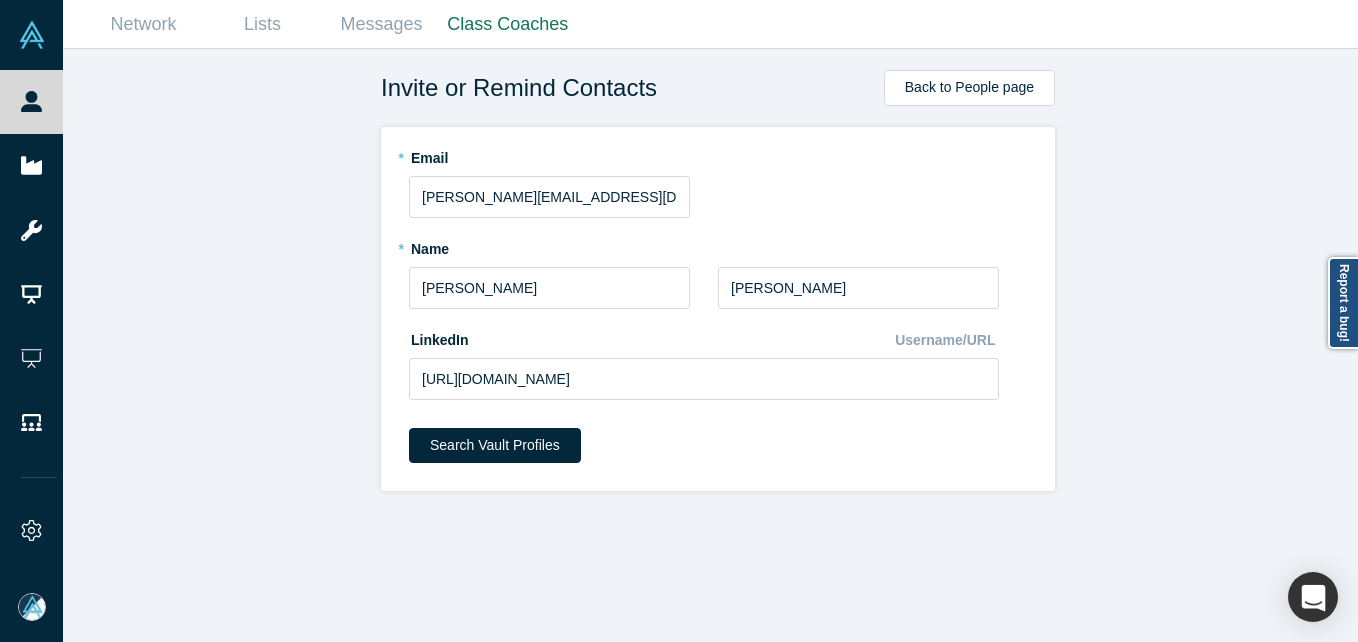 click on "Invite or Remind Contacts Back to People page * Email kim.henriksson@eqtpartners.com * Name Kim * Last Name Henriksson LinkedIn Username/URL https://www.linkedin.com/in/kim-henriksson-46876460/ Search Vault Profiles" at bounding box center [718, 353] 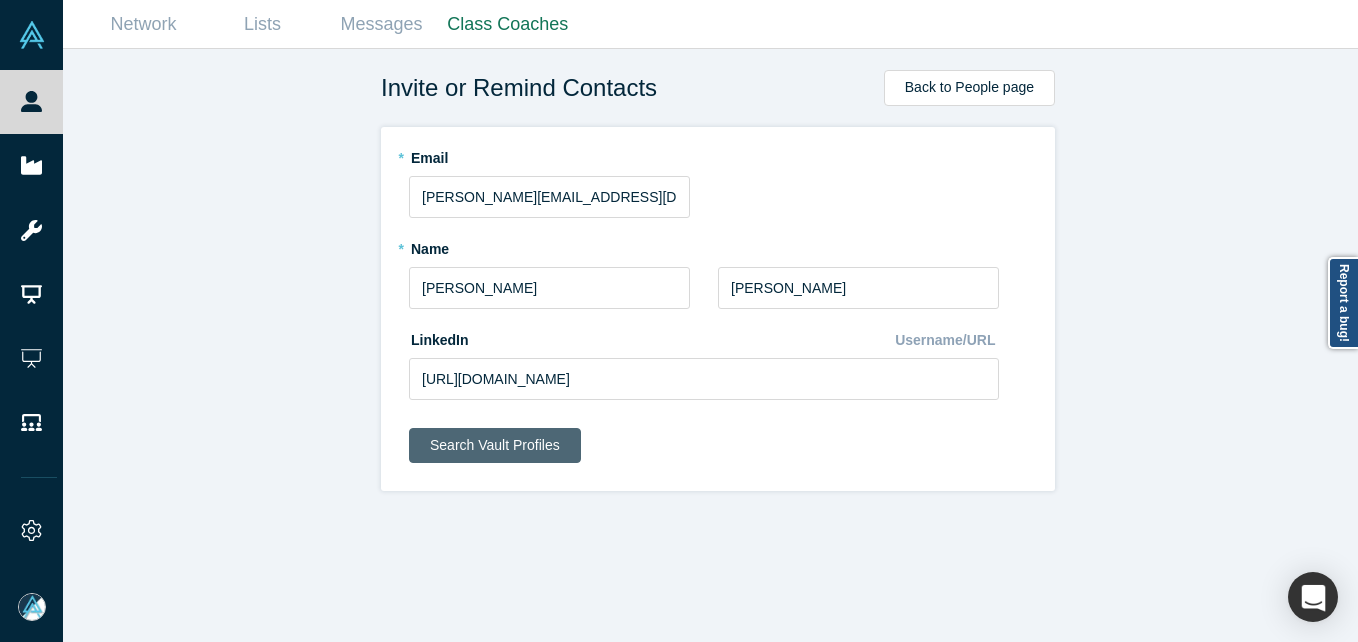 click on "Search Vault Profiles" at bounding box center (495, 445) 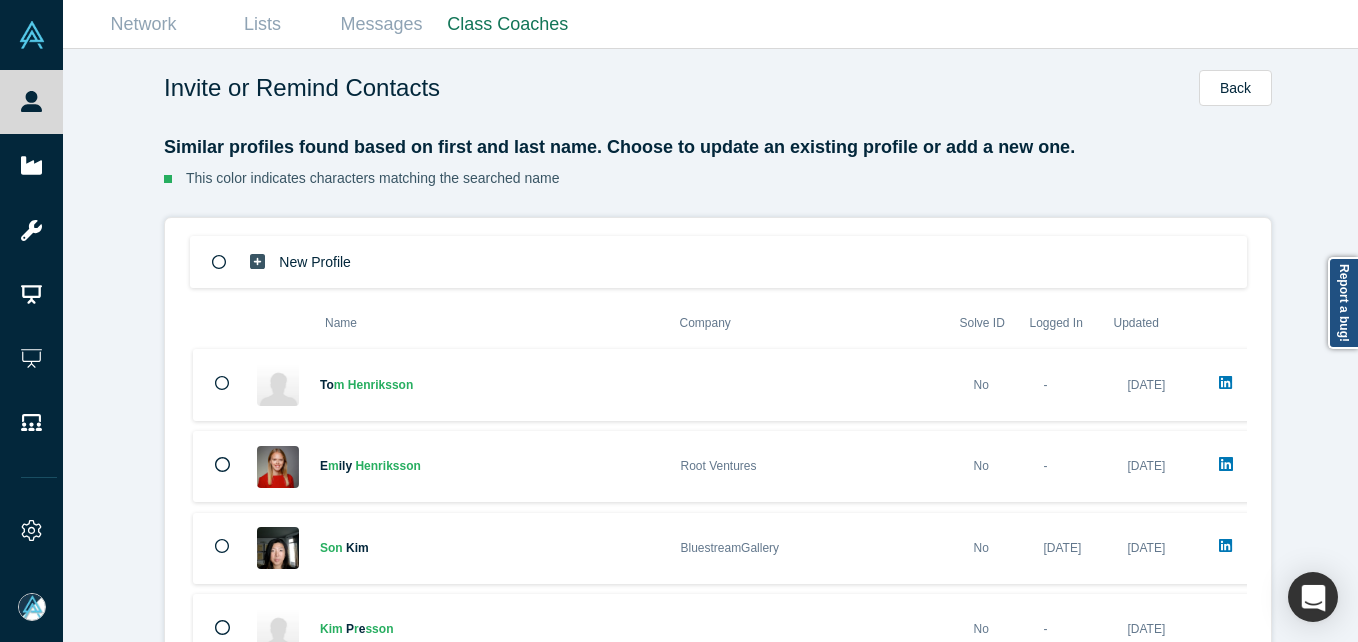 scroll, scrollTop: 155, scrollLeft: 0, axis: vertical 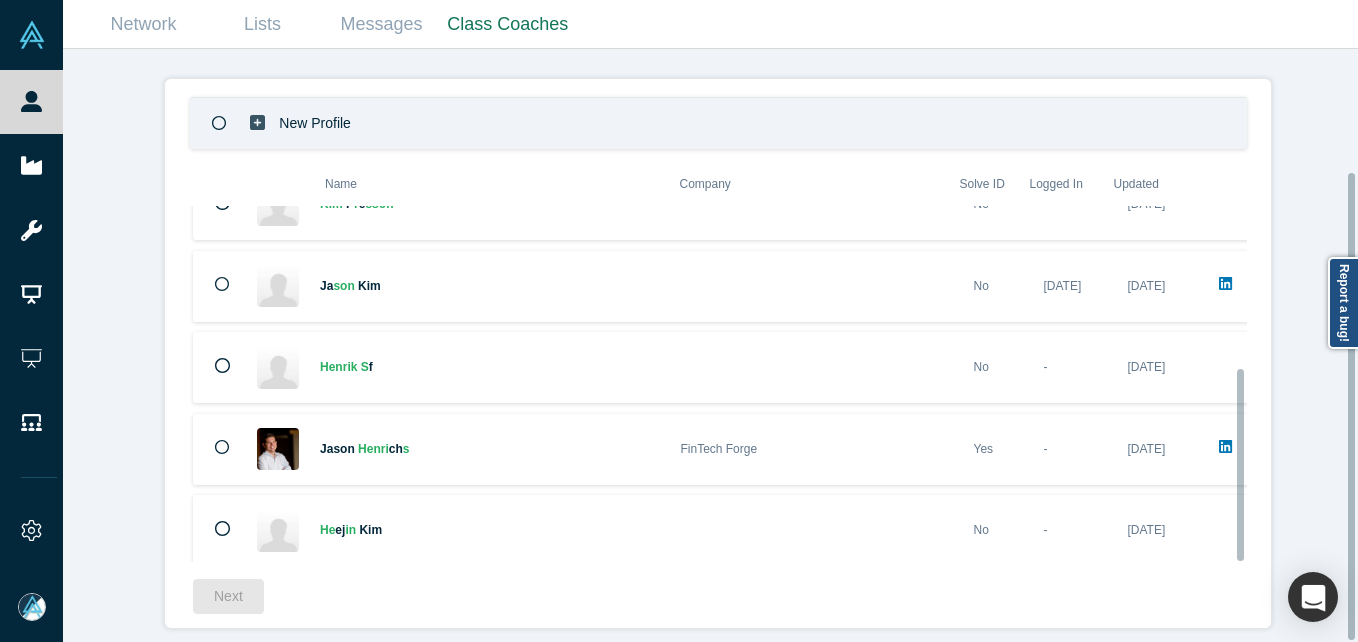 click on "New Profile" at bounding box center [718, 123] 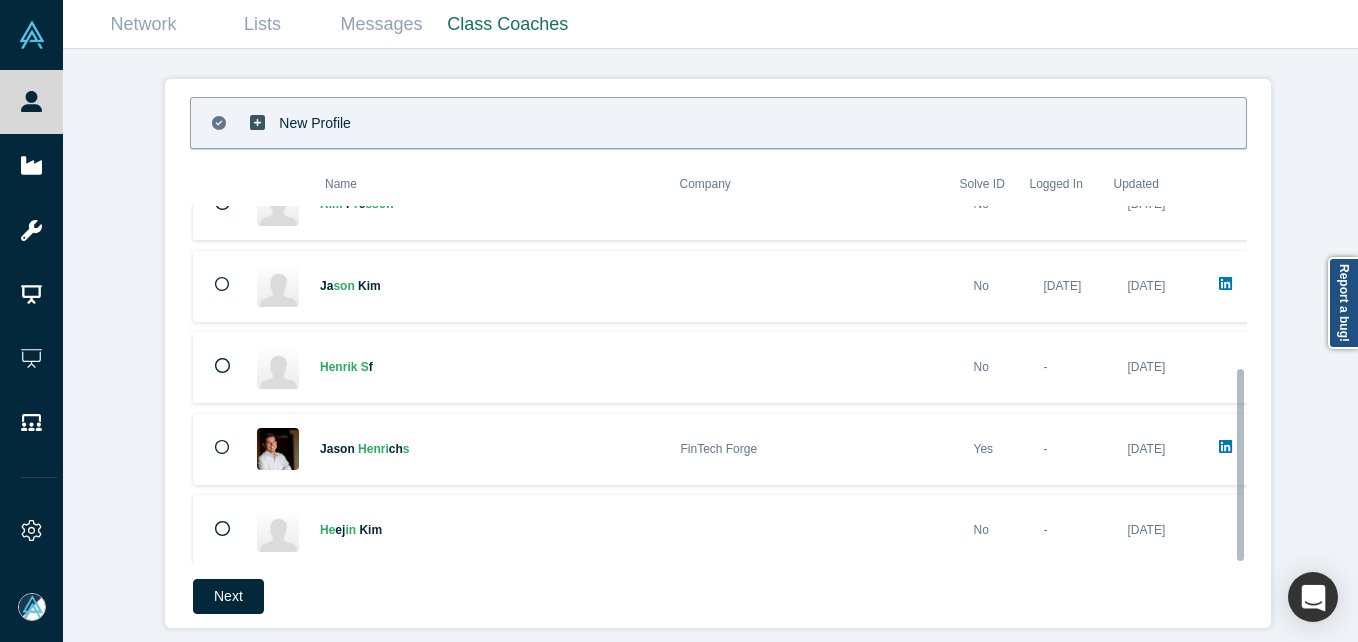 click on "New Profile Name Company Solve ID Logged In Updated T o m   H e n r i k s s o n No - Jul 16, 2025 E m i l y   H e n r i k s s o n Root Ventures No - Jul 16, 2025 S o n   K i m BluestreamGallery No Jul 12, 2022 Jul 16, 2025 K i m   P r e s s o n No - Jul 16, 2025 J a s o n   K i m No May 13, 2024 Jul 16, 2025 H e n r i k   S f No - Jul 16, 2025 J a s o n   H e n r i c h s FinTech Forge Yes - Jul 16, 2025 H e e j i n   K i m No - Jul 16, 2025 Next" at bounding box center (718, 353) 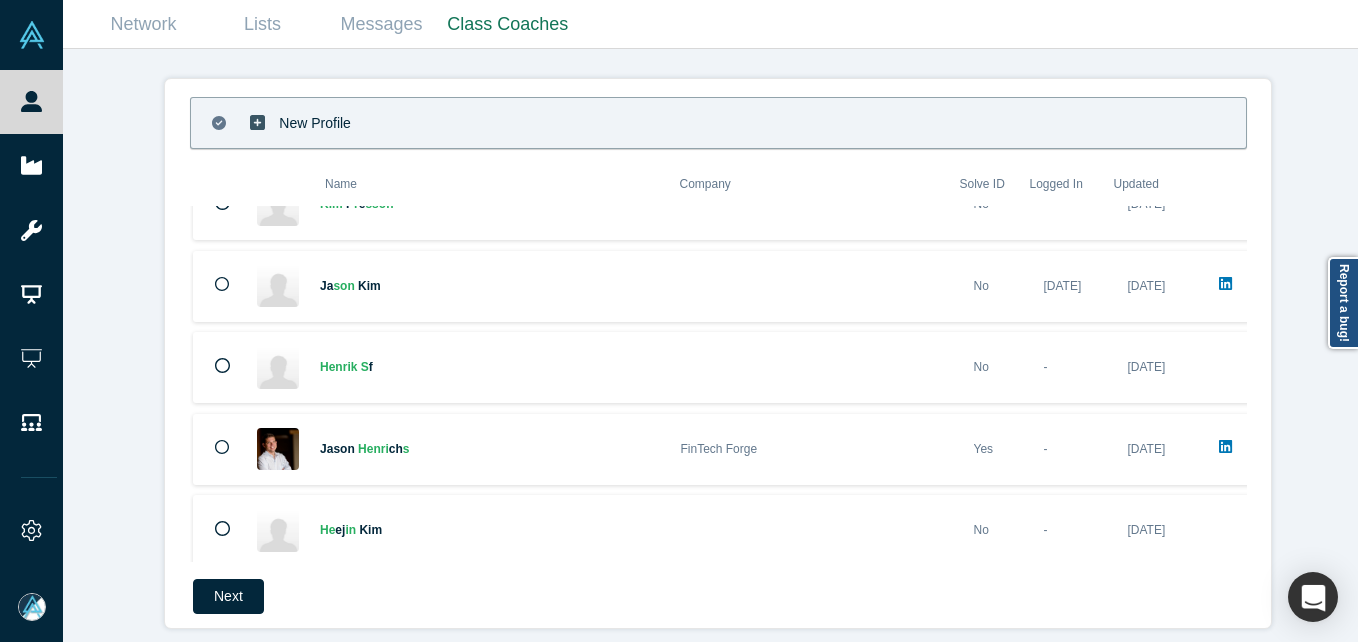 click on "Next" at bounding box center [228, 596] 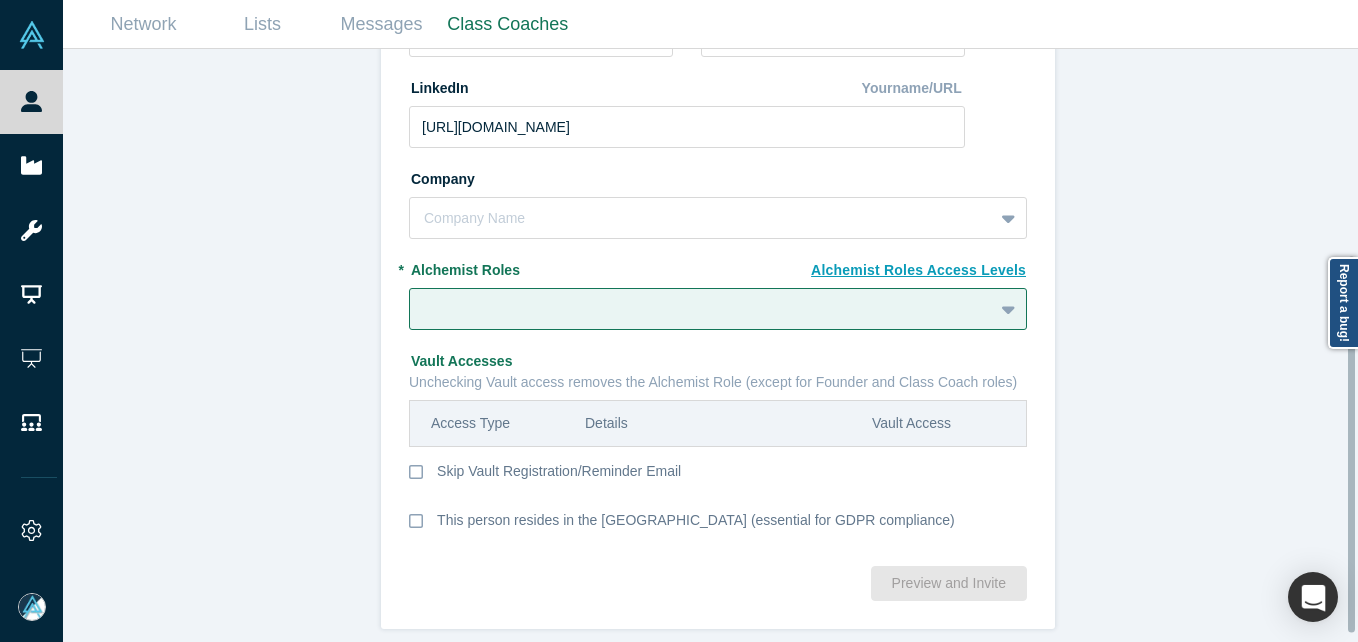scroll, scrollTop: 337, scrollLeft: 0, axis: vertical 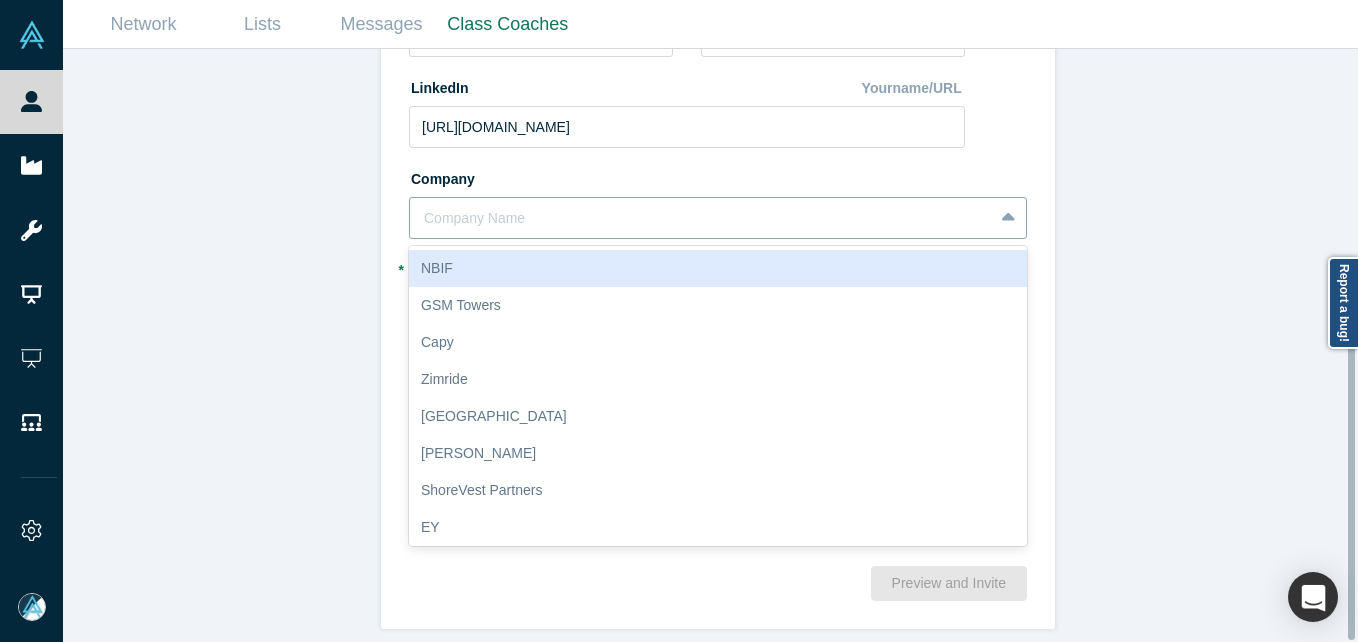 click on "Company Name" at bounding box center (718, 218) 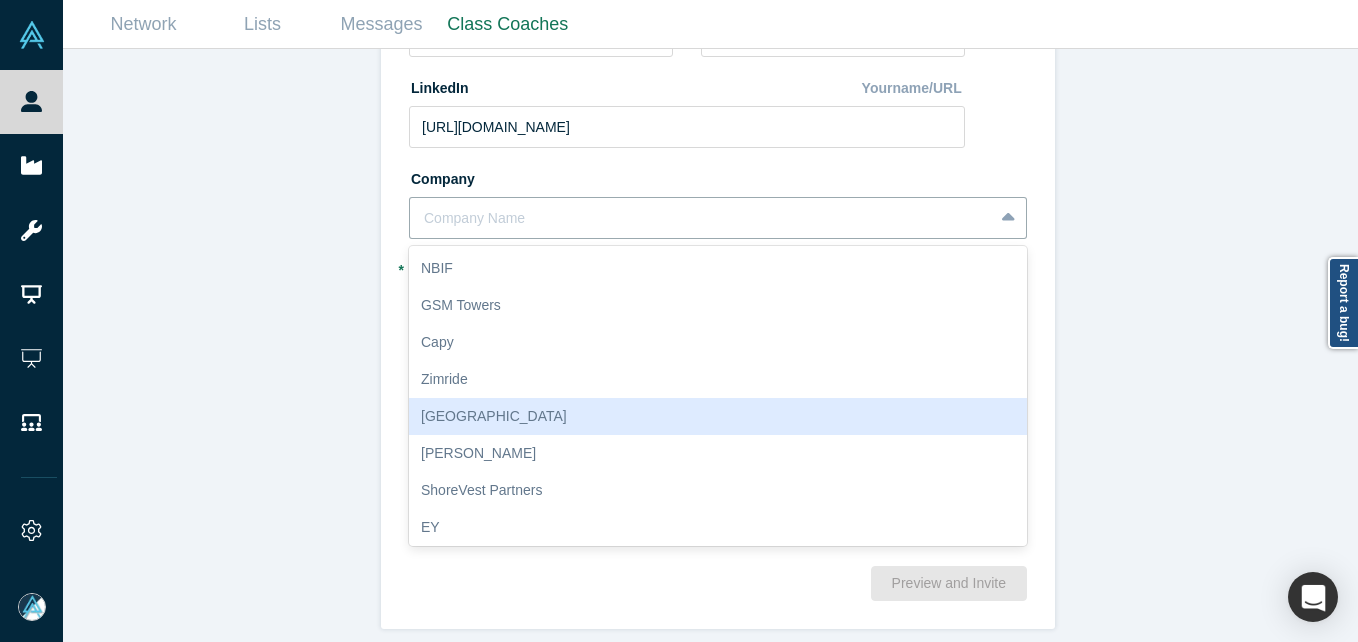 paste on "EQT Group" 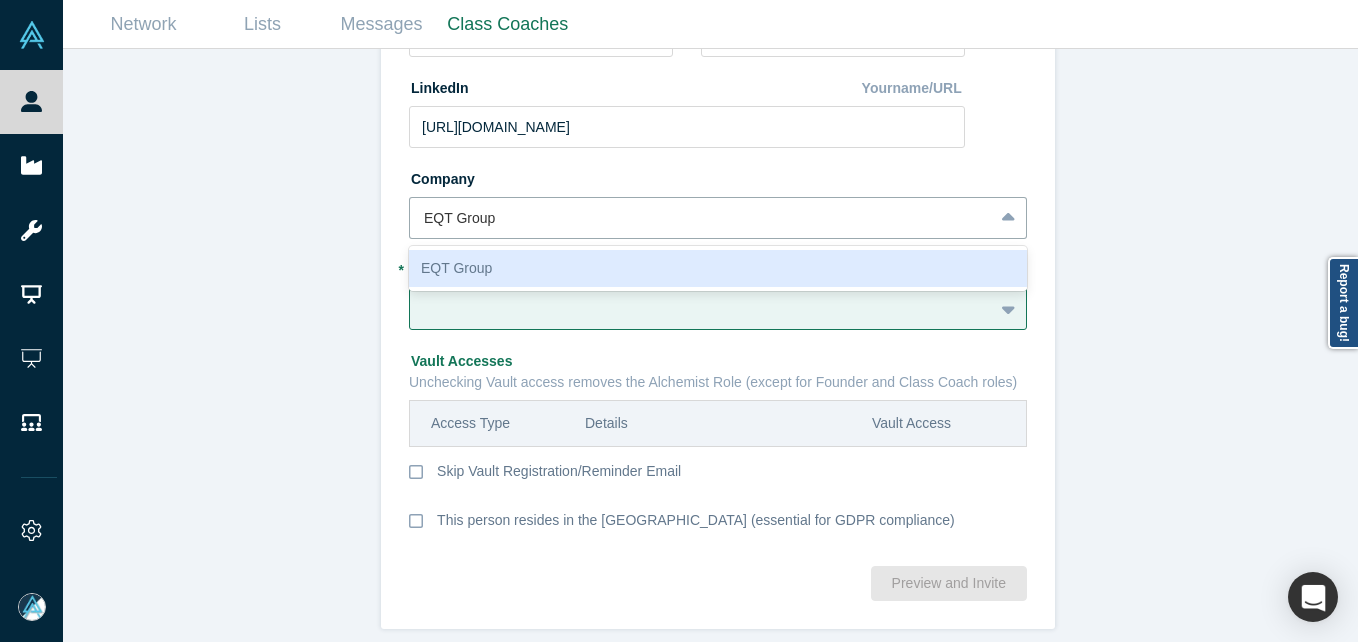 click on "EQT Group" at bounding box center [718, 268] 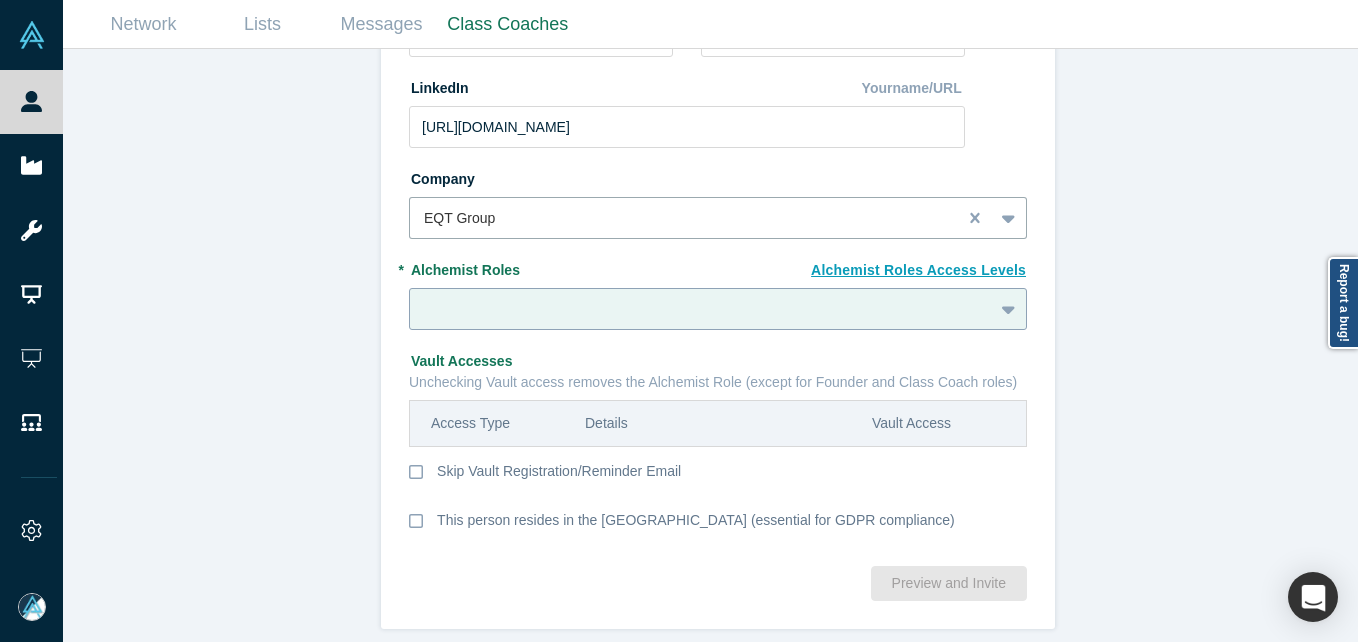 click at bounding box center (701, 309) 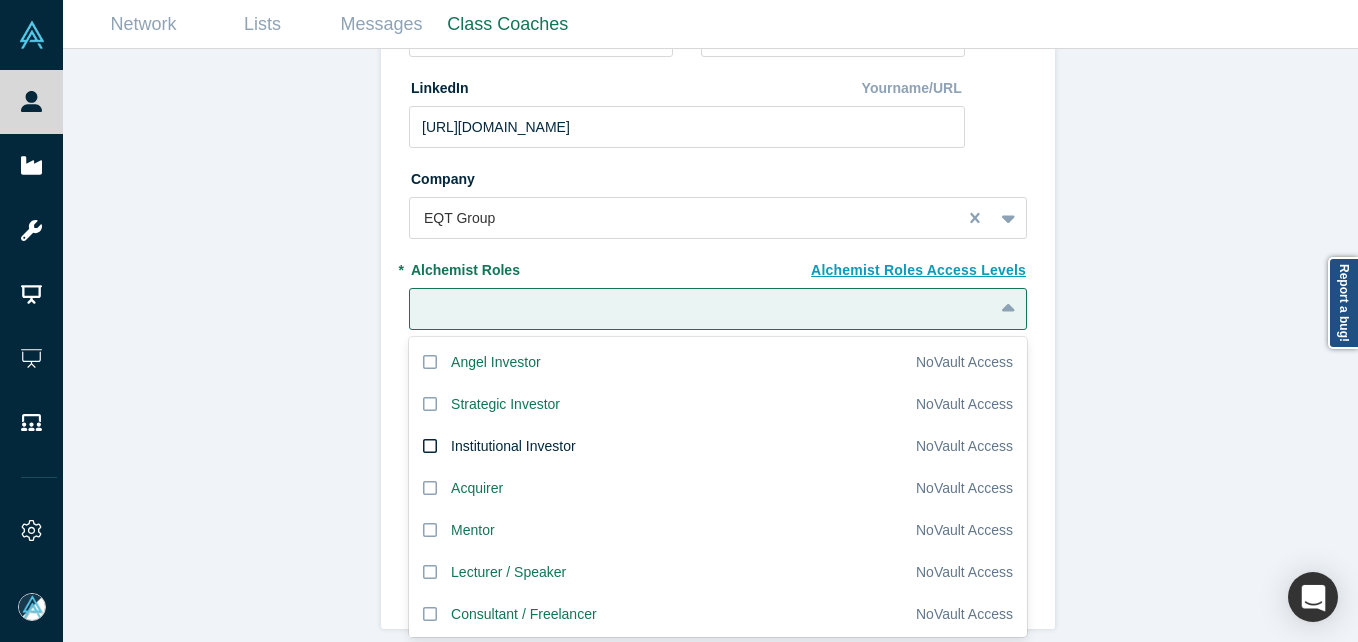 click on "Institutional Investor" at bounding box center (513, 446) 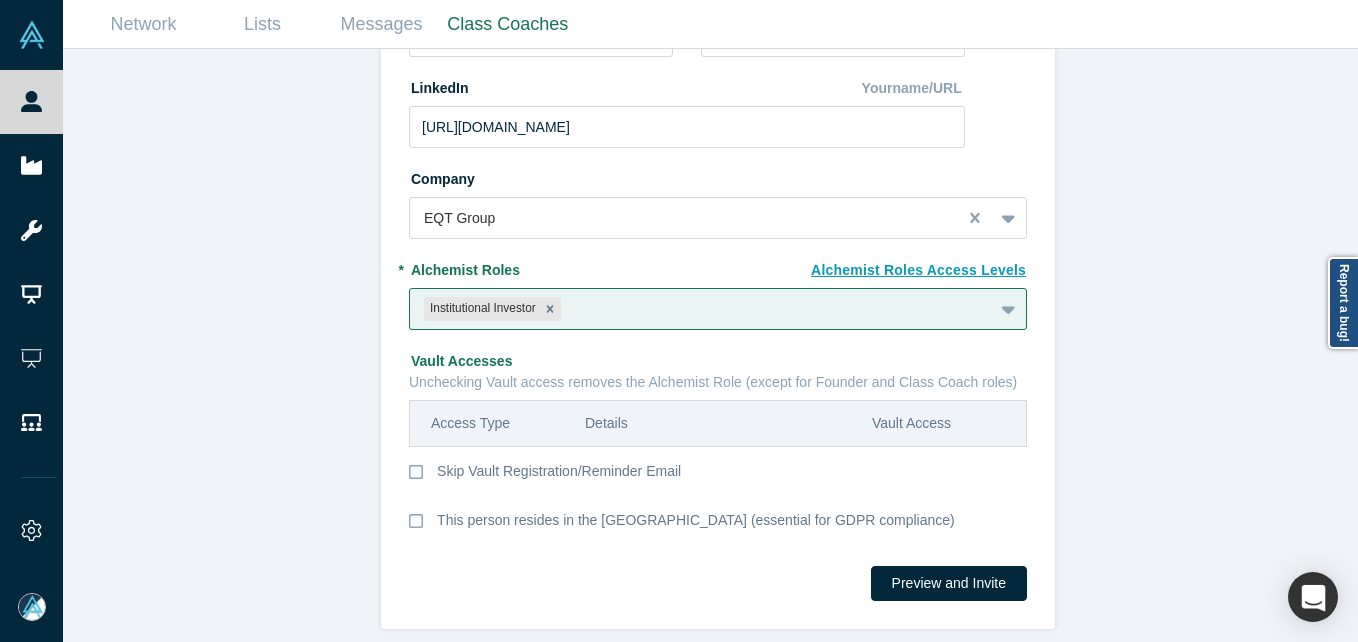 click on "Invite or Remind Contacts Back New Profile:  Kim Henriksson * Email kim.henriksson@eqtpartners.com * Name Kim * Last Name Henriksson LinkedIn Yourname/URL https://www.linkedin.com/in/kim-henriksson-46876460/ Company EQT Group
To pick up a draggable item, press the space bar.
While dragging, use the arrow keys to move the item.
Press space again to drop the item in its new position, or press escape to cancel.
Alchemist Roles Access Levels * Alchemist Roles Institutional Investor
To pick up a draggable item, press the space bar.
While dragging, use the arrow keys to move the item.
Press space again to drop the item in its new position, or press escape to cancel.
Vault Accesses Unchecking Vault access removes the Alchemist Role (except for Founder and Class Coach roles) Access Type Details Vault Access Skip Vault Registration/Reminder Email This person resides in the EU (essential for GDPR compliance) Preview and Invite" at bounding box center [718, 353] 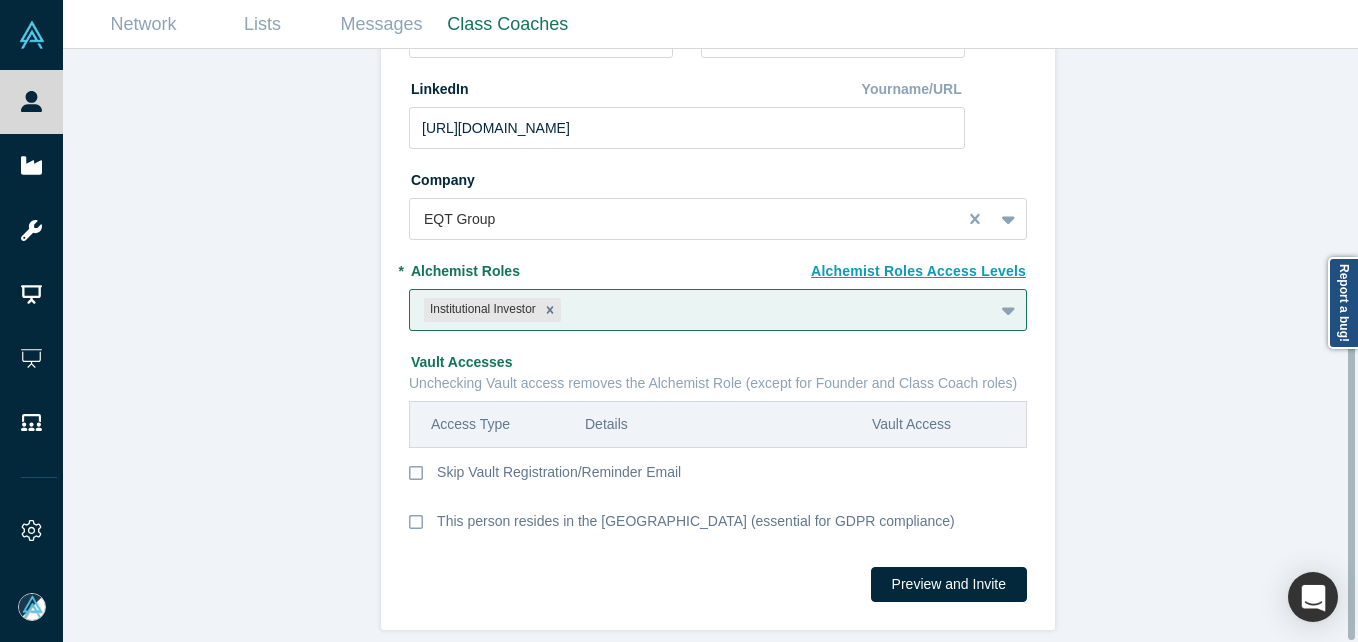scroll, scrollTop: 337, scrollLeft: 0, axis: vertical 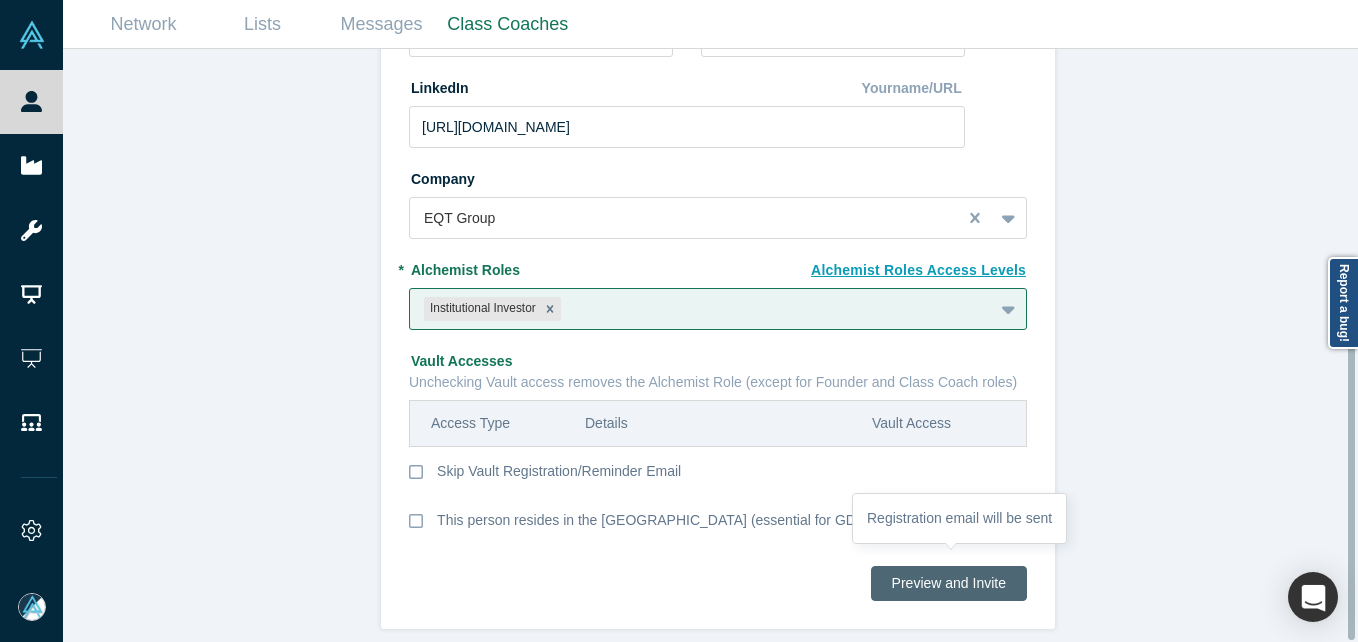 click on "Preview and Invite" at bounding box center [949, 583] 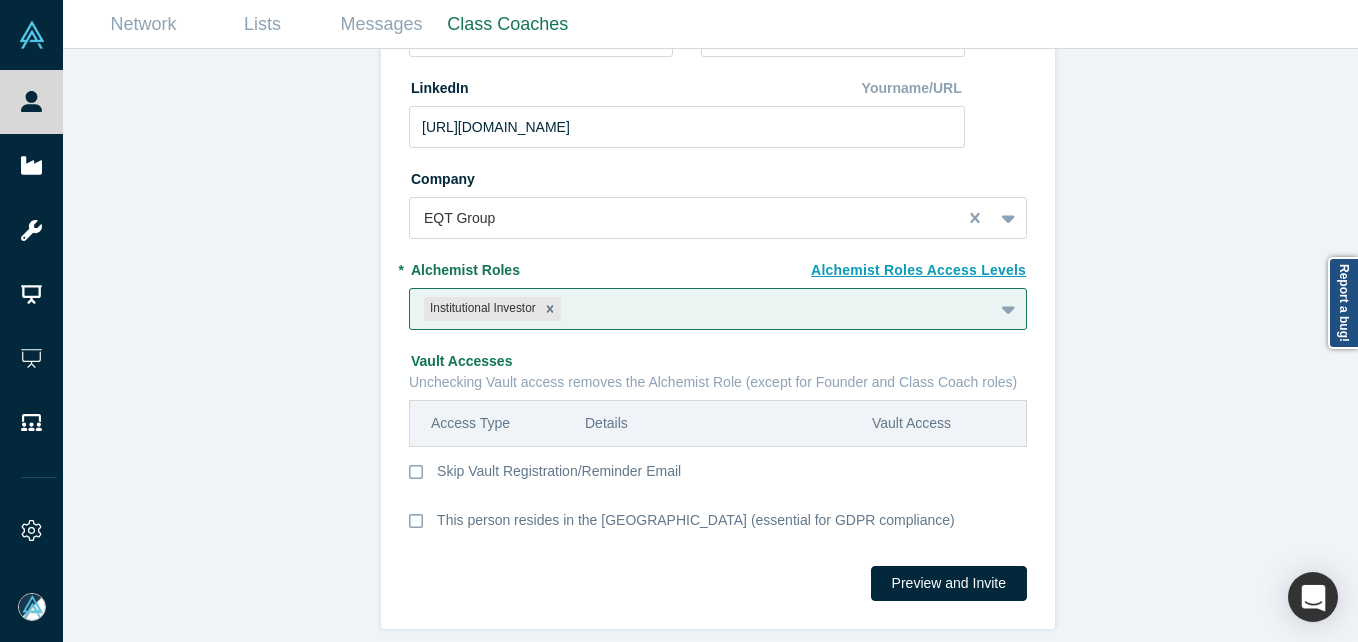 scroll, scrollTop: 0, scrollLeft: 0, axis: both 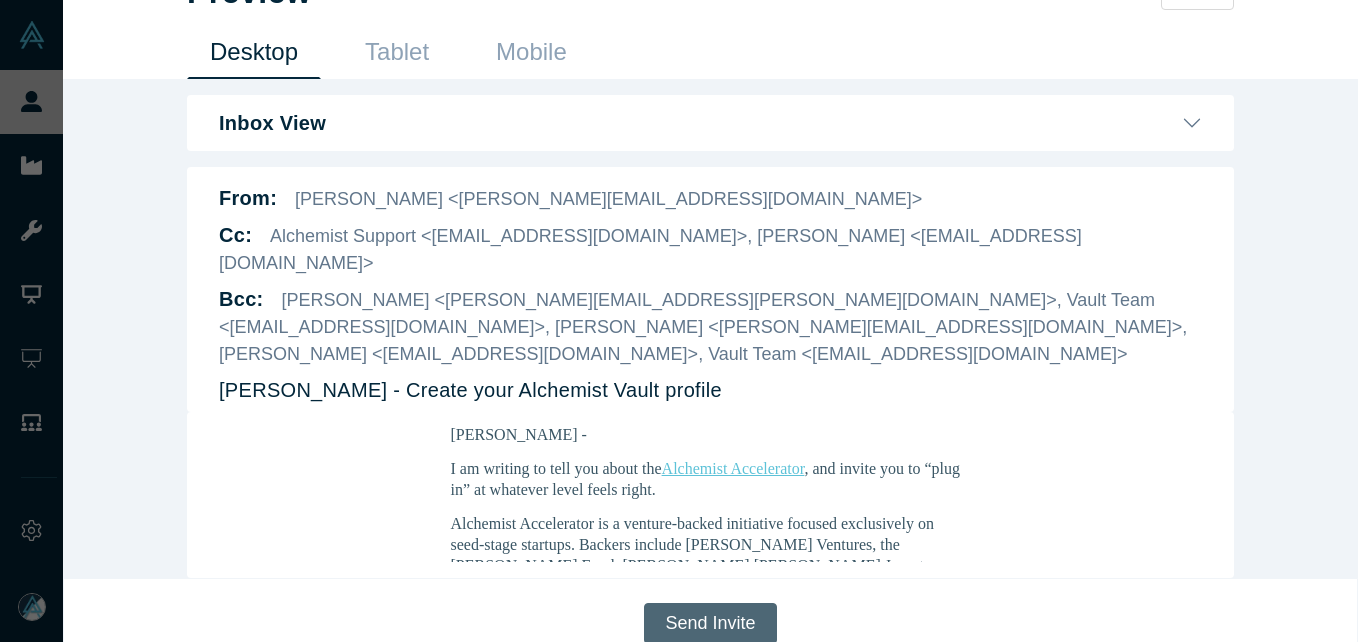 click on "Send Invite" at bounding box center [710, 623] 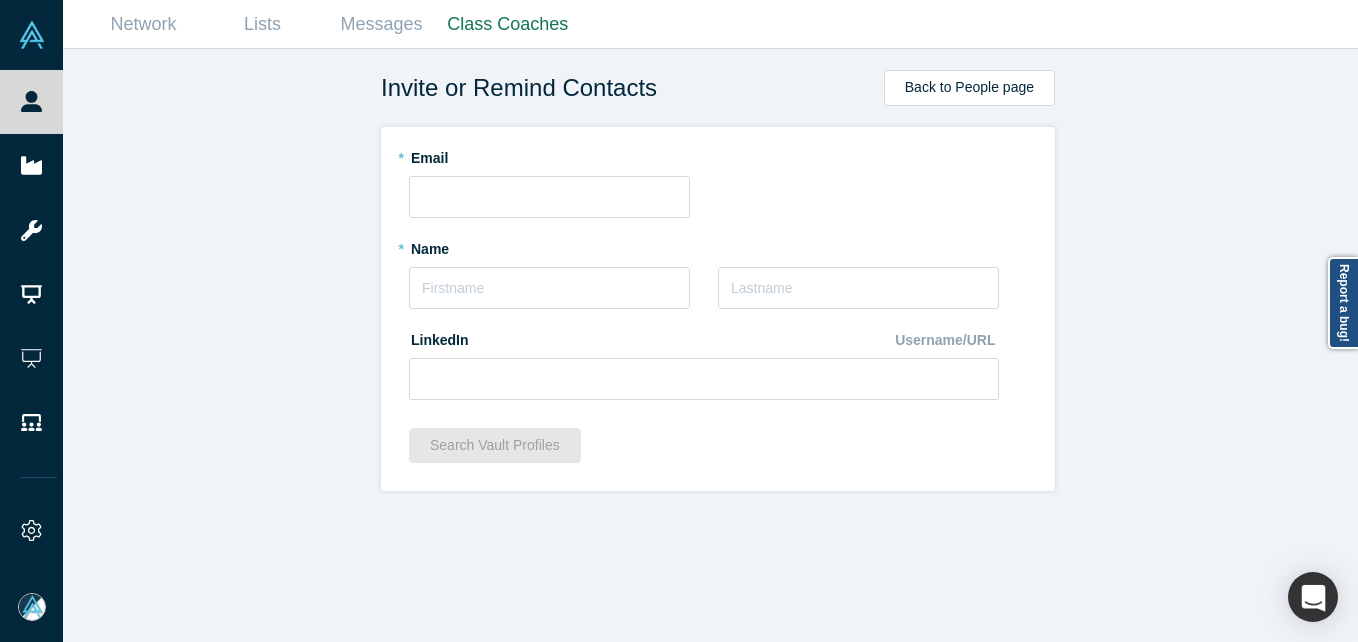 scroll, scrollTop: 0, scrollLeft: 0, axis: both 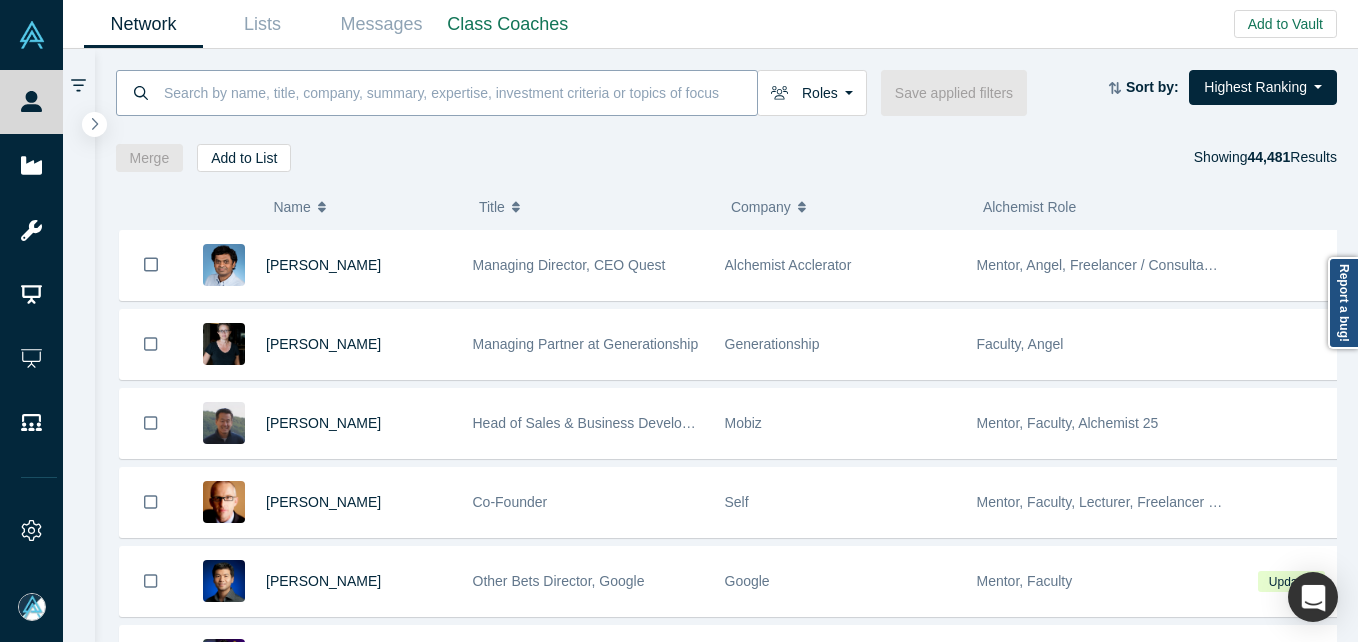 click at bounding box center (459, 92) 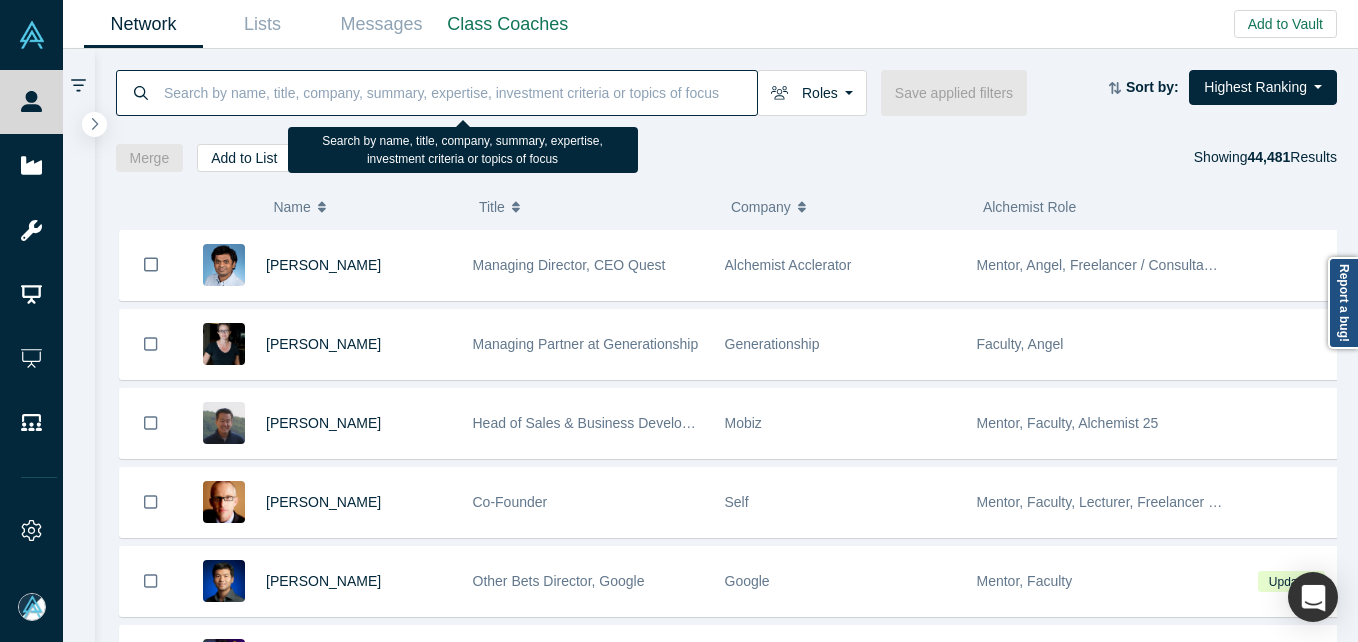 paste on "[PERSON_NAME]" 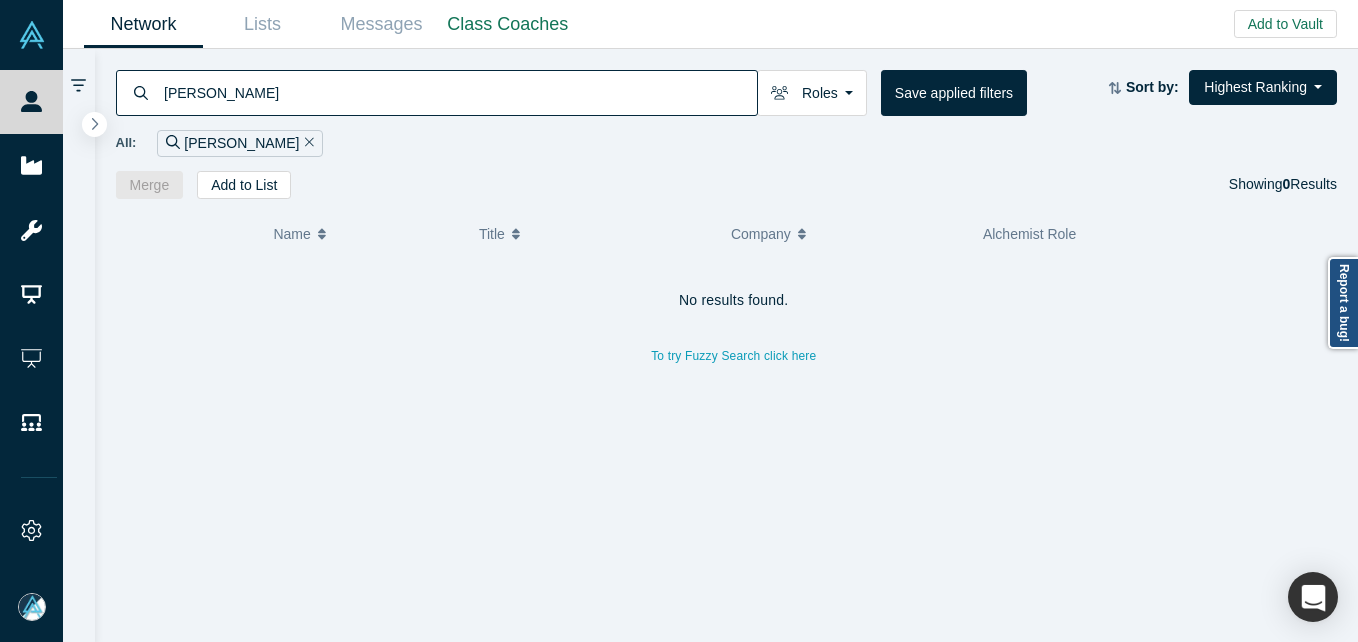 click on "[PERSON_NAME]" at bounding box center [459, 92] 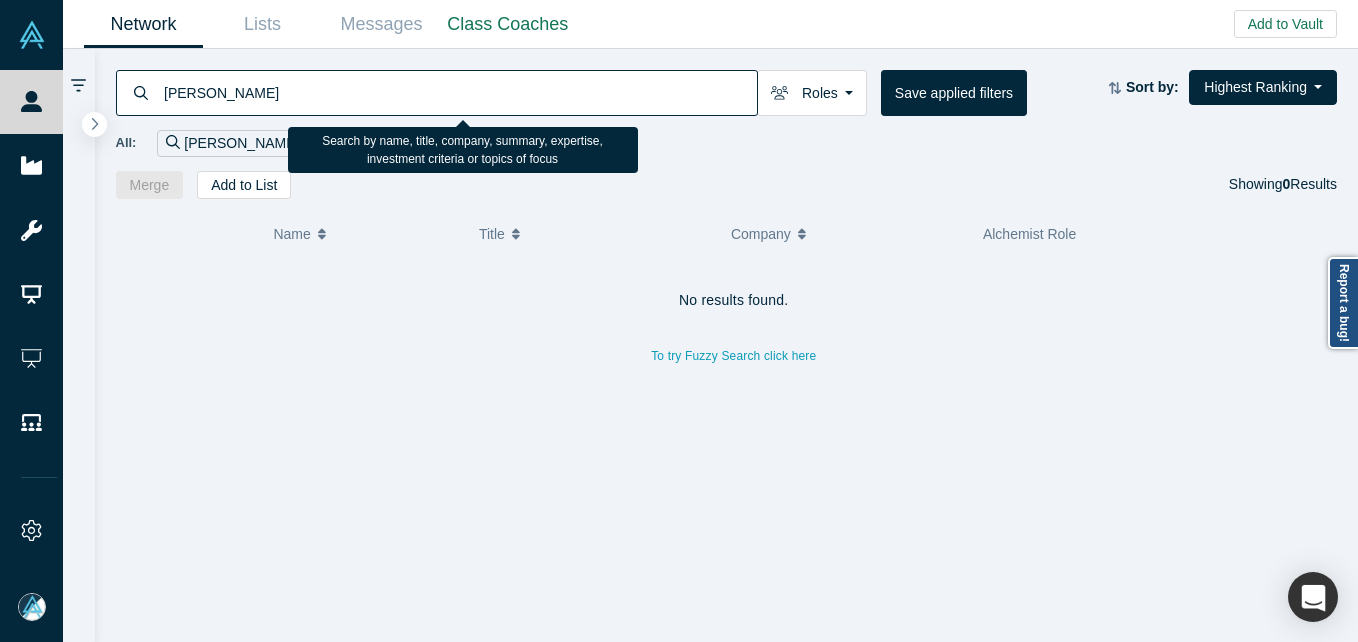 paste on "[PERSON_NAME]" 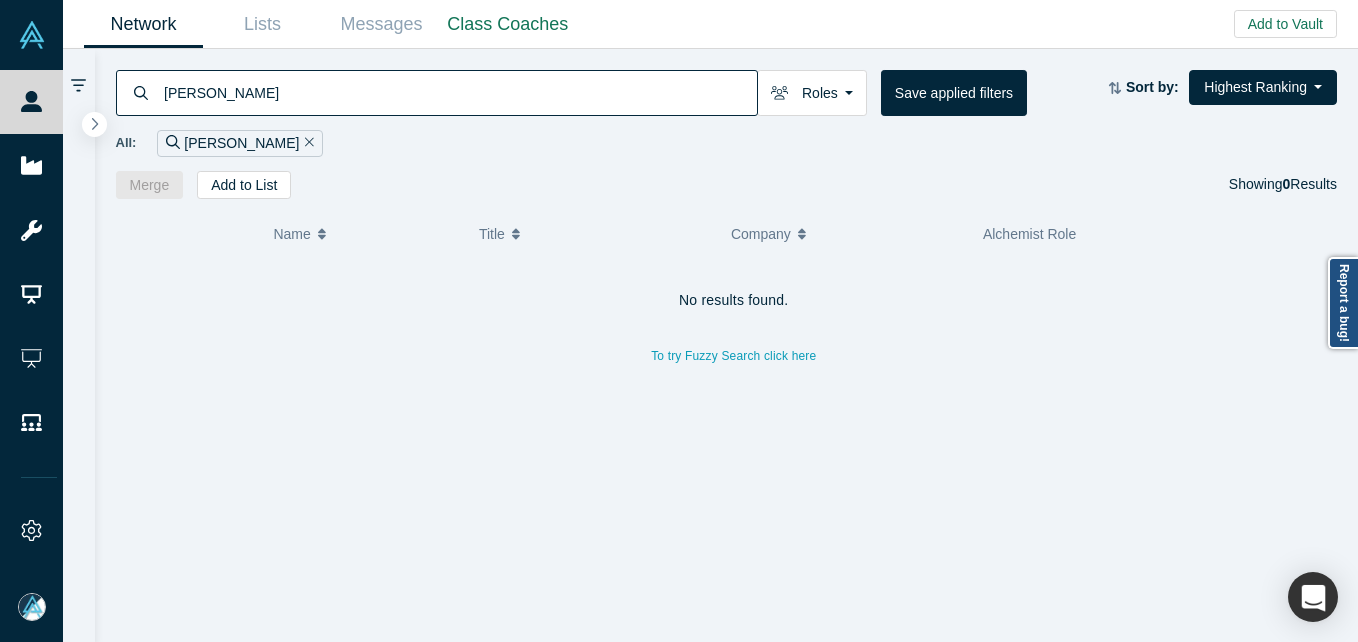click on "[PERSON_NAME]" at bounding box center (459, 92) 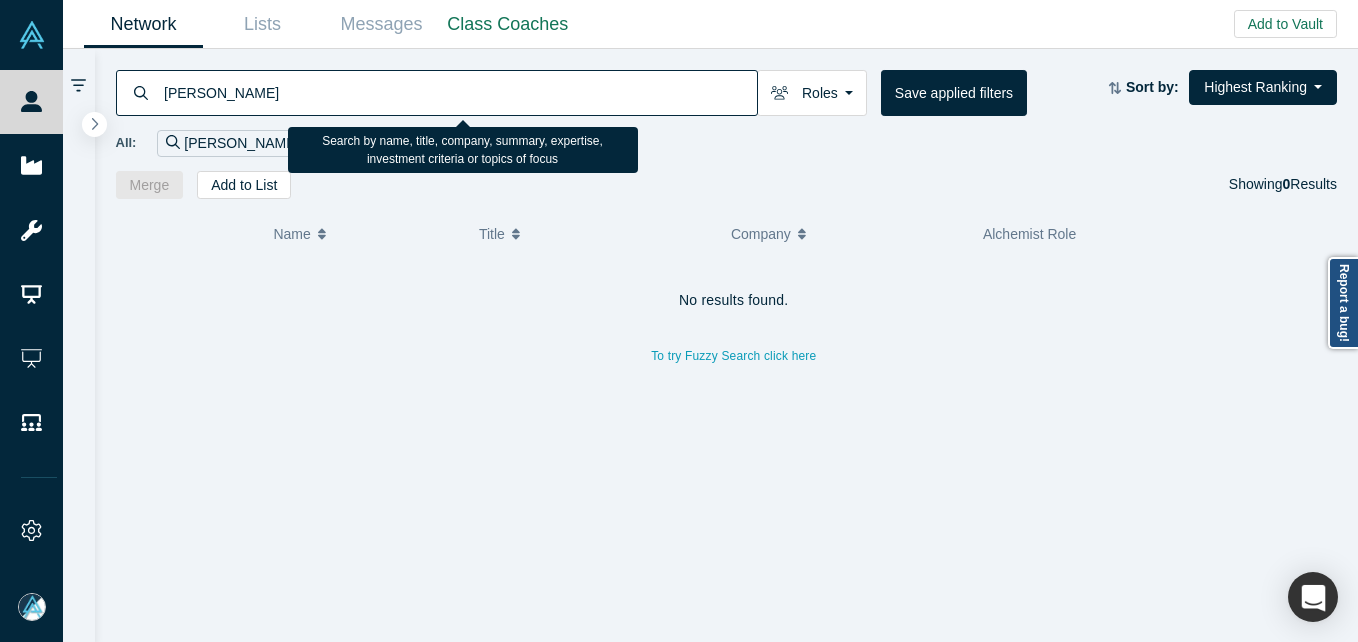 paste on "[PERSON_NAME]" 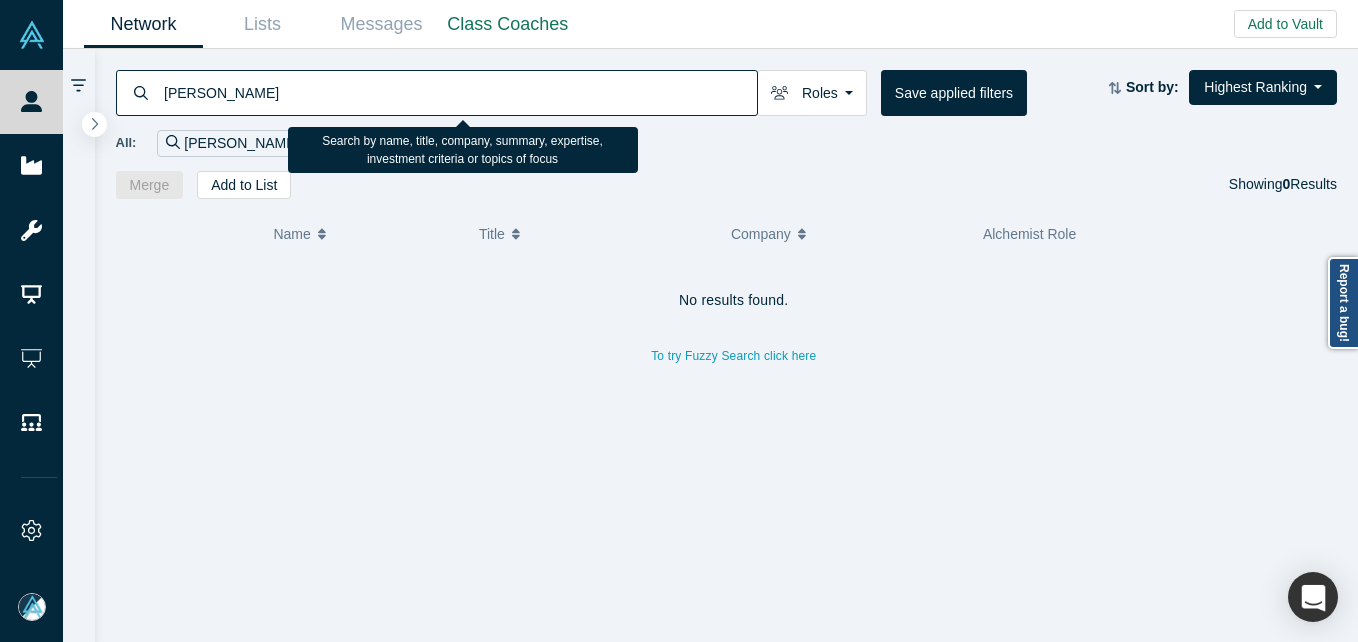 click on "[PERSON_NAME]" at bounding box center (459, 92) 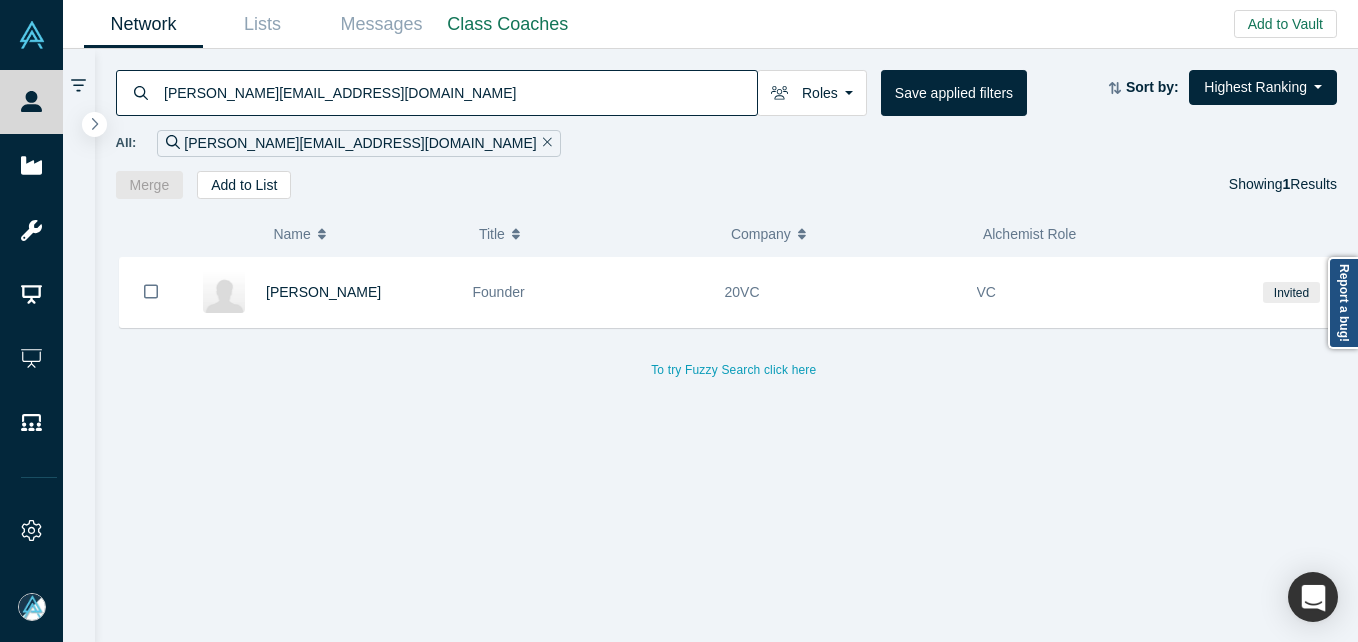 click on "[PERSON_NAME][EMAIL_ADDRESS][DOMAIN_NAME]" at bounding box center [459, 92] 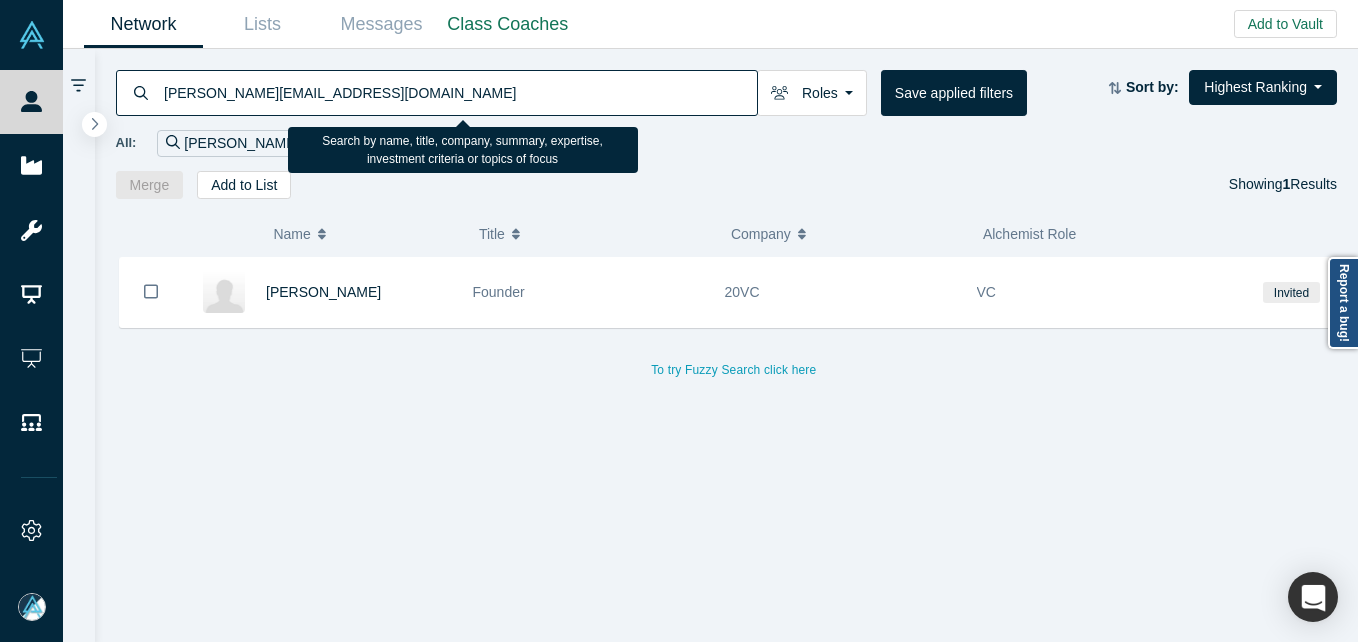 click on "[PERSON_NAME][EMAIL_ADDRESS][DOMAIN_NAME]" at bounding box center [459, 92] 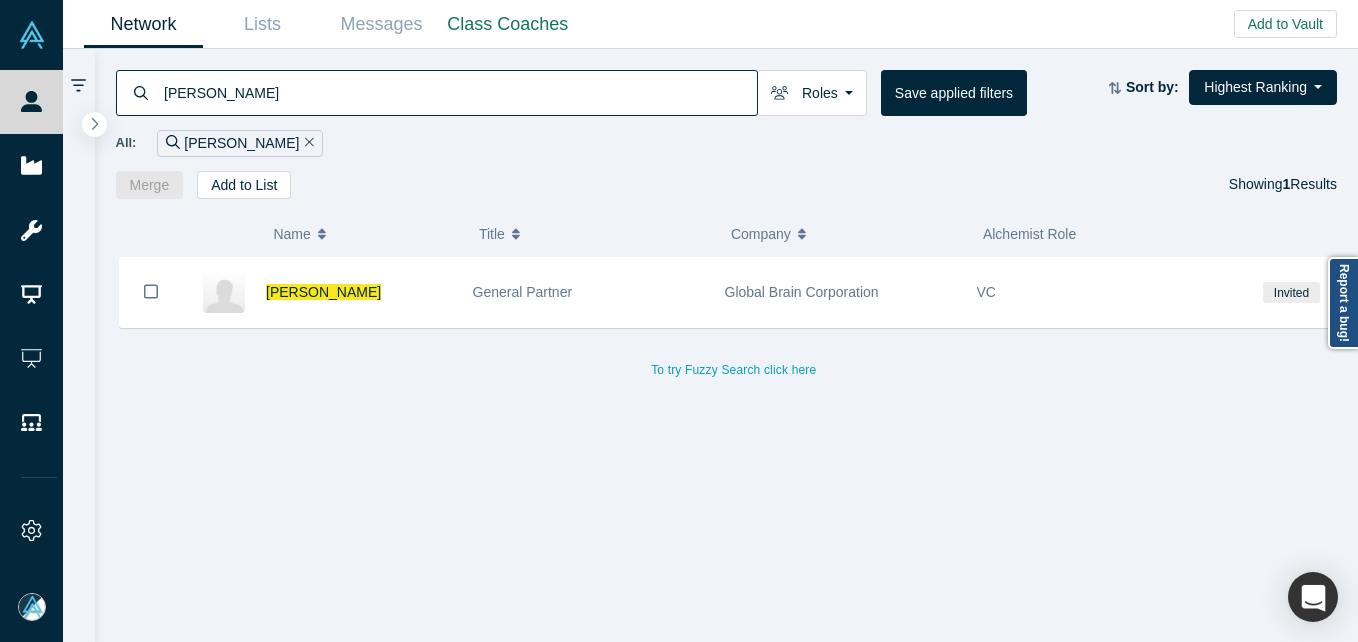 click on "[PERSON_NAME]" at bounding box center [459, 92] 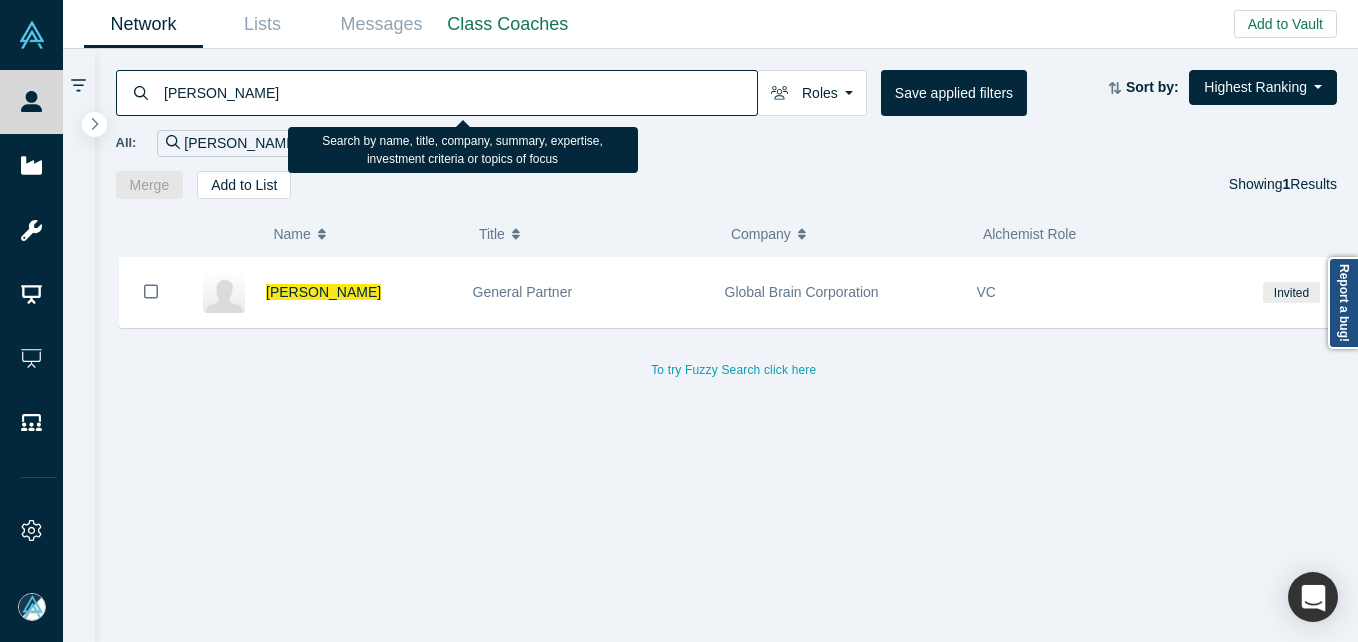 click on "[PERSON_NAME]" at bounding box center (459, 92) 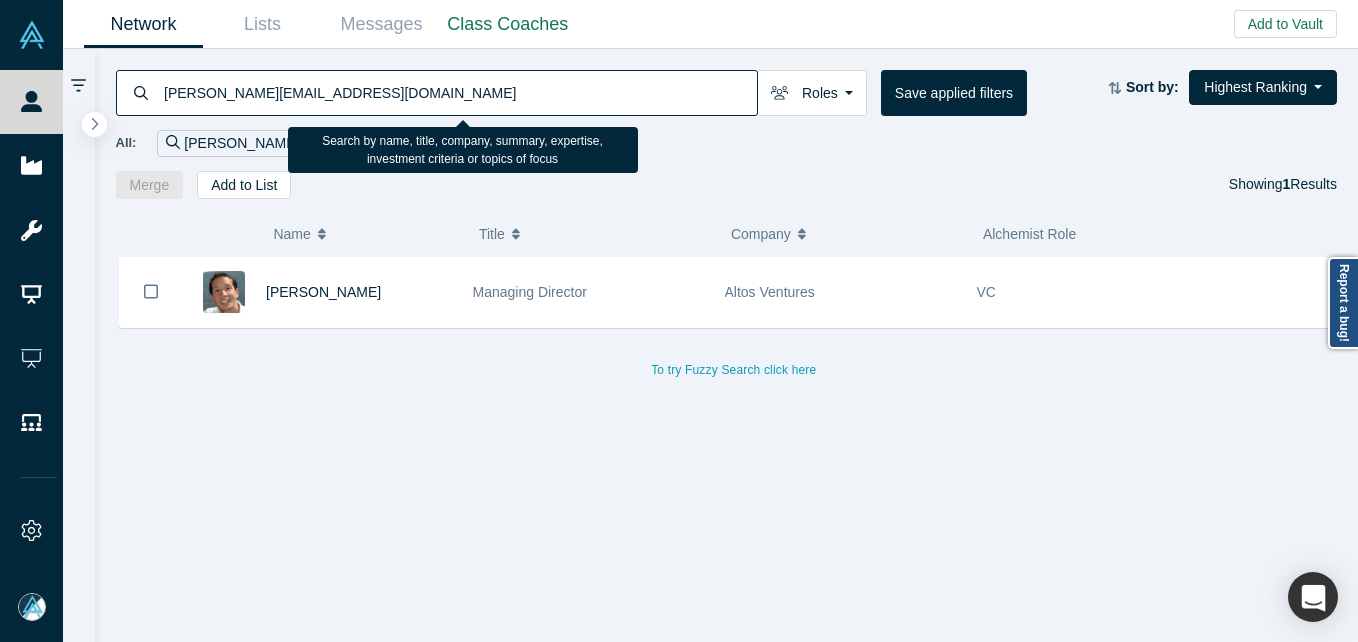 click on "[PERSON_NAME][EMAIL_ADDRESS][DOMAIN_NAME]" at bounding box center [459, 92] 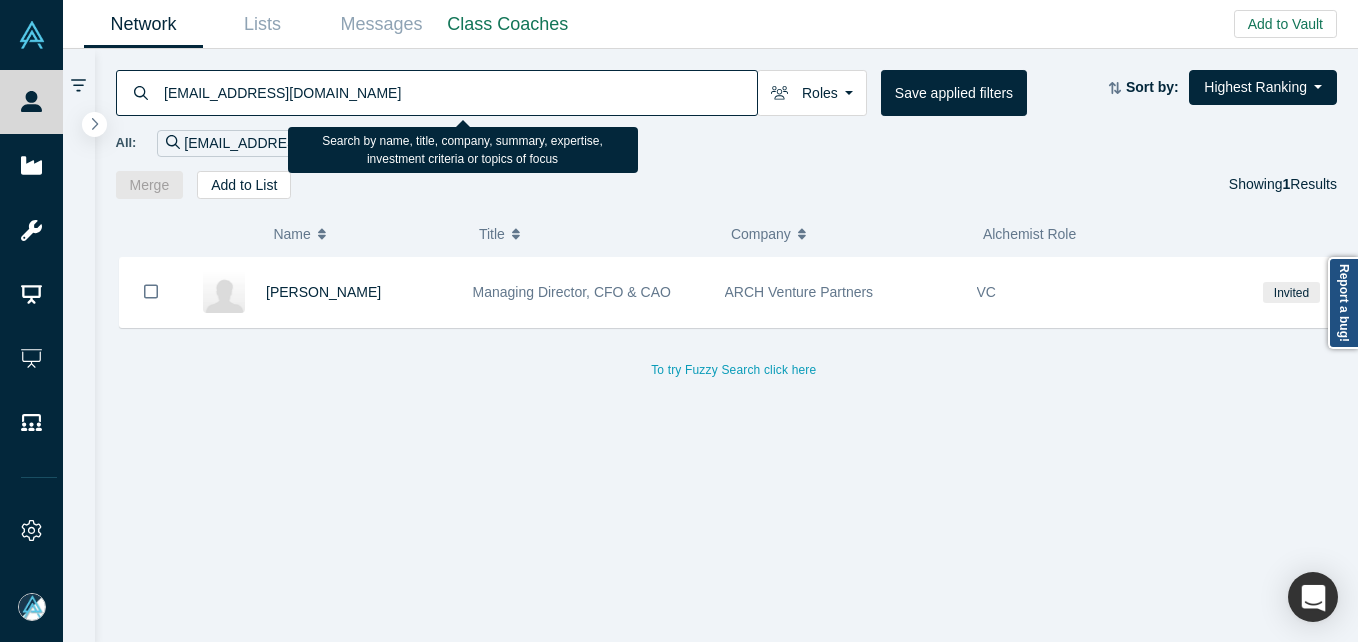 click on "[EMAIL_ADDRESS][DOMAIN_NAME]" at bounding box center [459, 92] 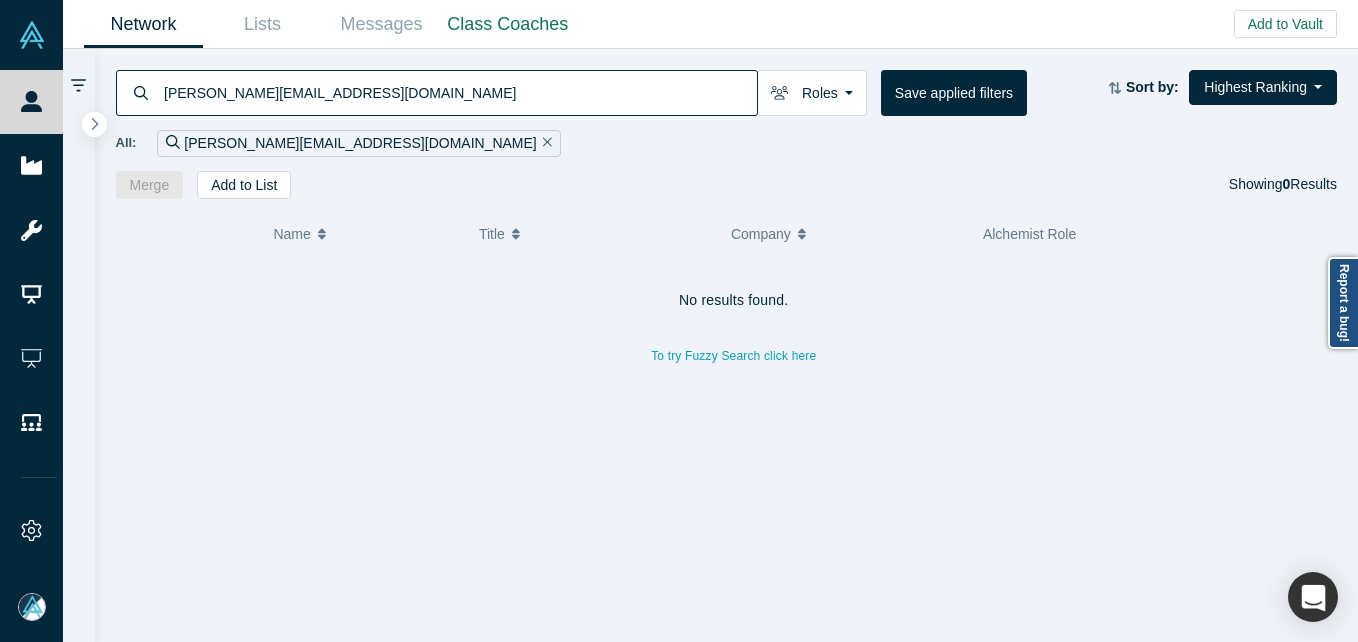 click on "[PERSON_NAME][EMAIL_ADDRESS][DOMAIN_NAME]" at bounding box center (459, 92) 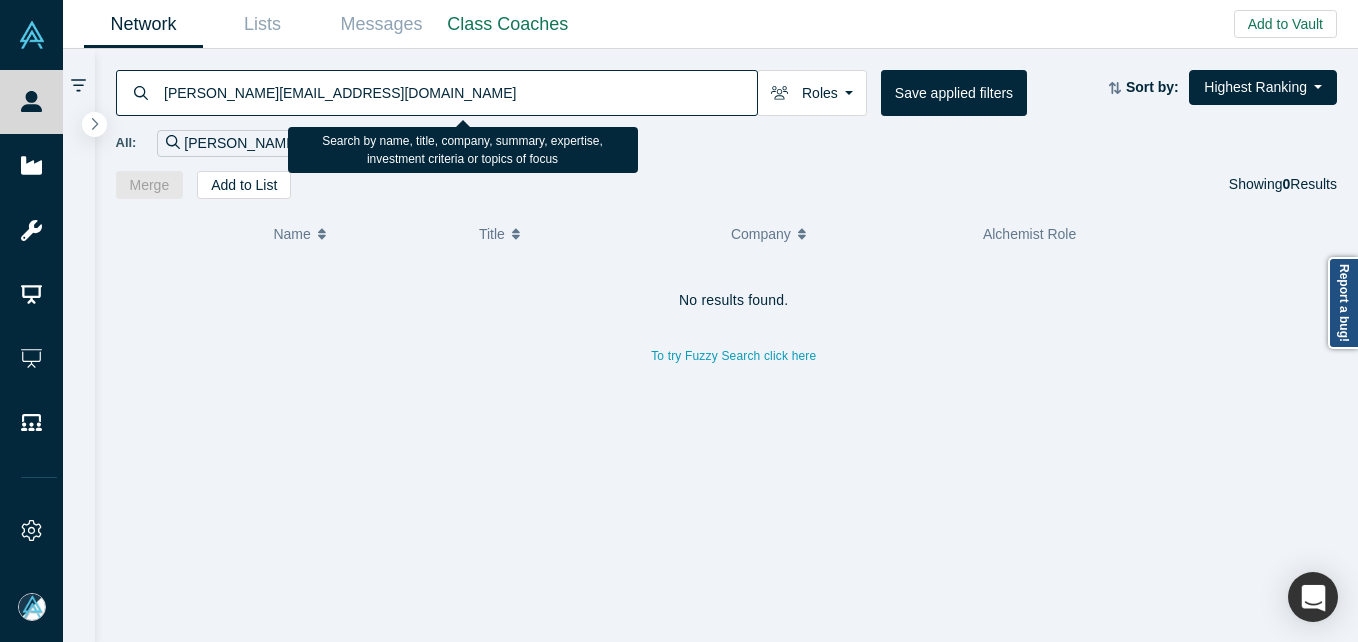 click on "[PERSON_NAME][EMAIL_ADDRESS][DOMAIN_NAME]" at bounding box center (459, 92) 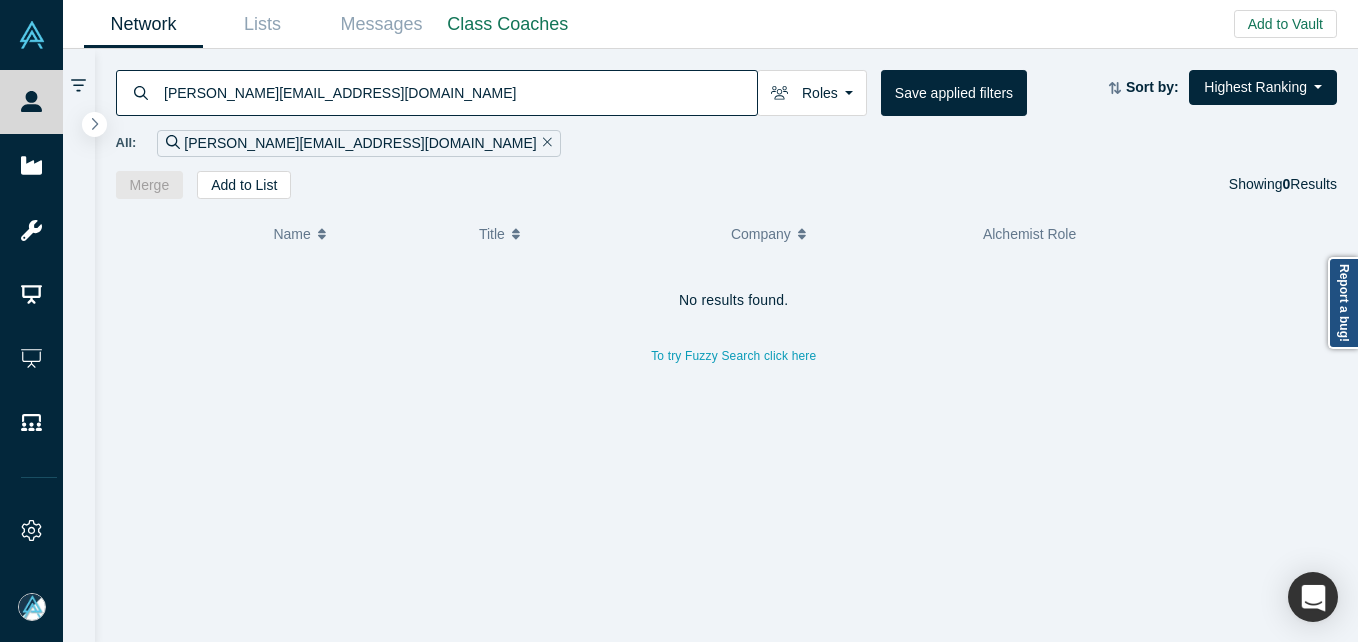 click on "[PERSON_NAME][EMAIL_ADDRESS][DOMAIN_NAME]" at bounding box center (459, 92) 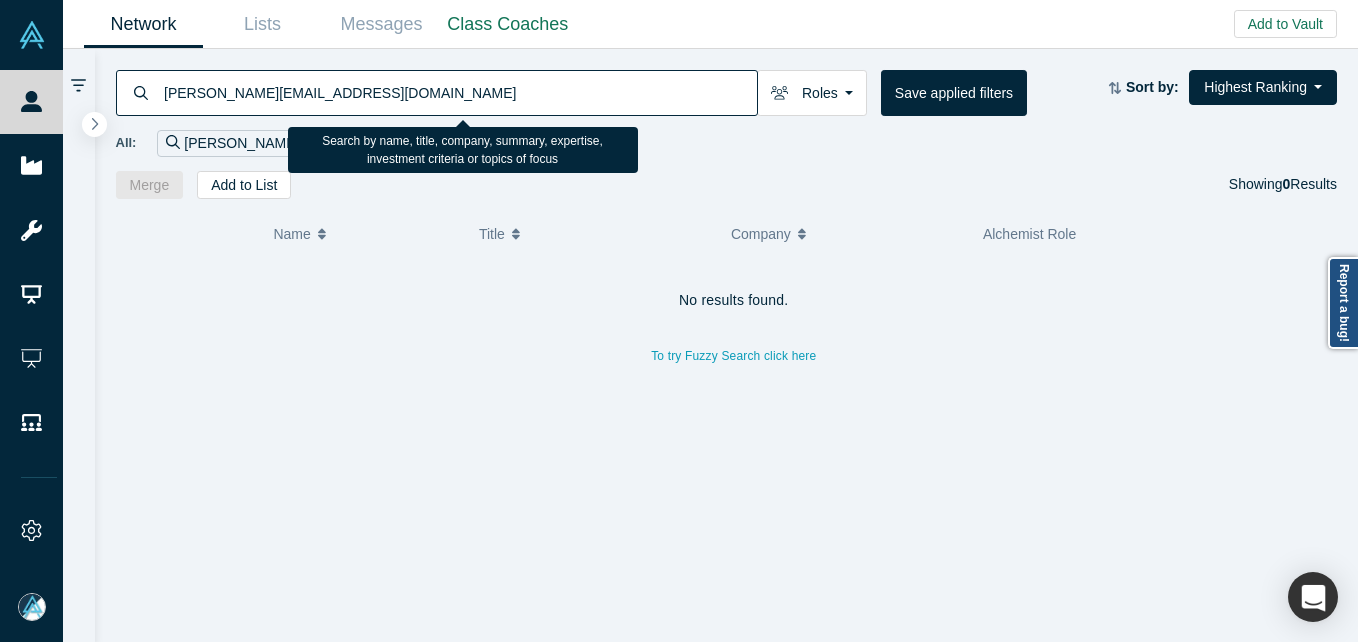 drag, startPoint x: 253, startPoint y: 91, endPoint x: 476, endPoint y: 89, distance: 223.00897 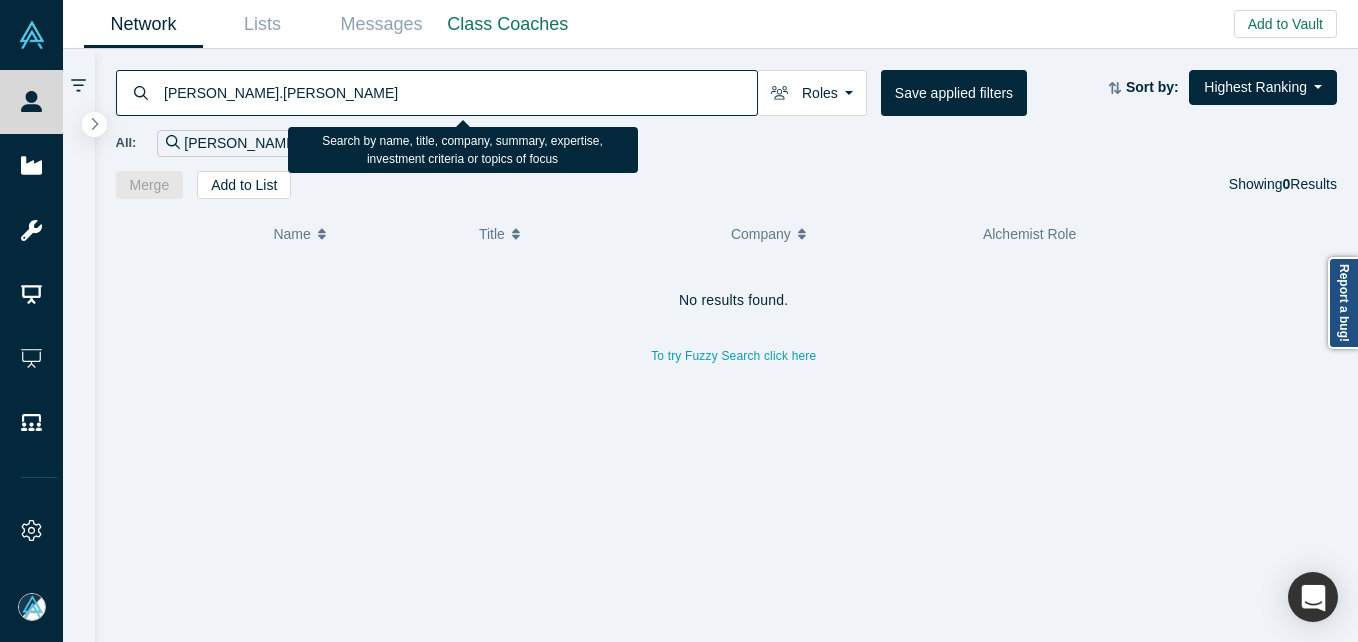 click on "[PERSON_NAME].[PERSON_NAME]" at bounding box center [459, 92] 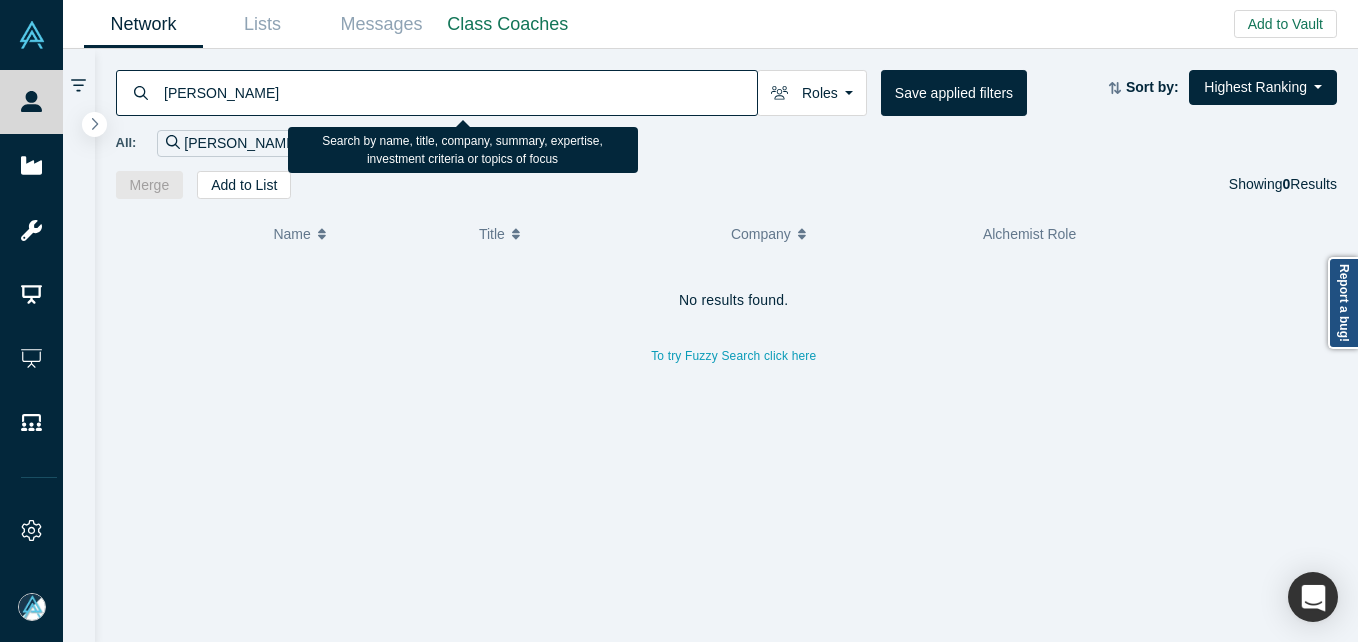 click on "[PERSON_NAME]" at bounding box center [459, 92] 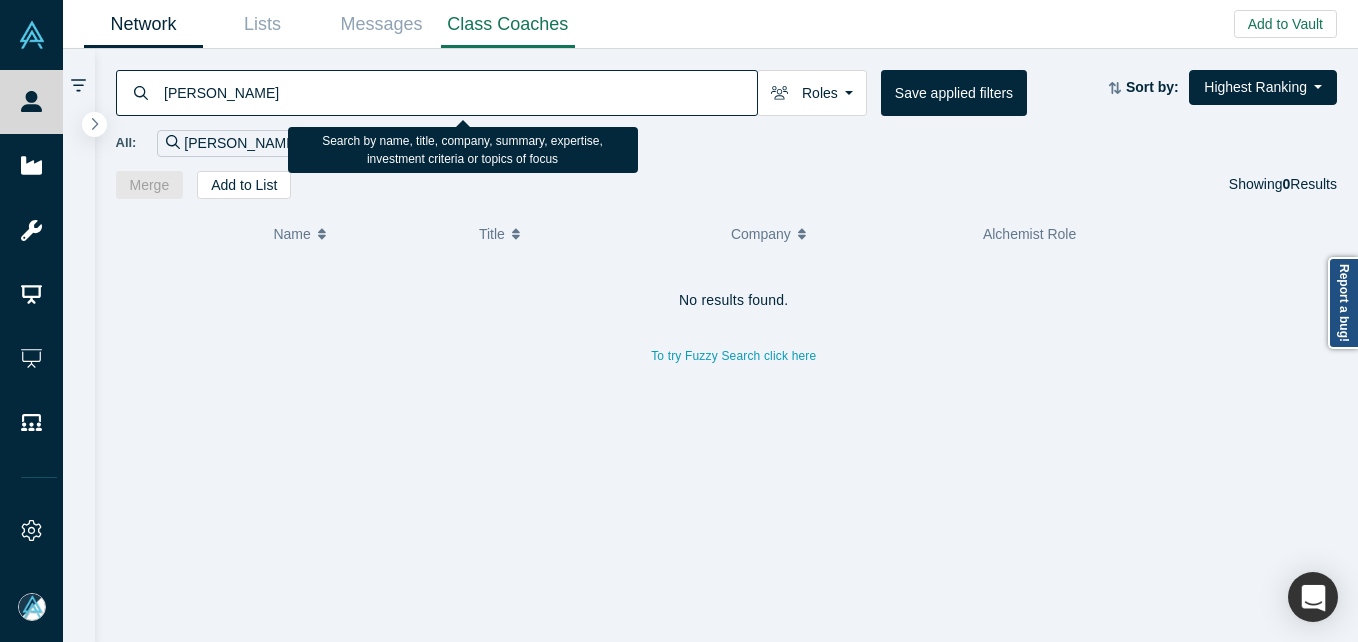 paste on "[PERSON_NAME]" 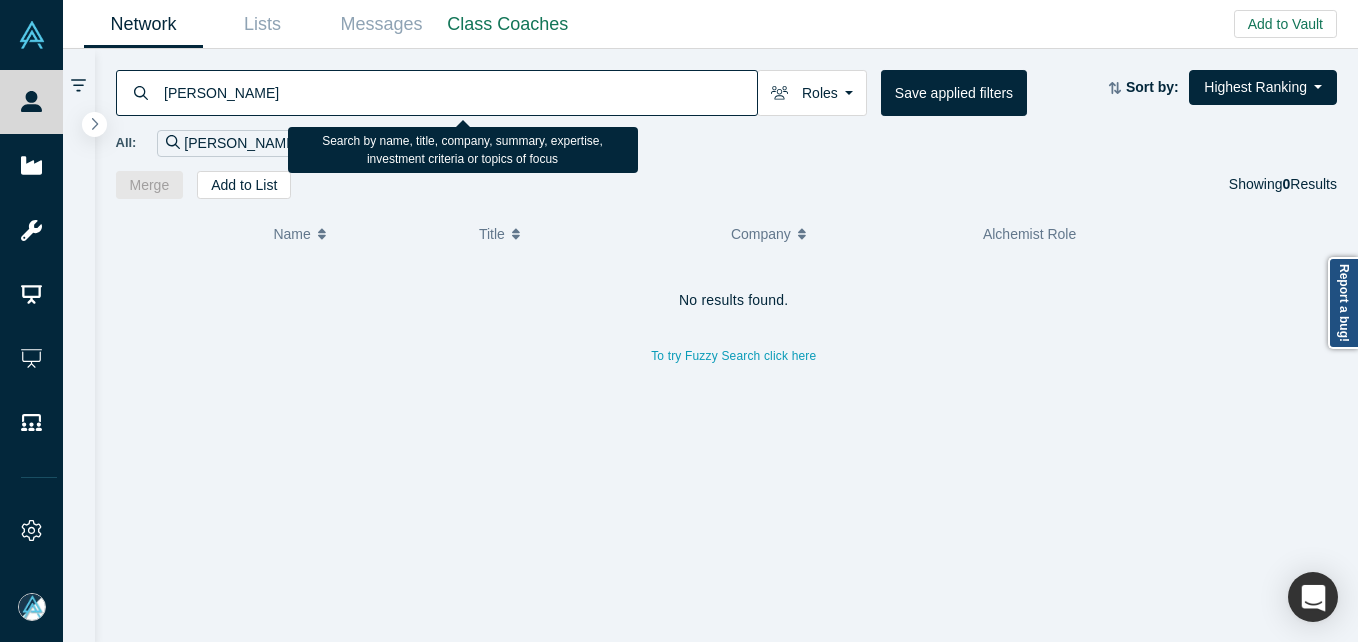 click on "[PERSON_NAME]" at bounding box center (459, 92) 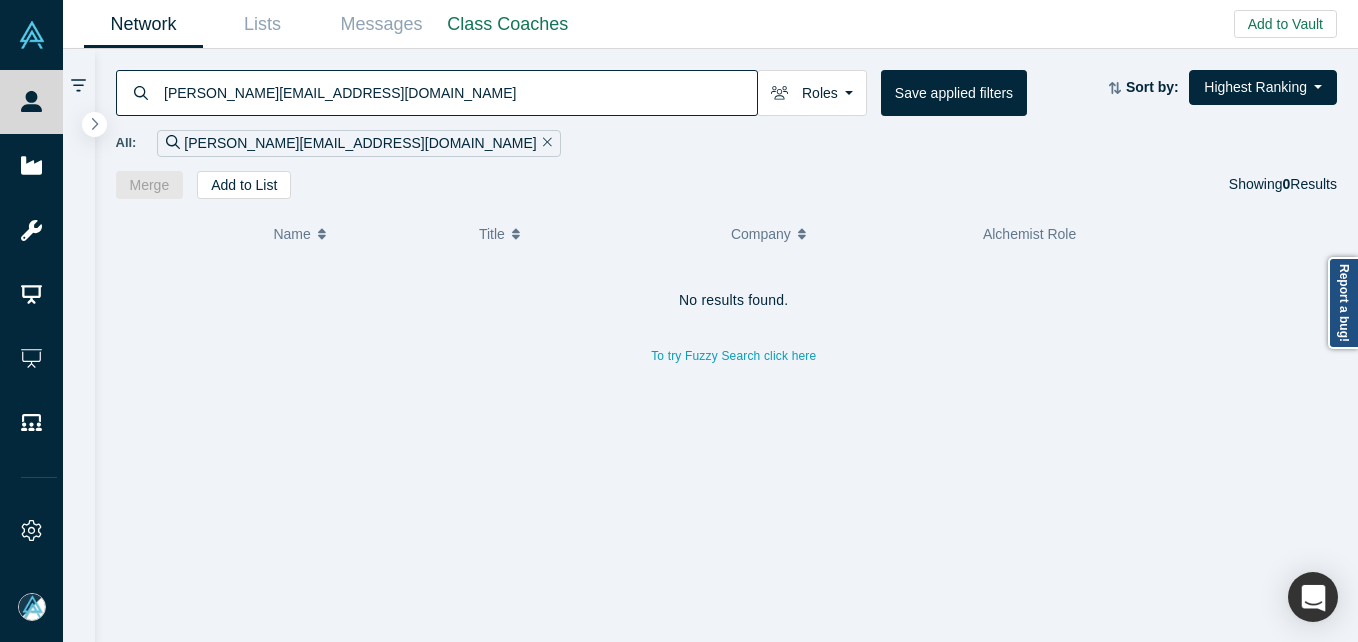 type on "[PERSON_NAME][EMAIL_ADDRESS][DOMAIN_NAME]" 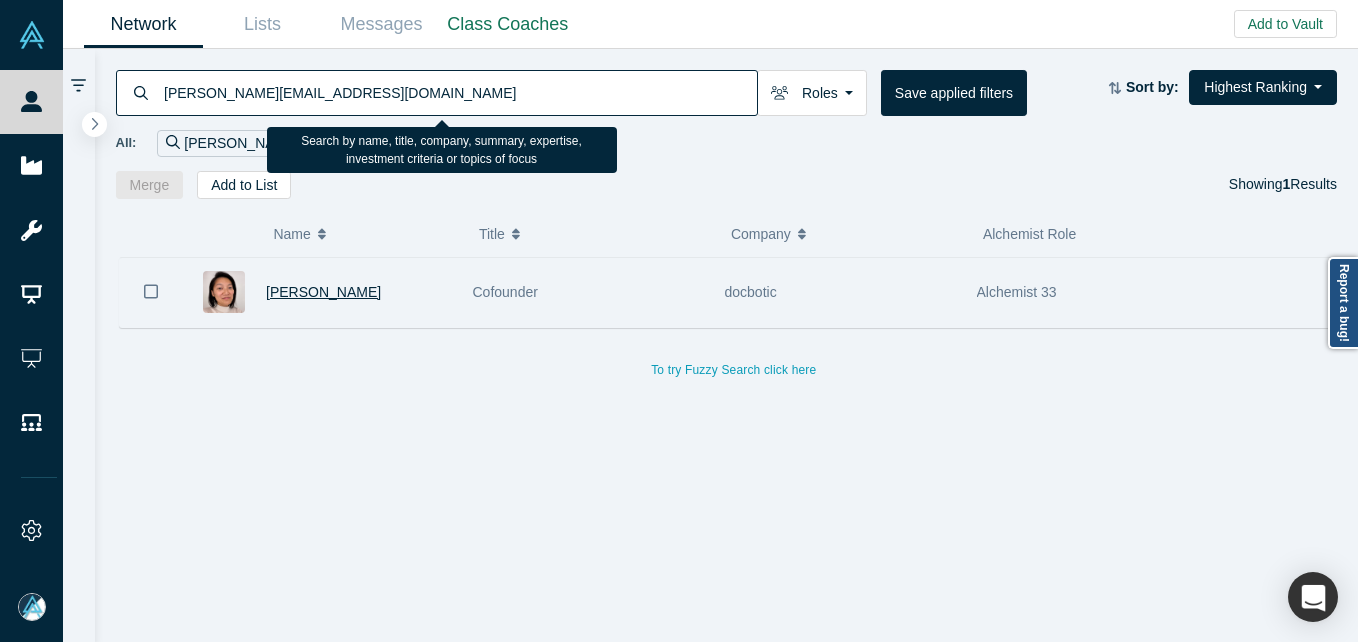 click on "[PERSON_NAME]" at bounding box center (323, 292) 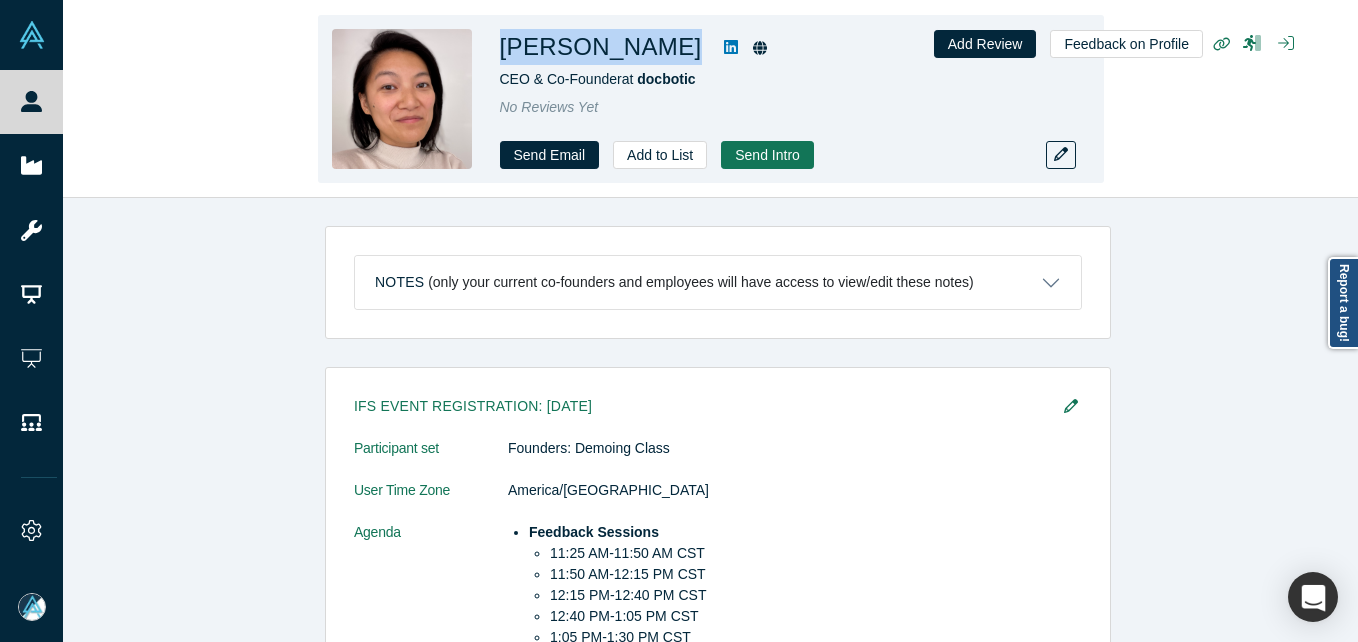 drag, startPoint x: 490, startPoint y: 47, endPoint x: 608, endPoint y: 52, distance: 118.10589 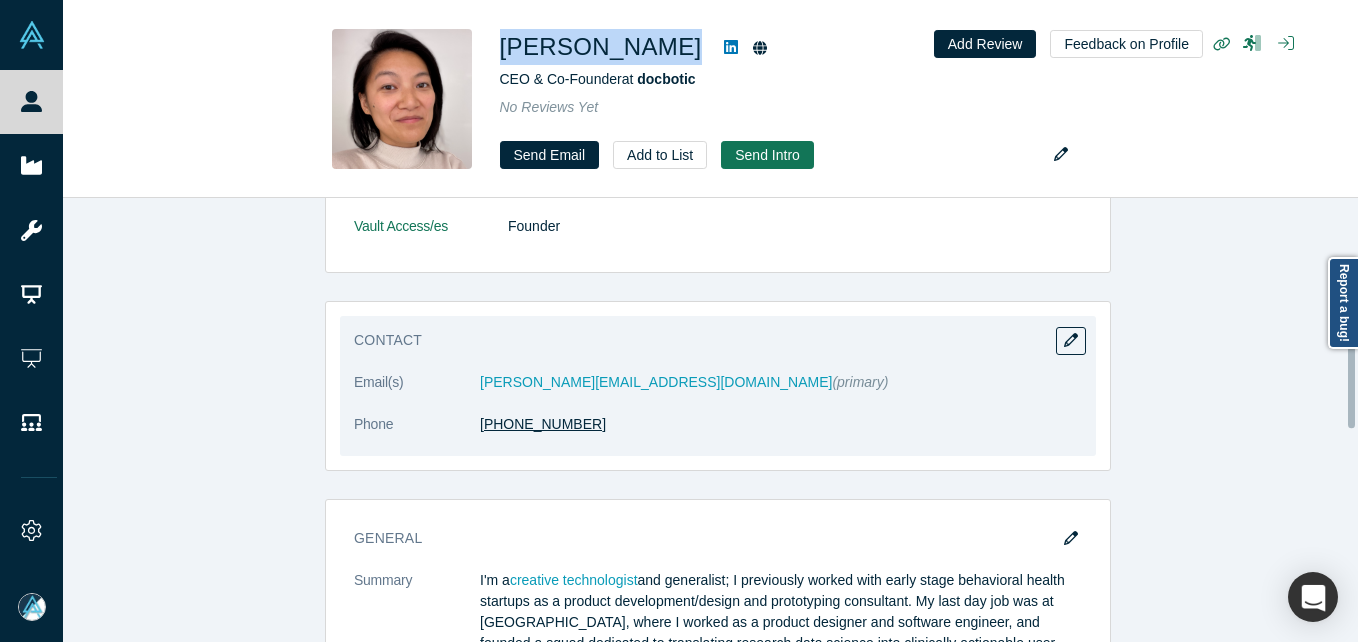 scroll, scrollTop: 800, scrollLeft: 0, axis: vertical 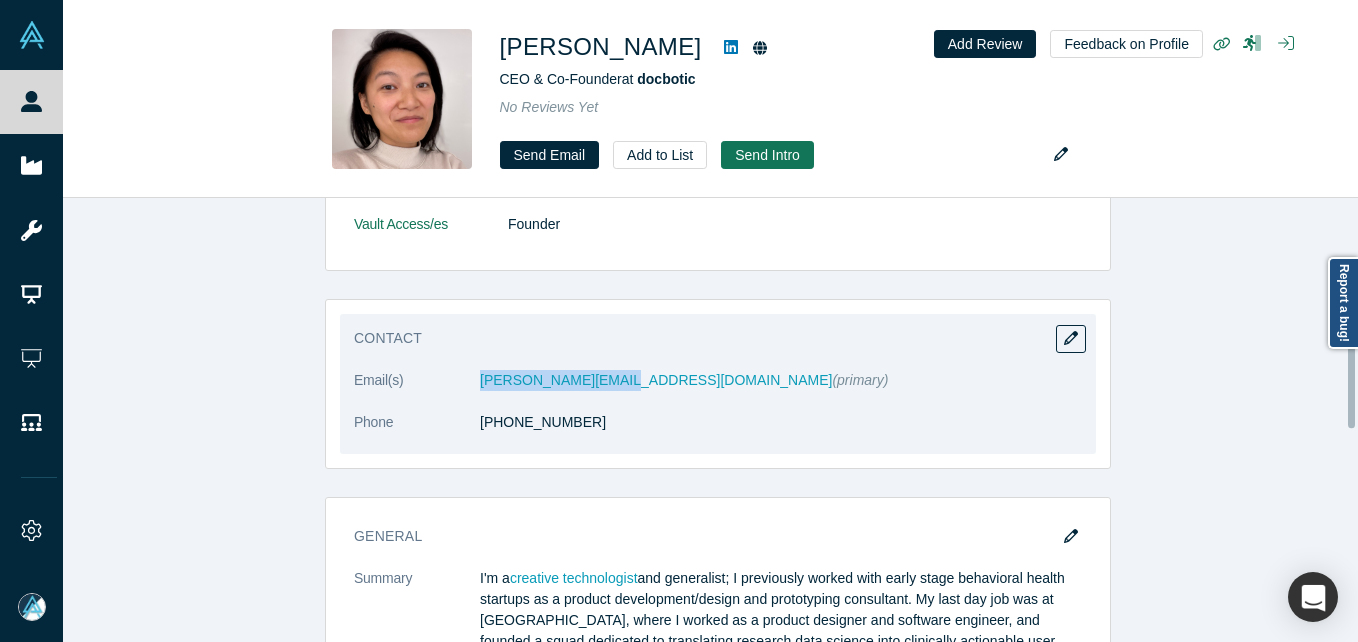 drag, startPoint x: 412, startPoint y: 381, endPoint x: 601, endPoint y: 390, distance: 189.21416 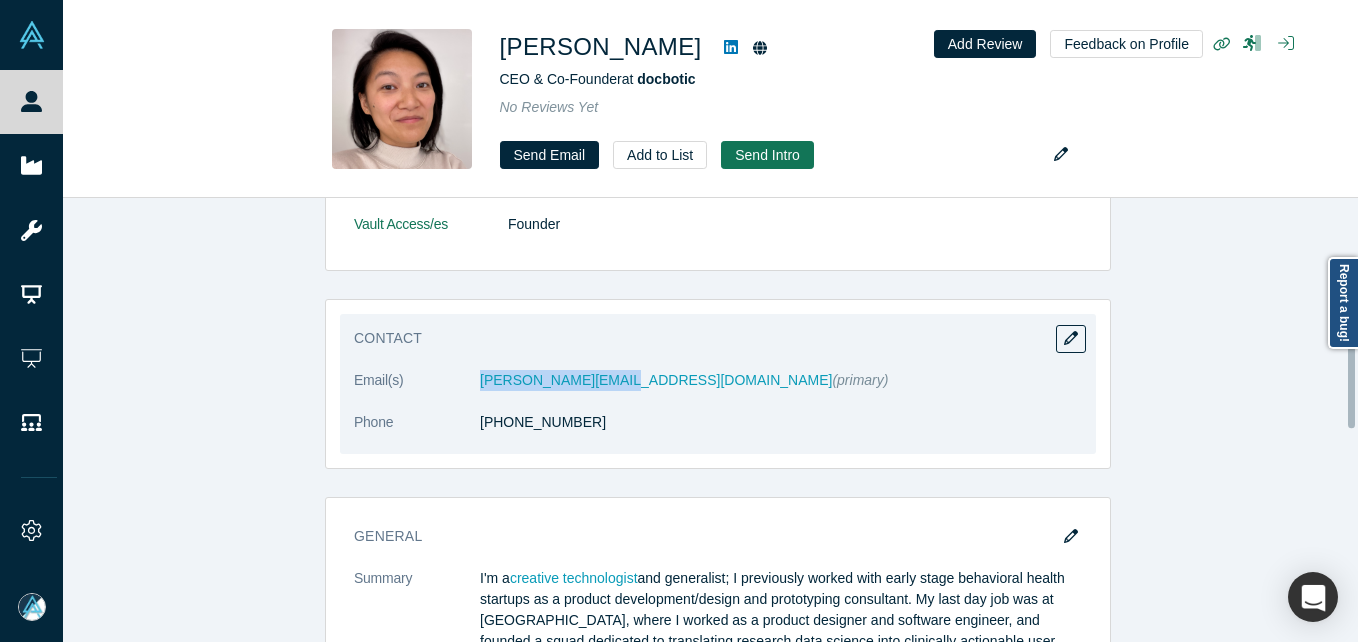 copy on "[PERSON_NAME][EMAIL_ADDRESS][DOMAIN_NAME]" 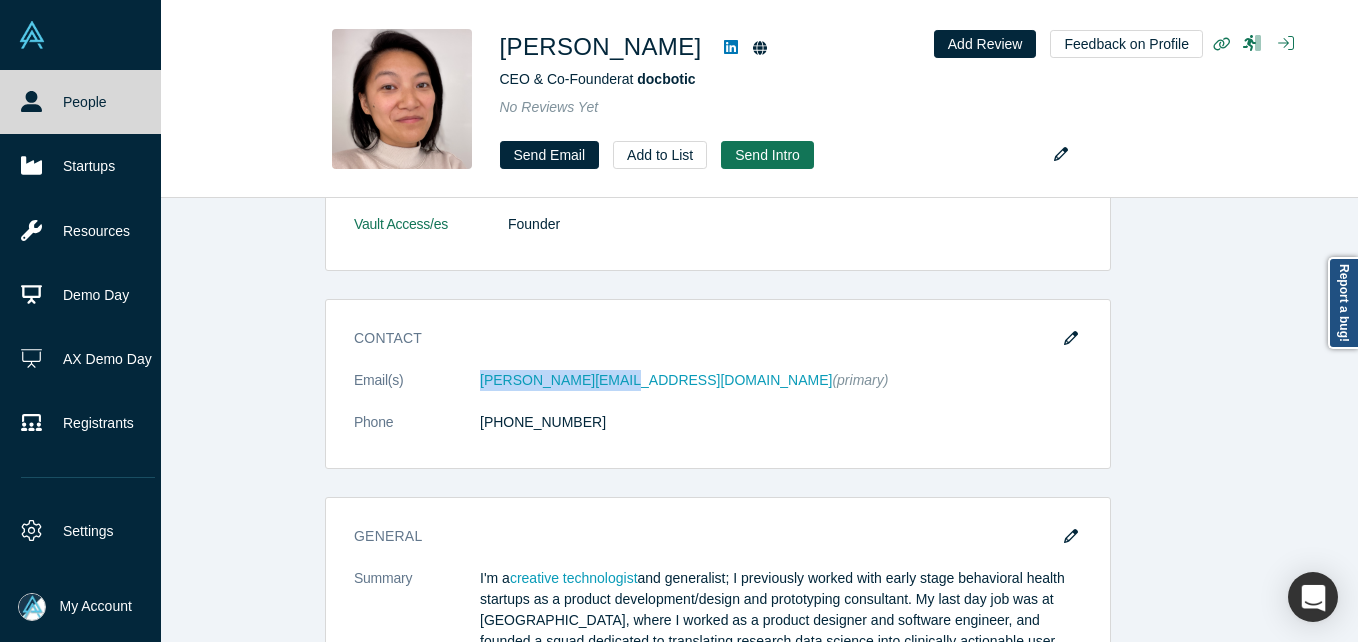 click on "My Account" at bounding box center (96, 606) 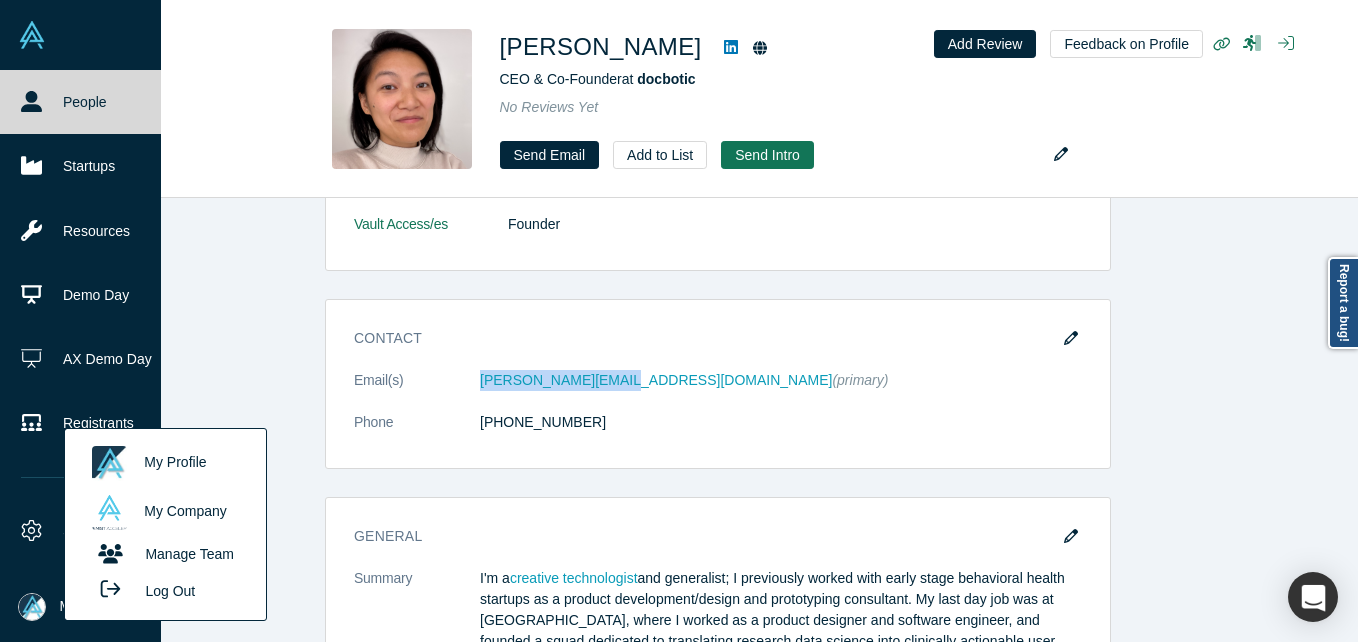 click on "Log Out" at bounding box center (142, 590) 